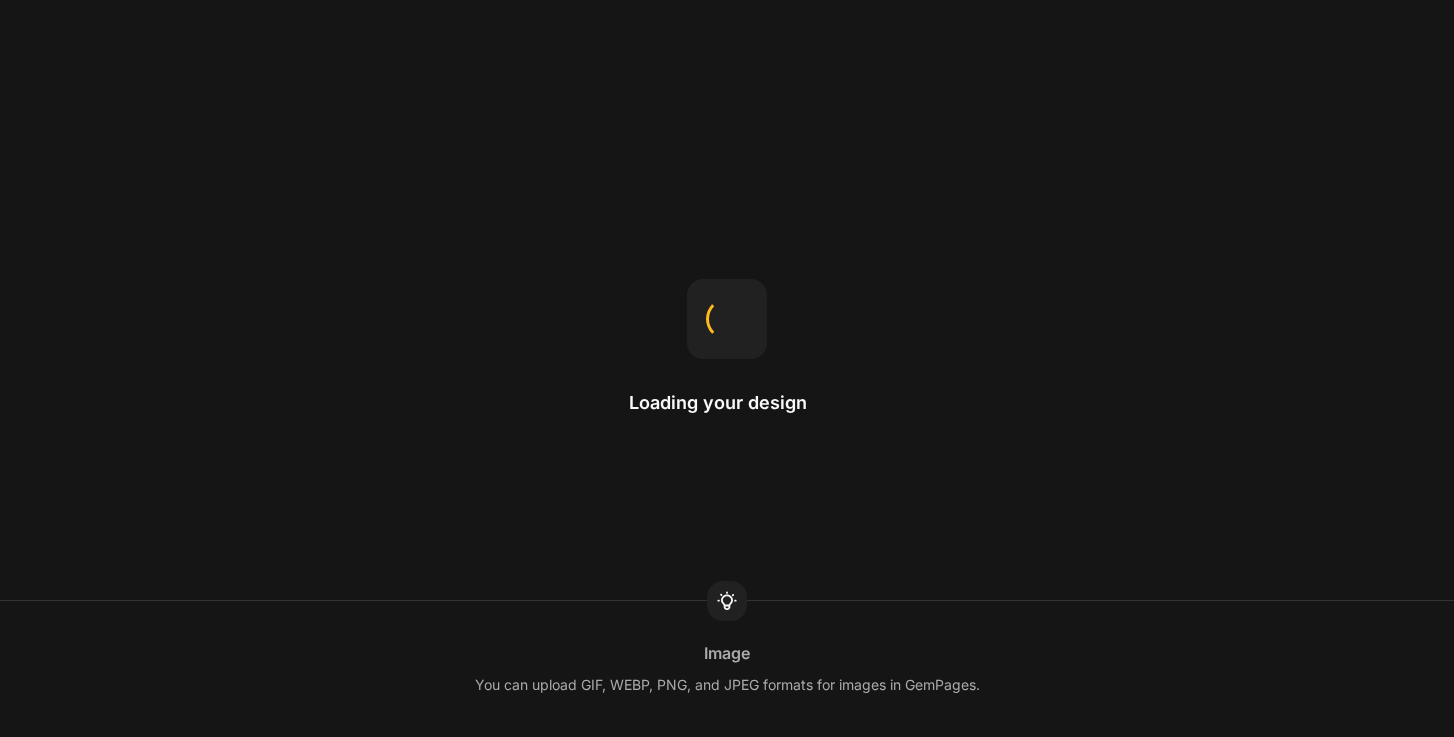 scroll, scrollTop: 0, scrollLeft: 0, axis: both 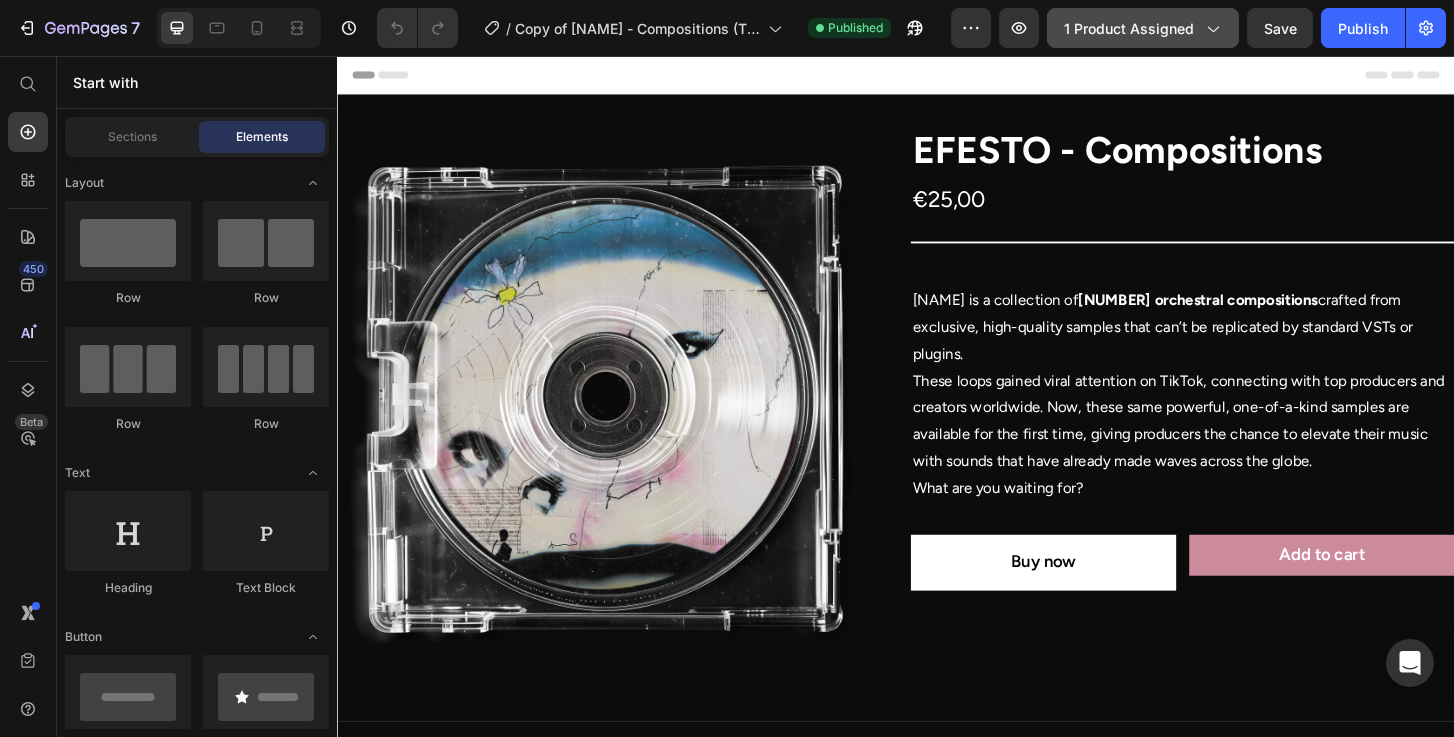 click on "1 product assigned" 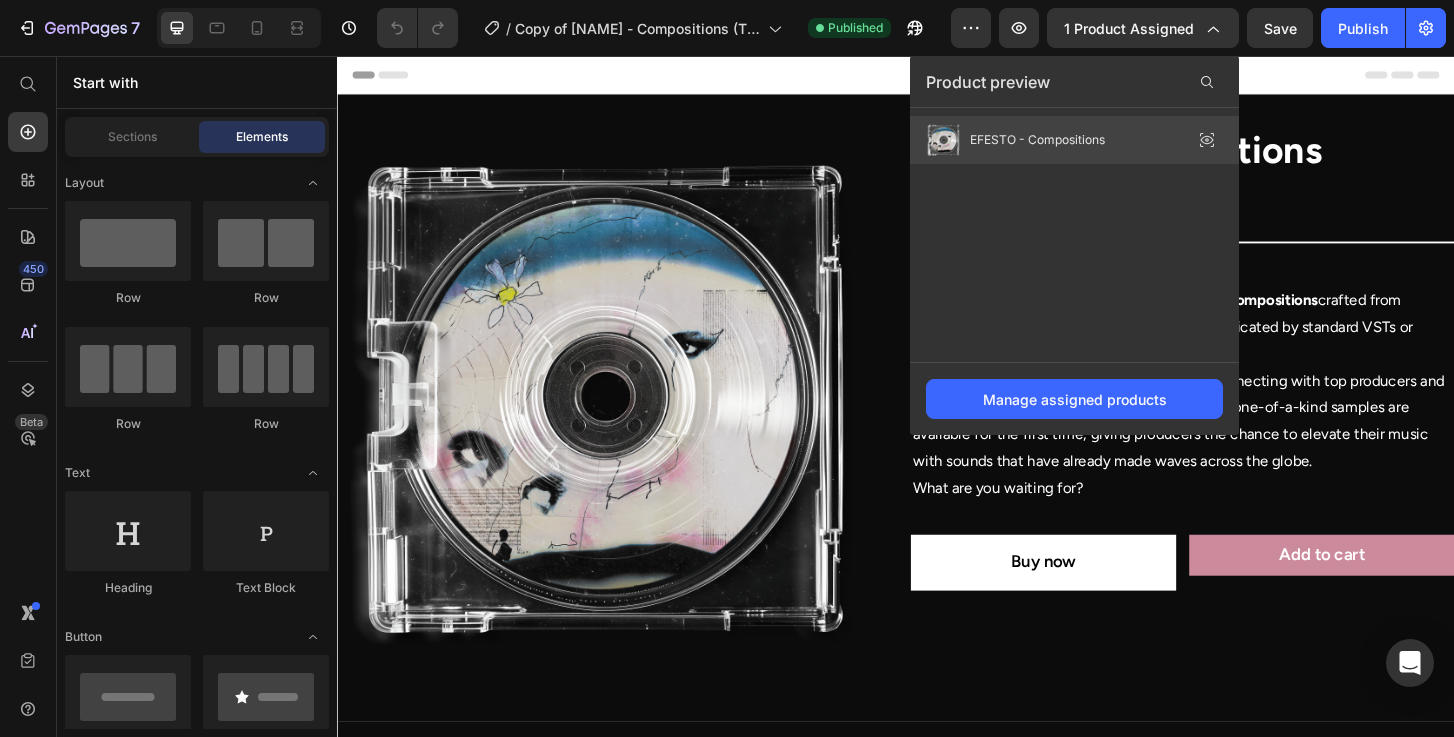 click on "EFESTO - Compositions" at bounding box center [1015, 140] 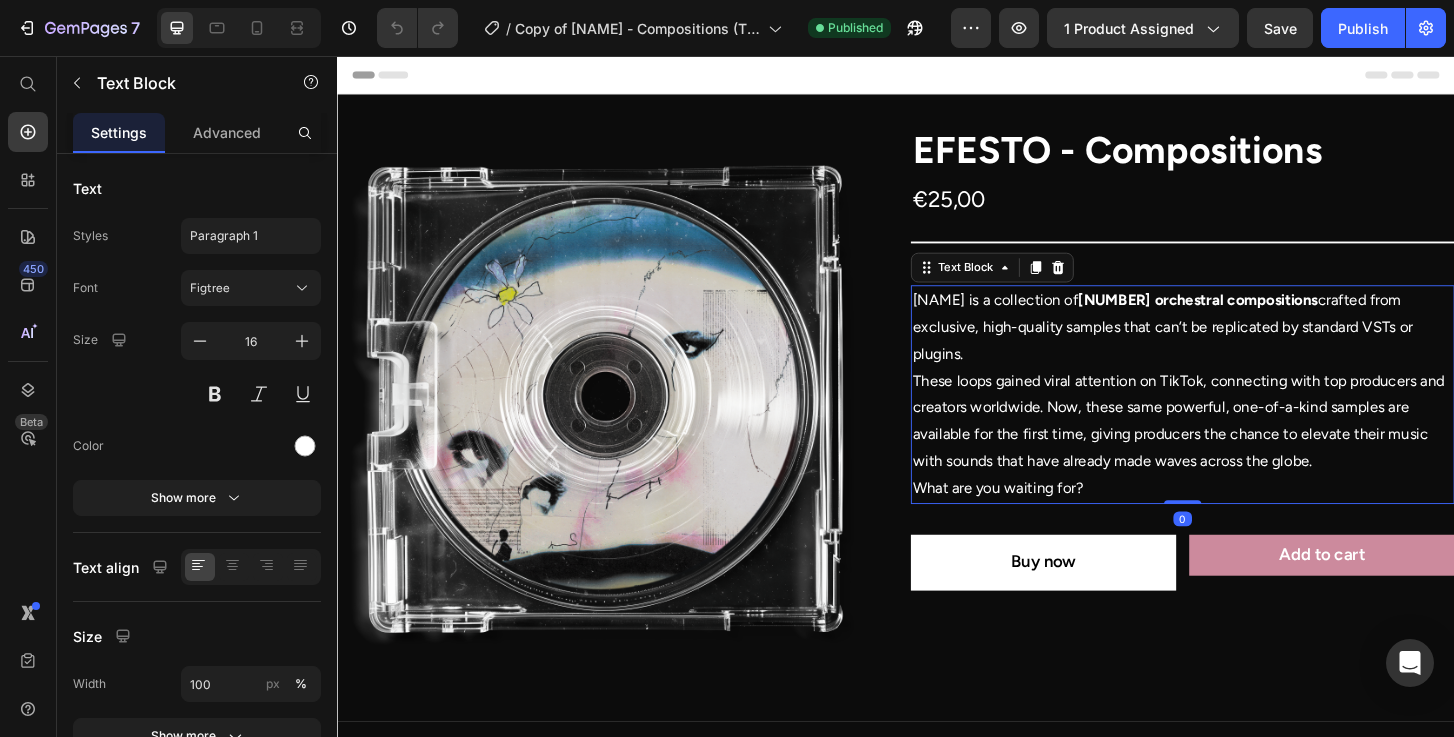 click on "These loops gained viral attention on TikTok, connecting with top producers and creators worldwide. Now, these same powerful, one-of-a-kind samples are available for the first time, giving producers the chance to elevate their music with sounds that have already made waves across the globe. What are you waiting for?" at bounding box center (1245, 463) 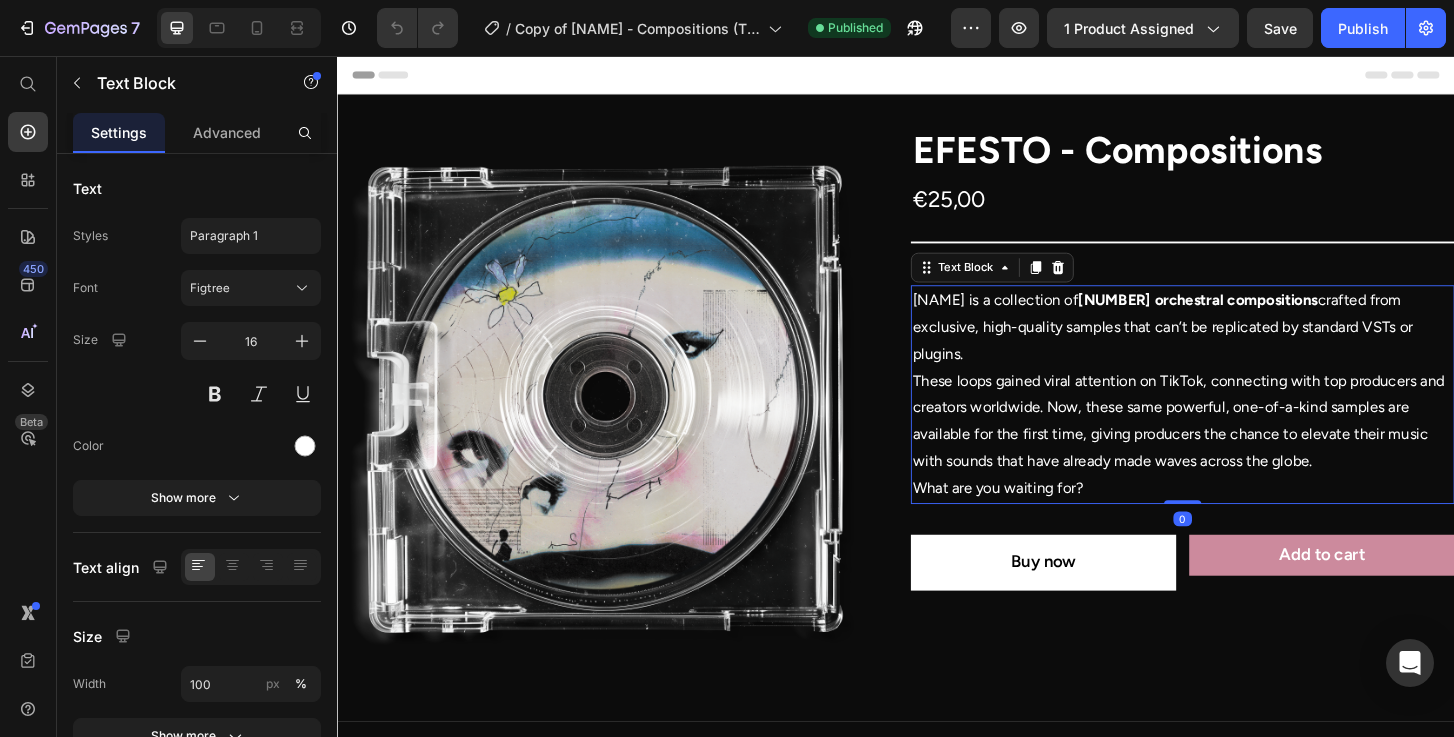 click at bounding box center [629, 421] 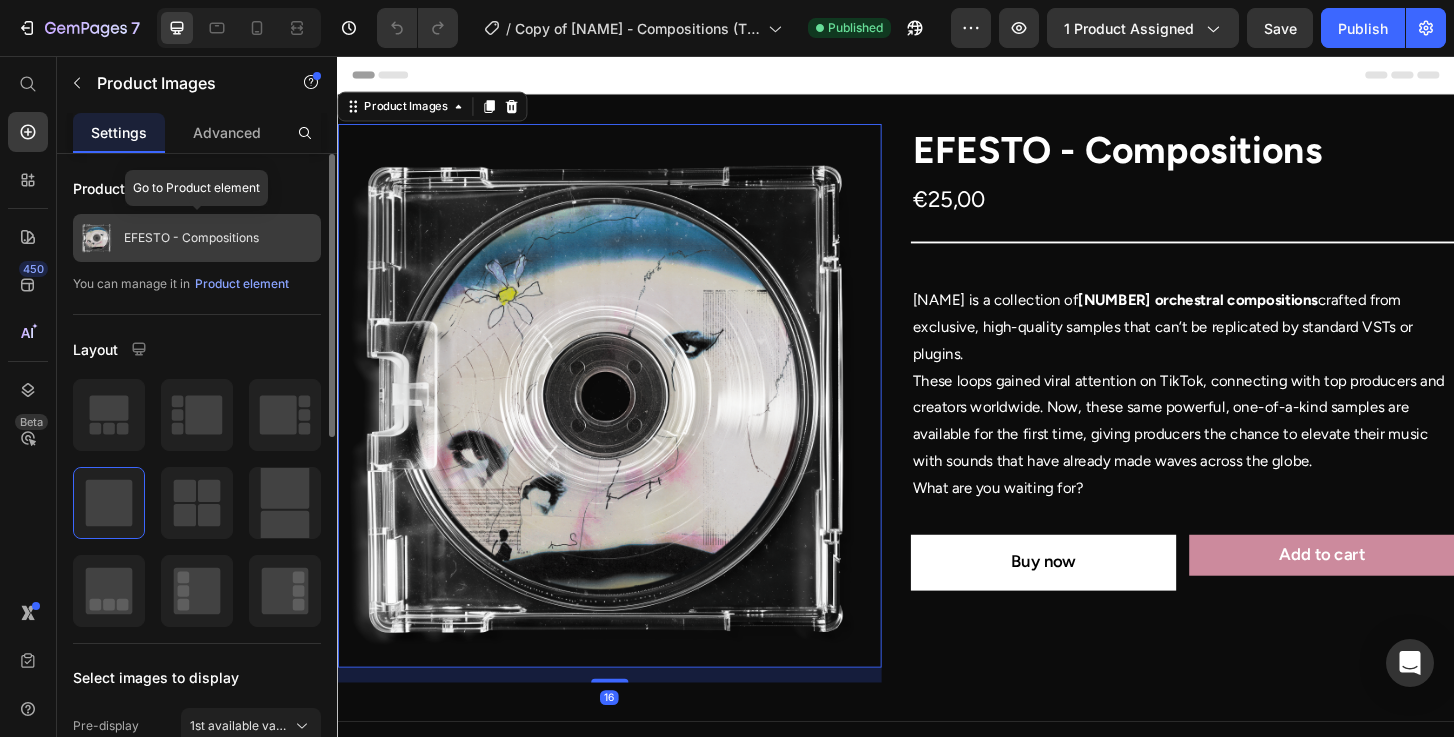 click on "EFESTO - Compositions" at bounding box center (191, 238) 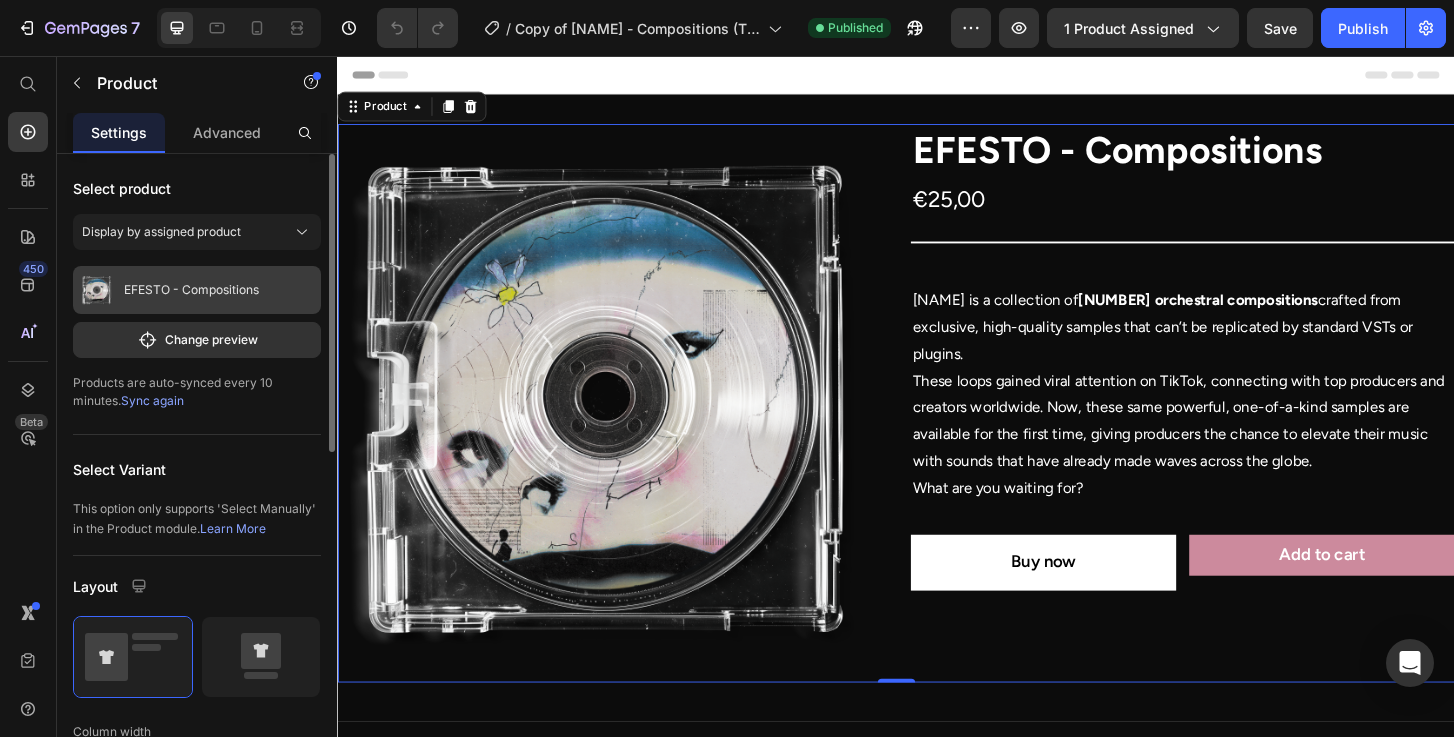click on "EFESTO - Compositions" at bounding box center (197, 290) 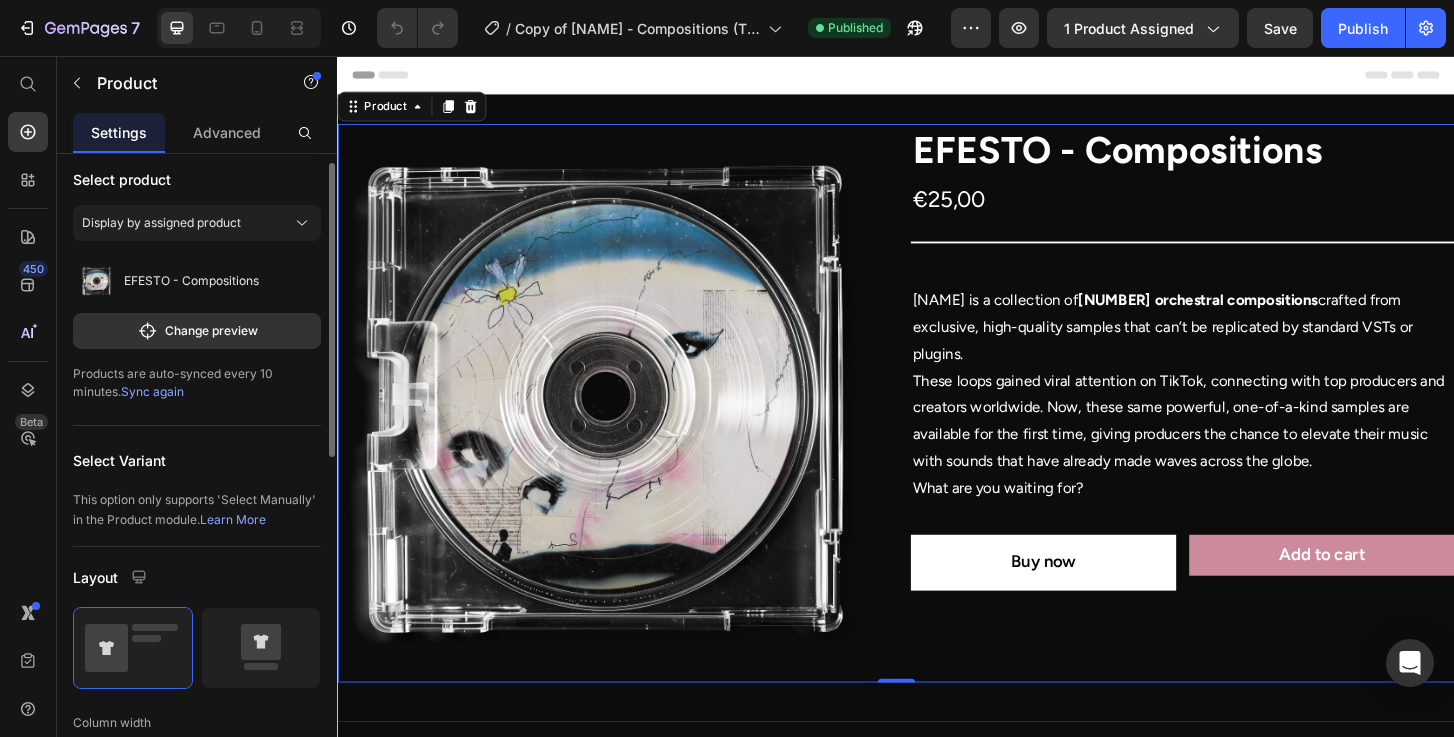 scroll, scrollTop: 13, scrollLeft: 0, axis: vertical 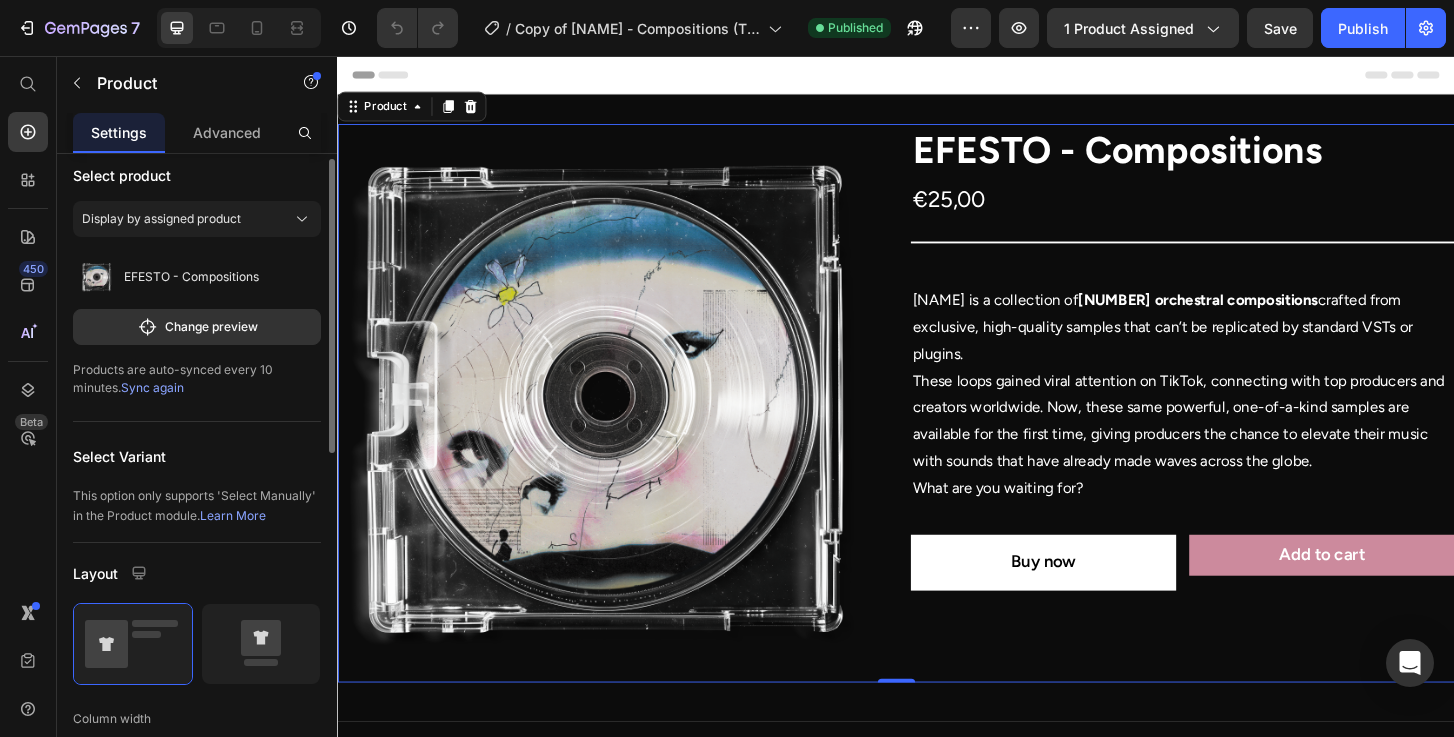 click on "This option only supports 'Select Manually' in the Product module.  Learn More" at bounding box center [197, 506] 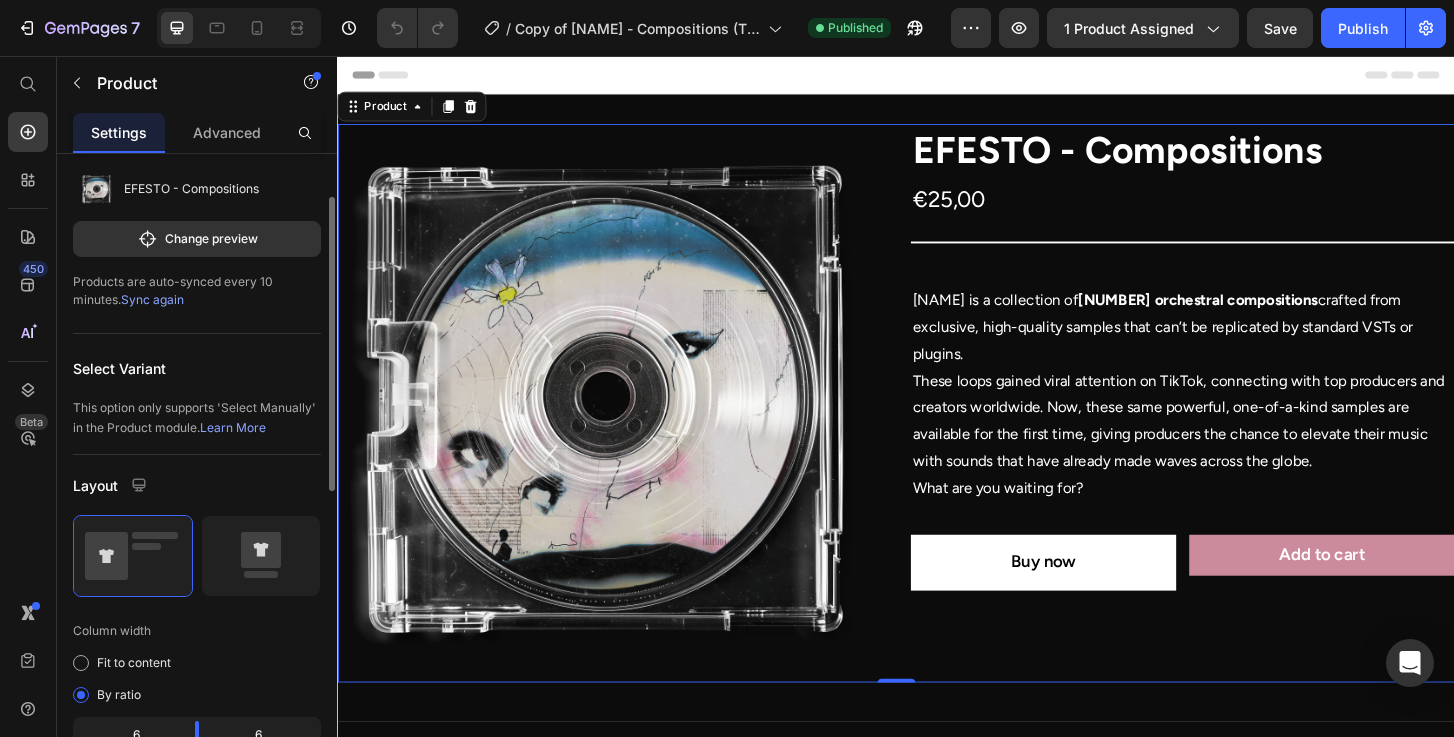 scroll, scrollTop: 122, scrollLeft: 0, axis: vertical 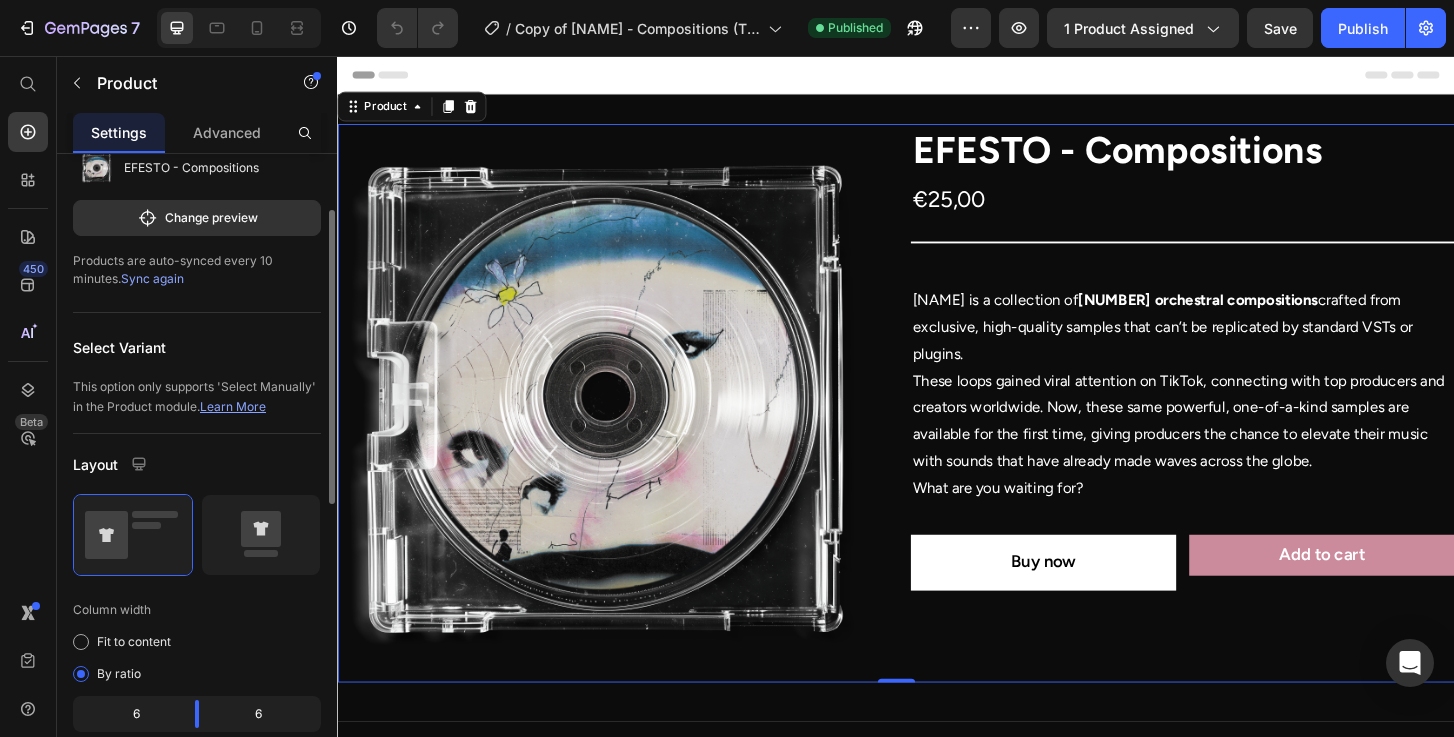 click on "Learn More" at bounding box center [233, 406] 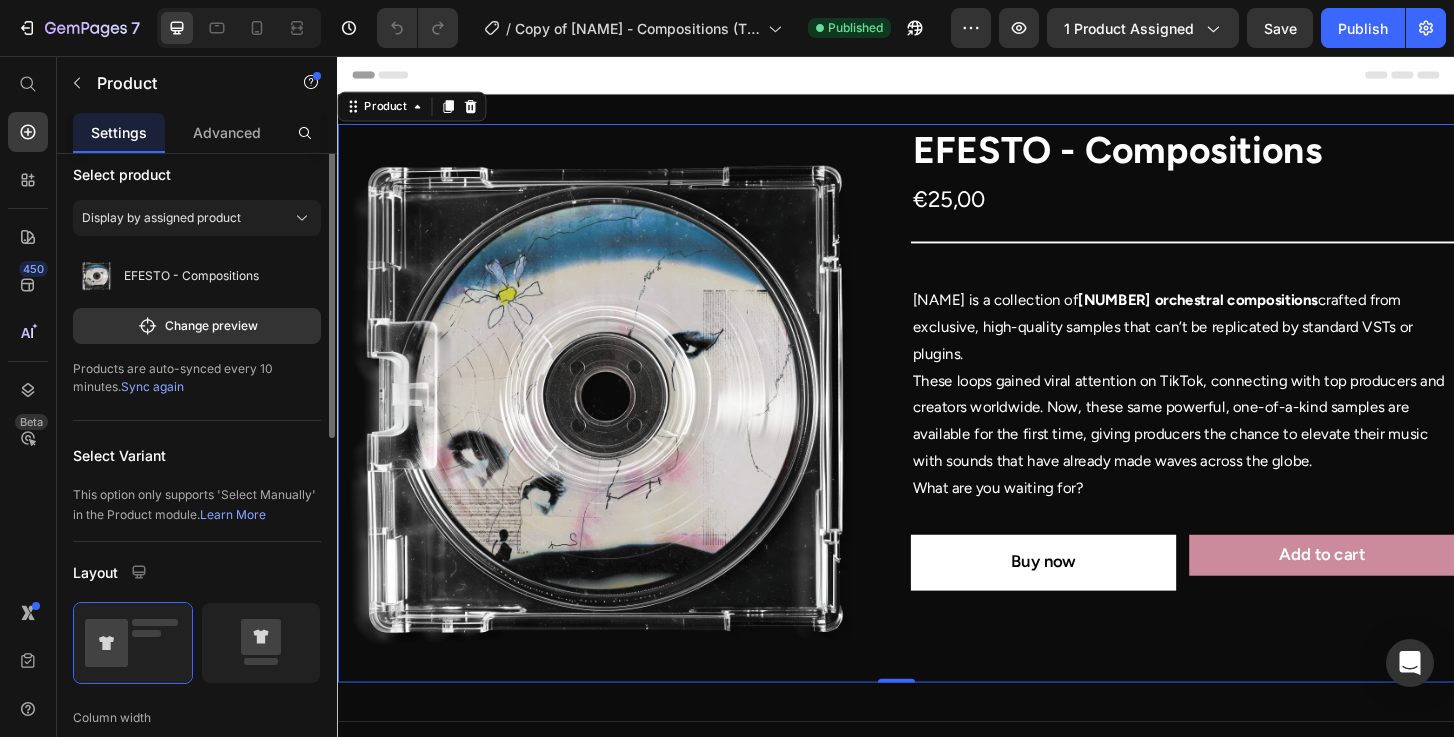 scroll, scrollTop: 0, scrollLeft: 0, axis: both 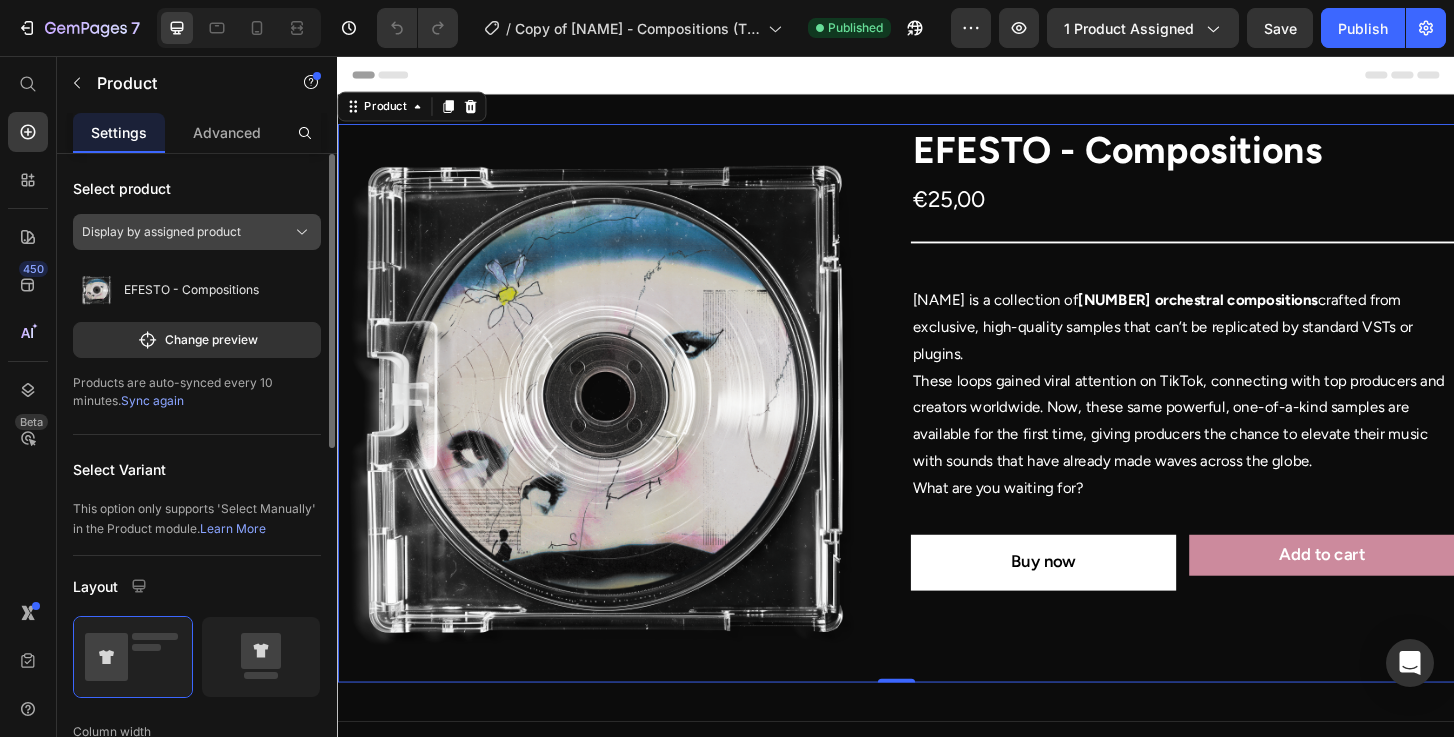 click on "Display by assigned product" at bounding box center (197, 232) 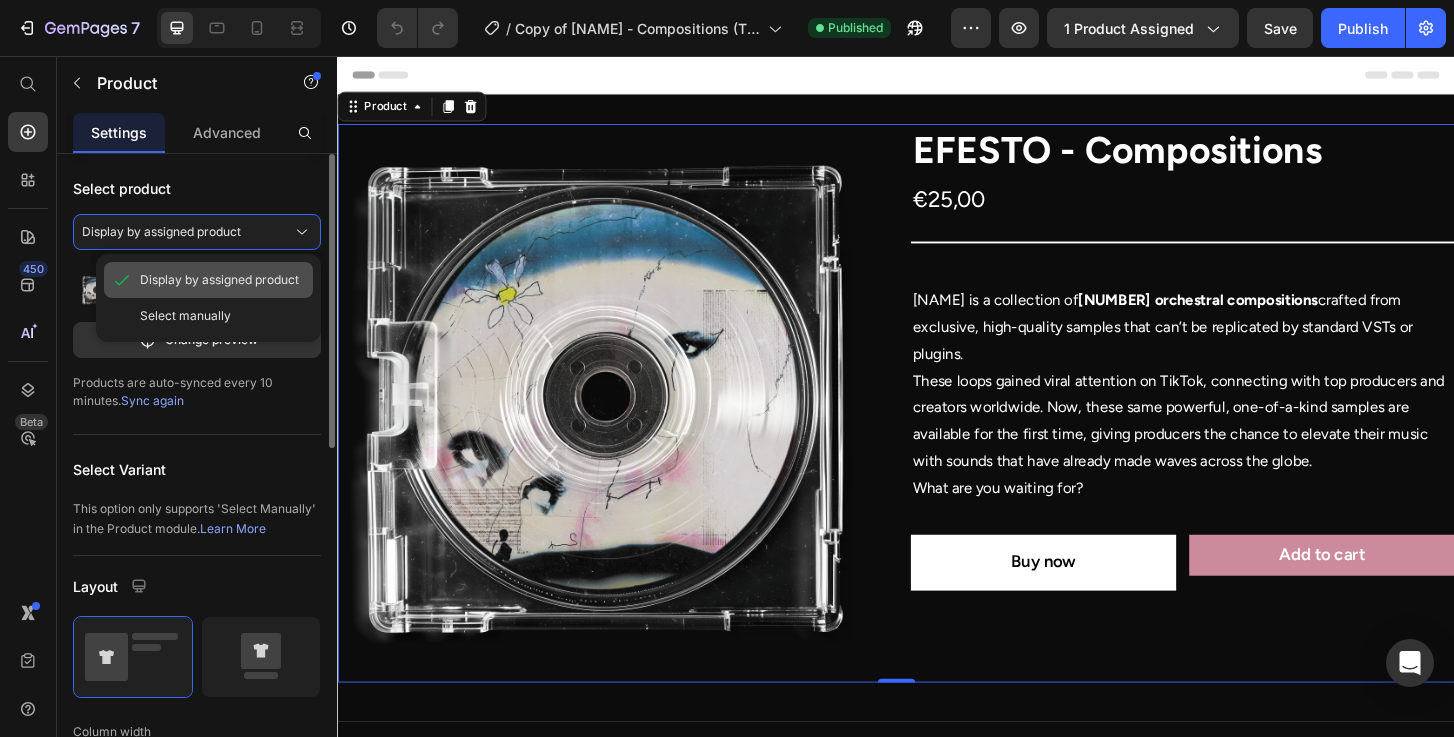 click at bounding box center (122, 280) 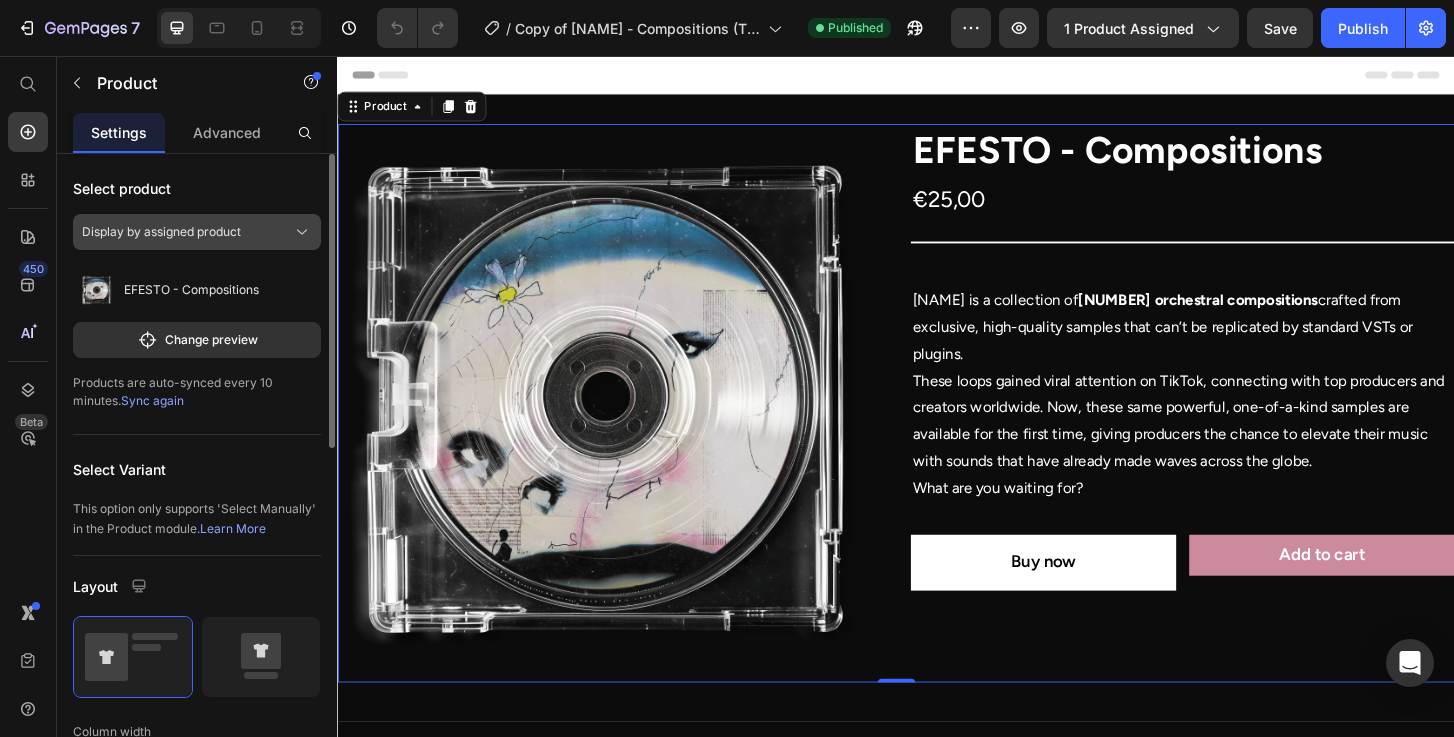 click on "Display by assigned product" at bounding box center [161, 232] 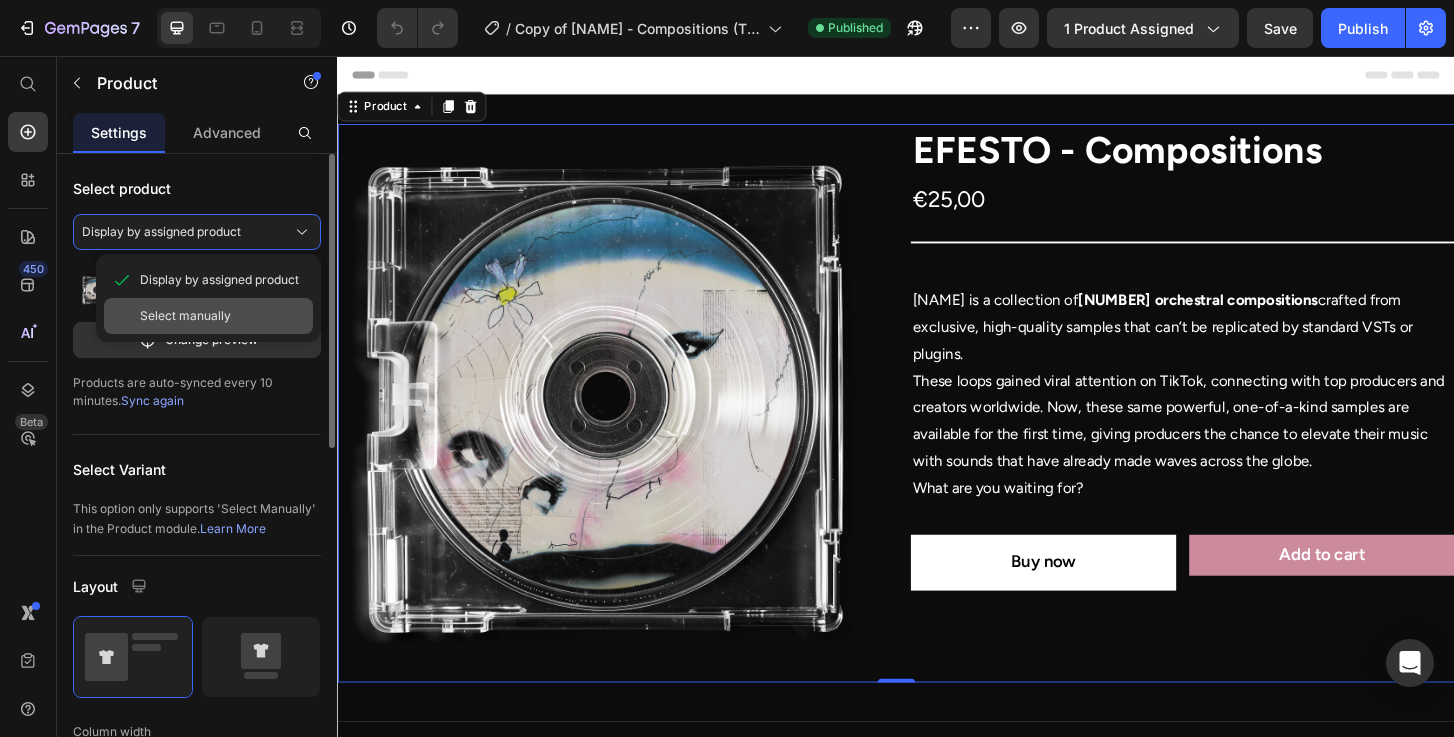click on "Select manually" 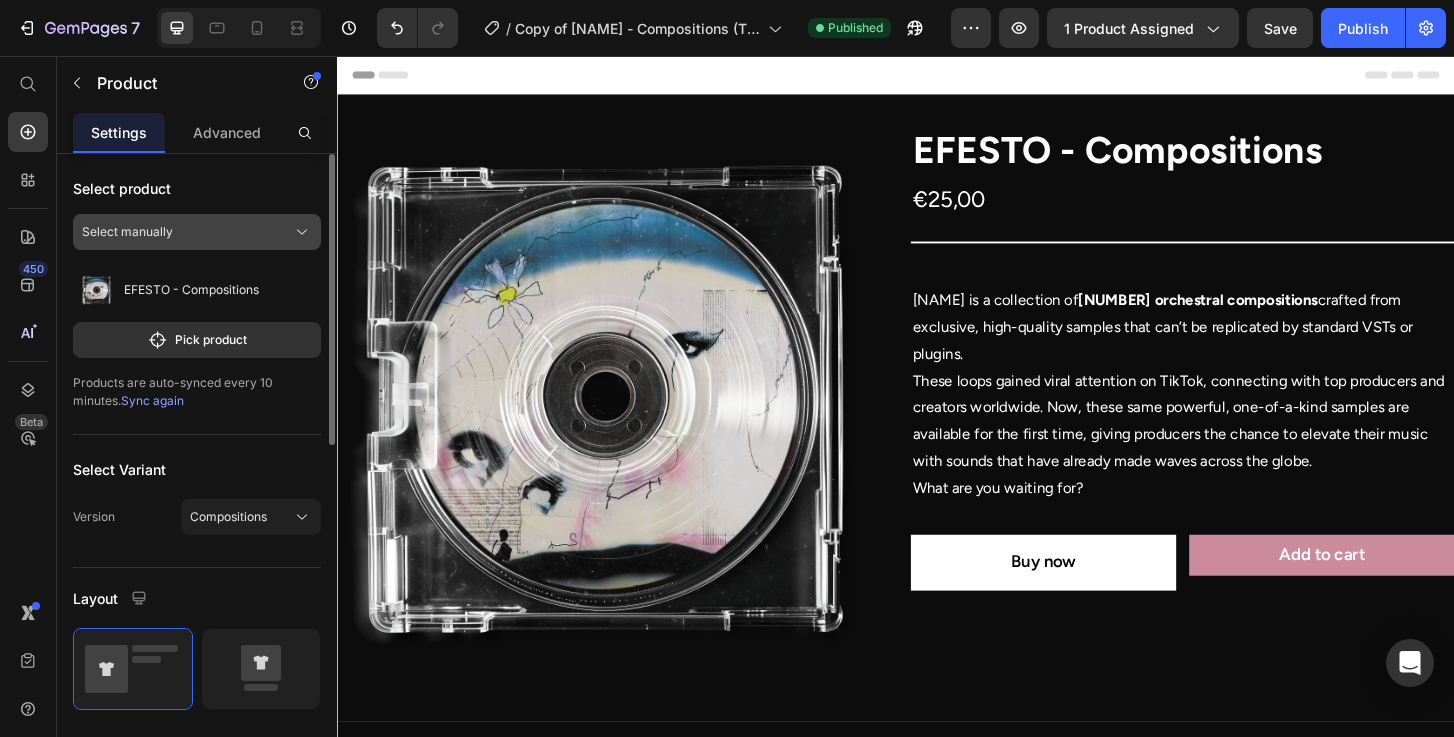click on "Select manually" at bounding box center (127, 232) 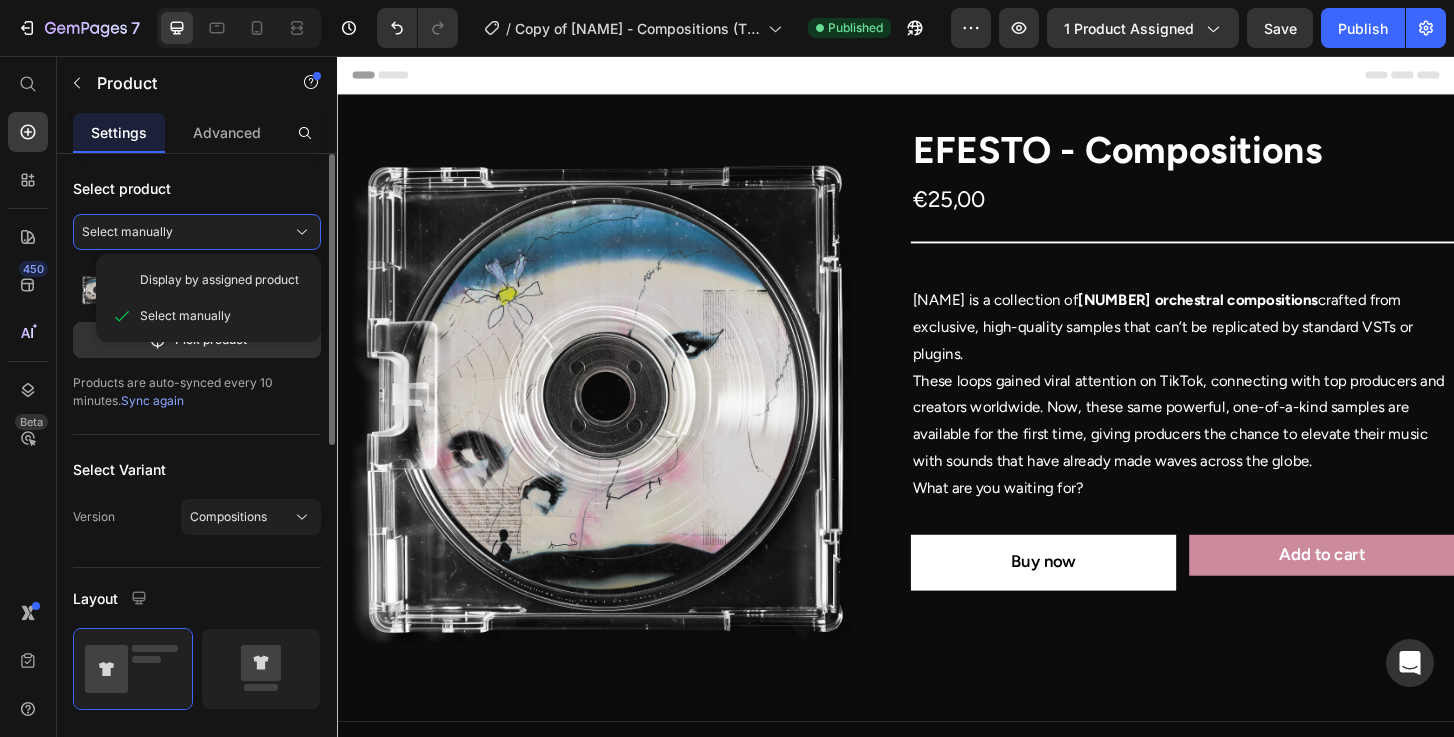 click on "Display by assigned product Select manually" at bounding box center (208, 298) 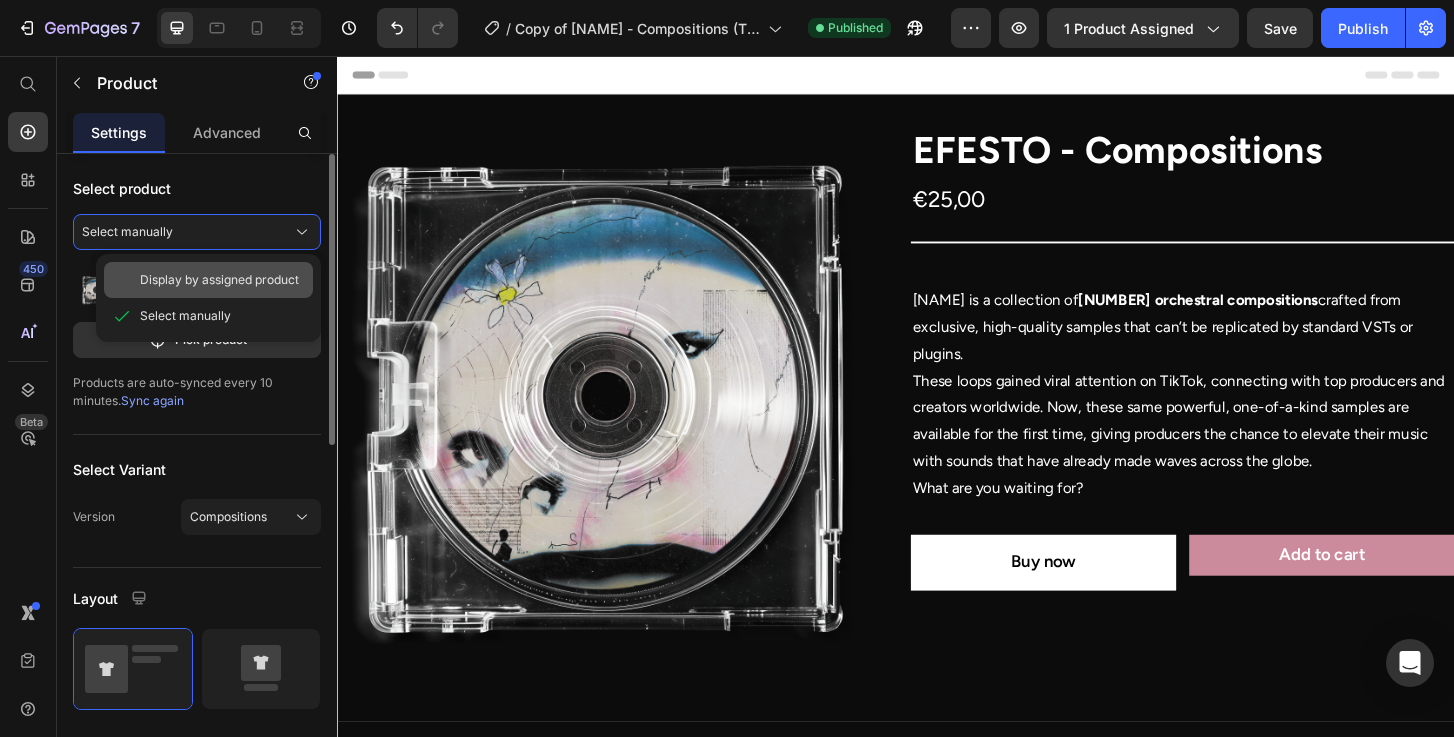 click on "Display by assigned product" 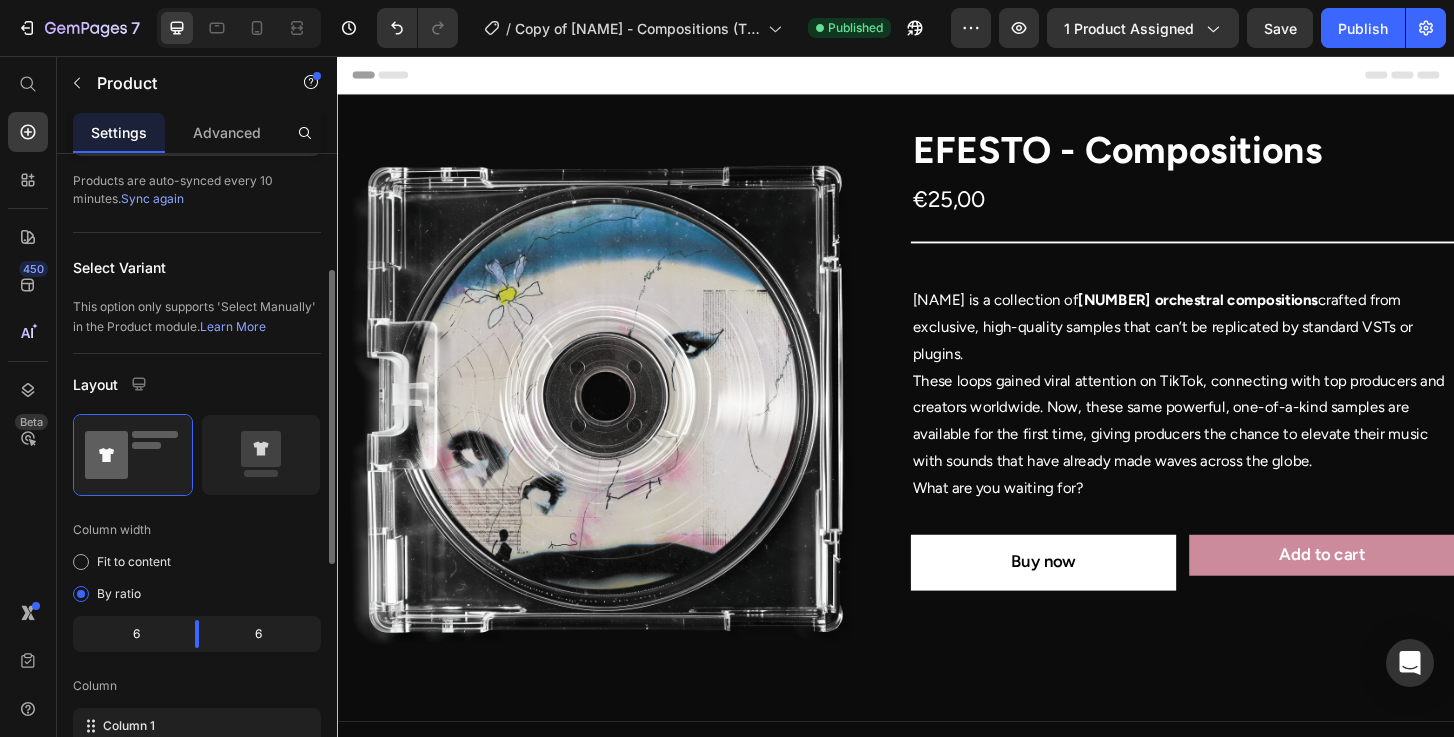scroll, scrollTop: 221, scrollLeft: 0, axis: vertical 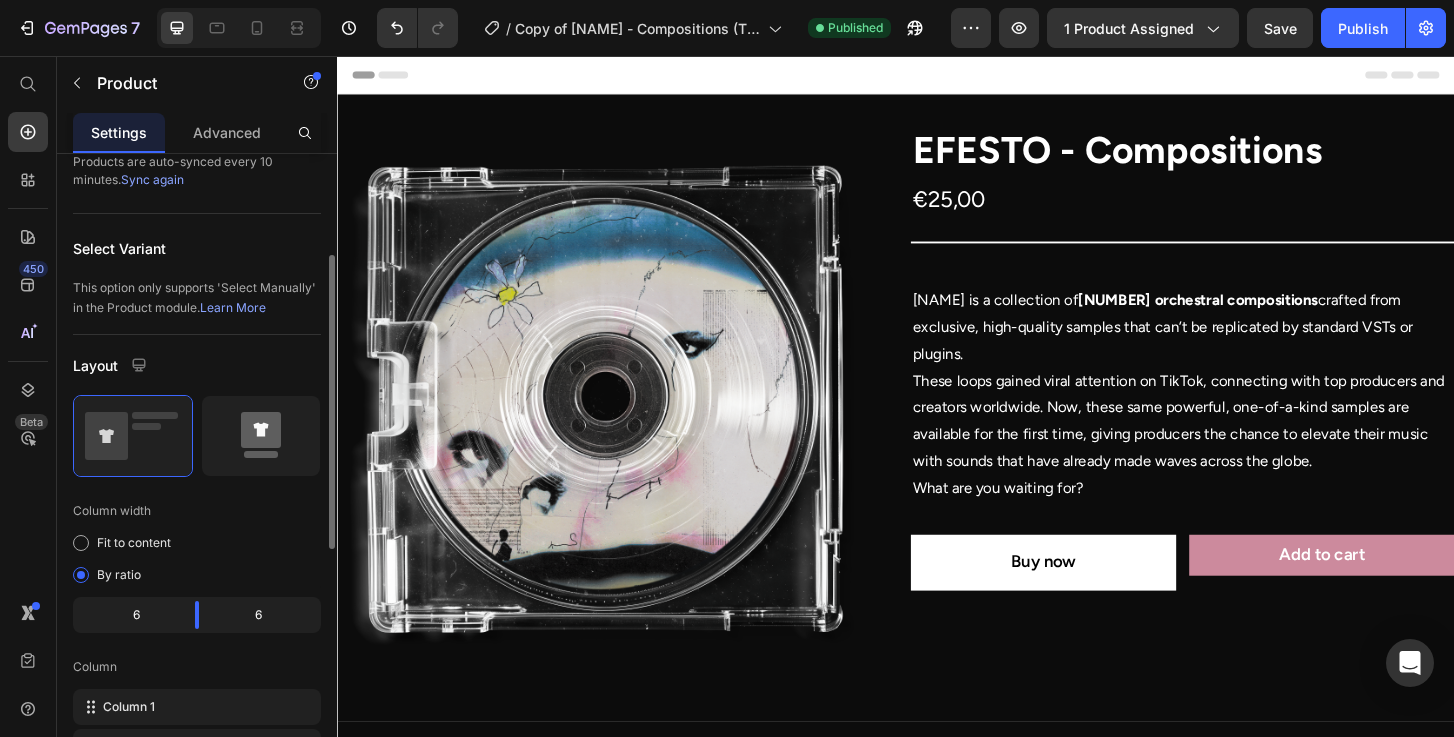 click 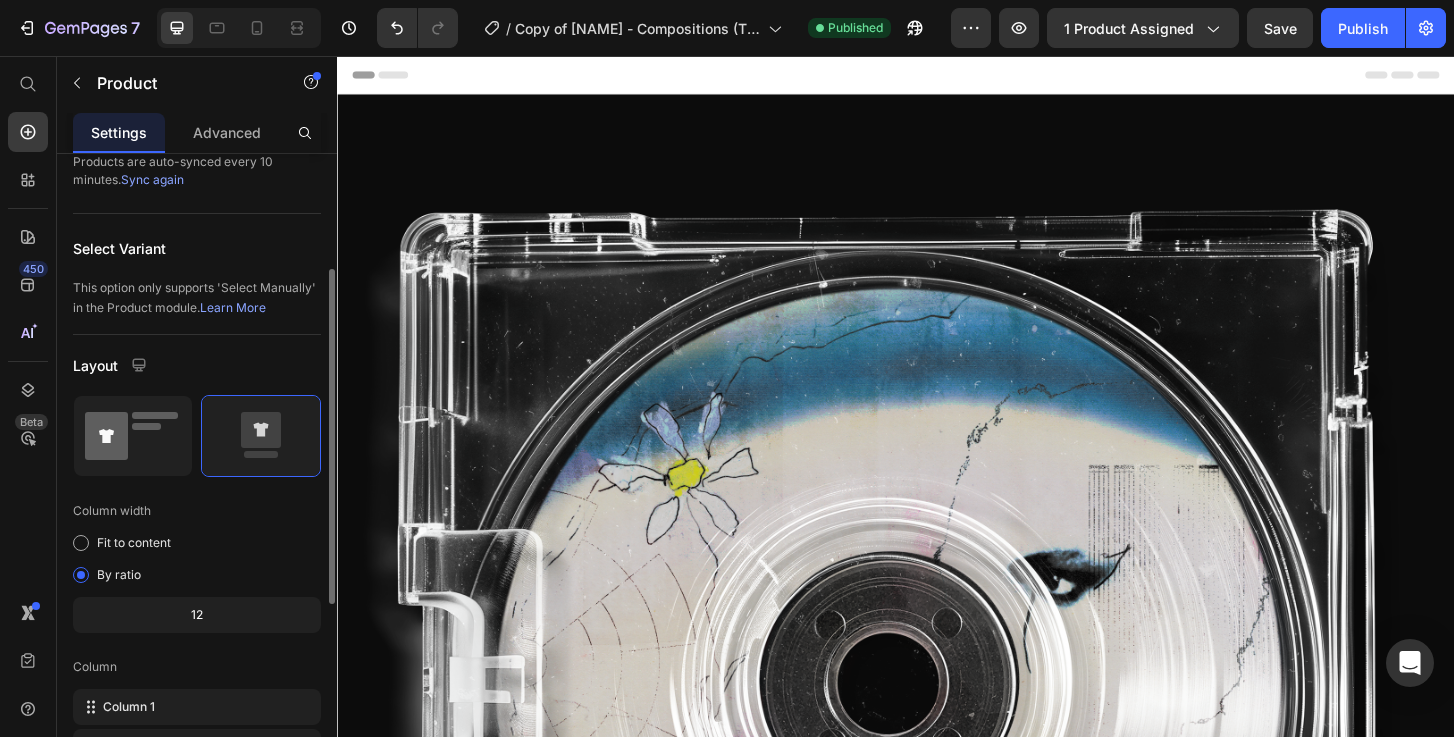 click 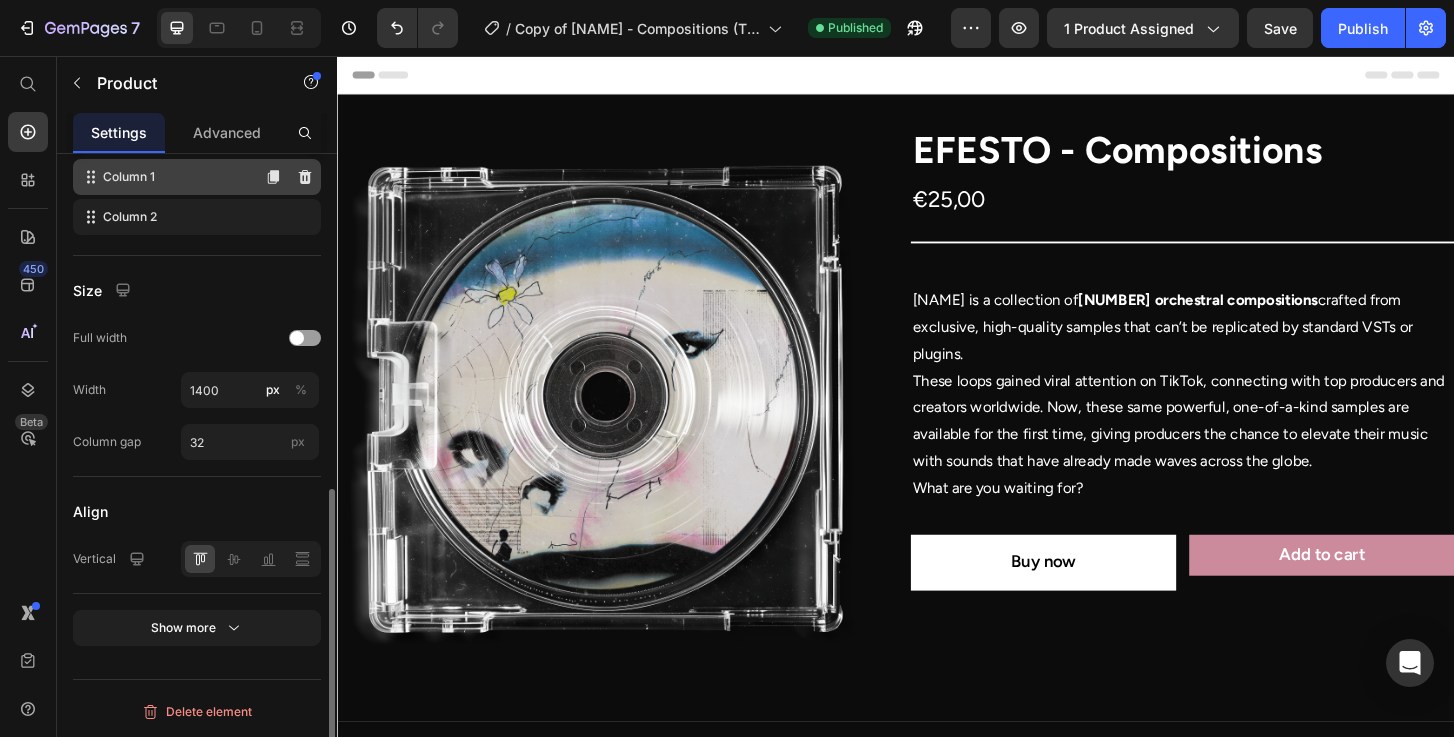 scroll, scrollTop: 0, scrollLeft: 0, axis: both 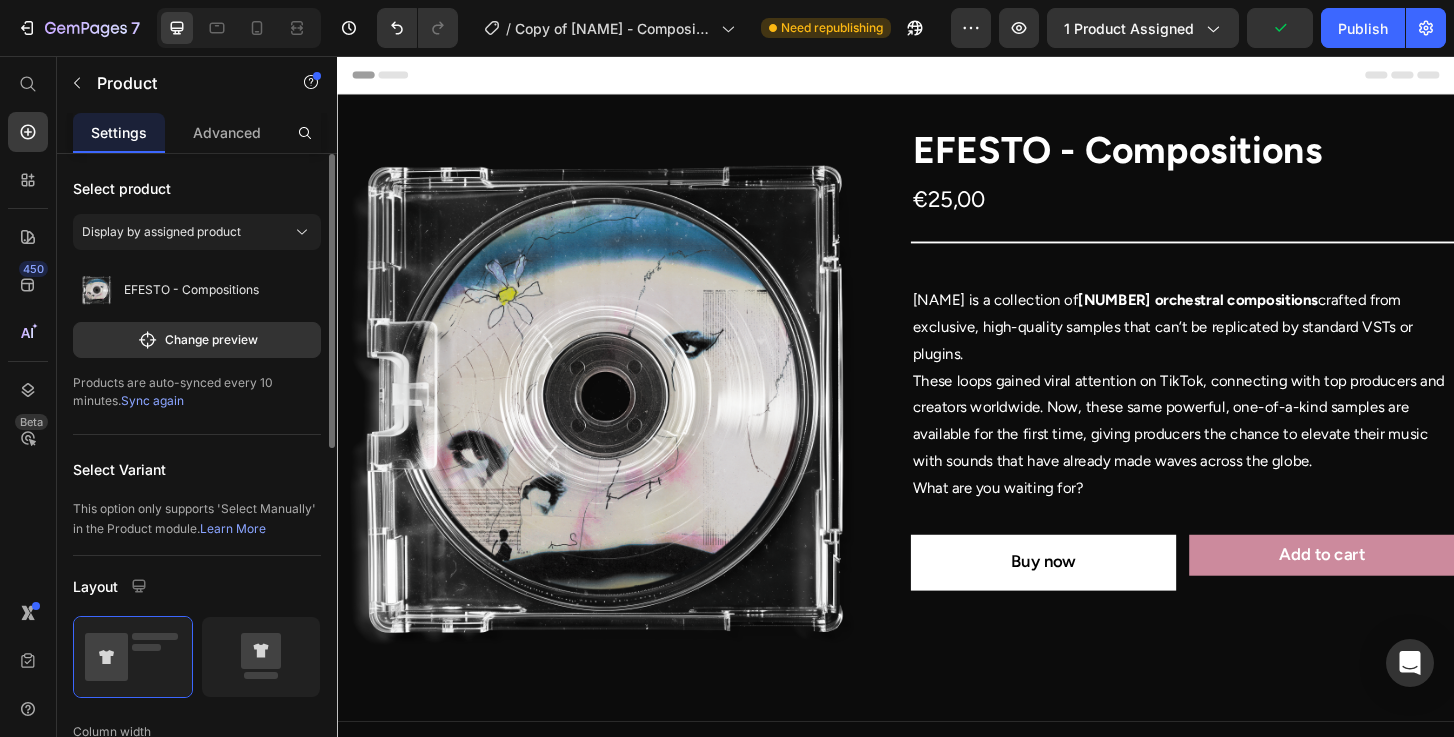click on "This option only supports 'Select Manually' in the Product module.  Learn More" at bounding box center (197, 519) 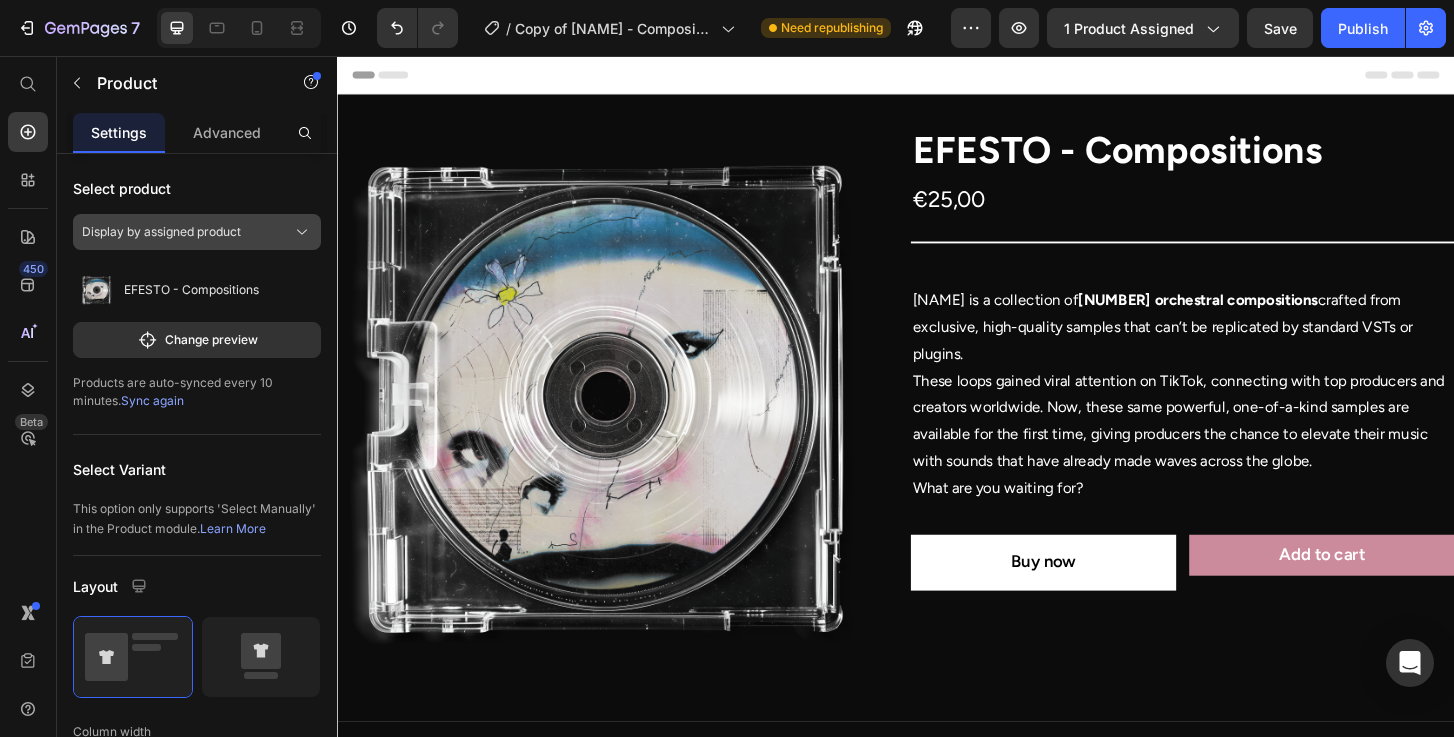 click on "Display by assigned product" at bounding box center (161, 232) 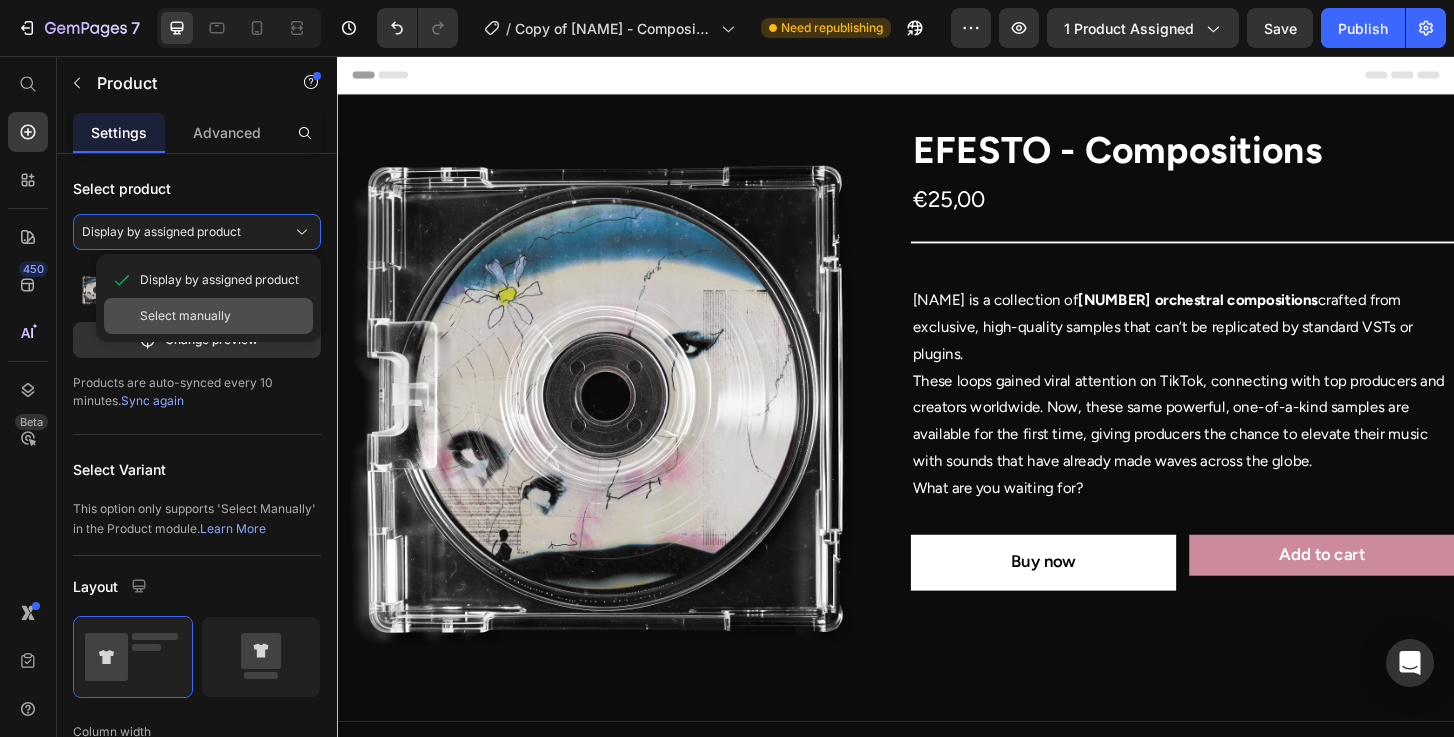 click on "Select manually" at bounding box center (185, 316) 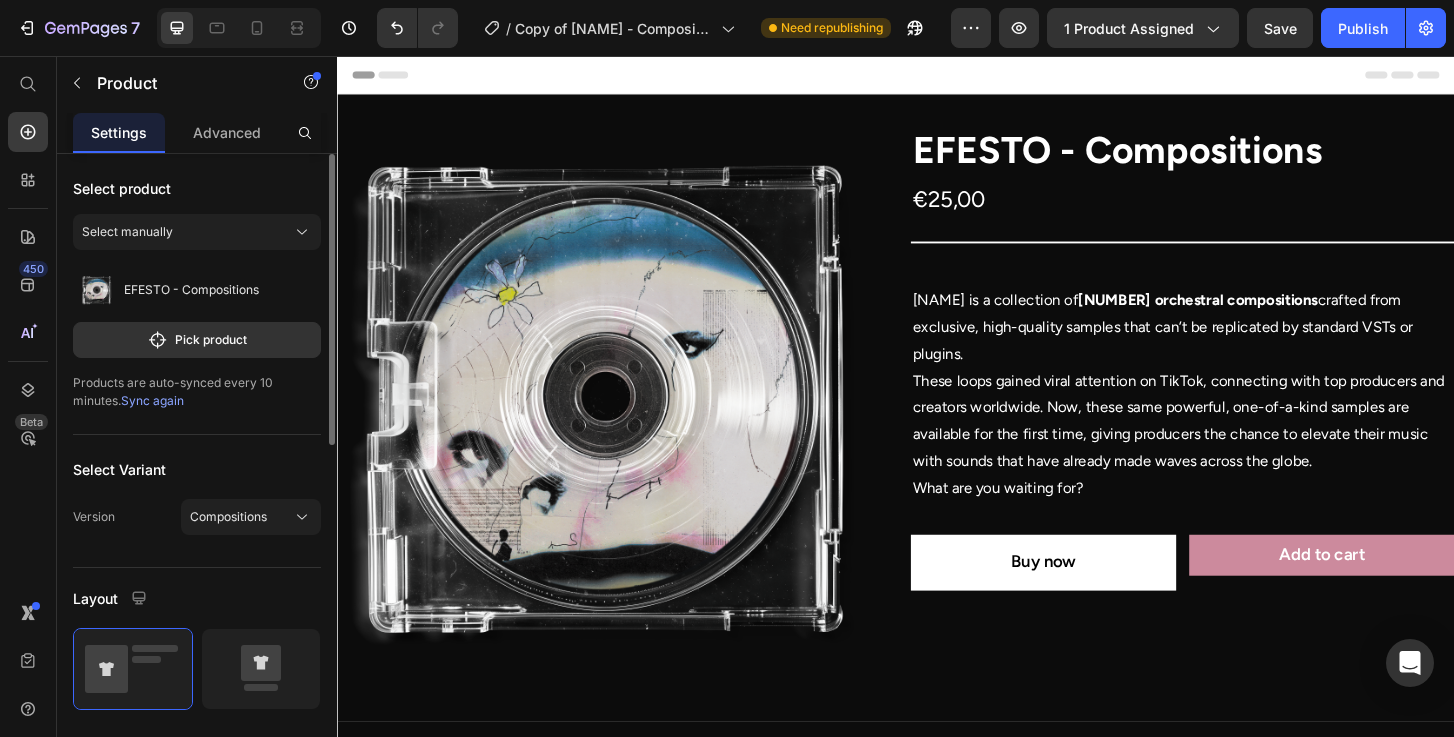 click on "Select Variant" at bounding box center (197, 469) 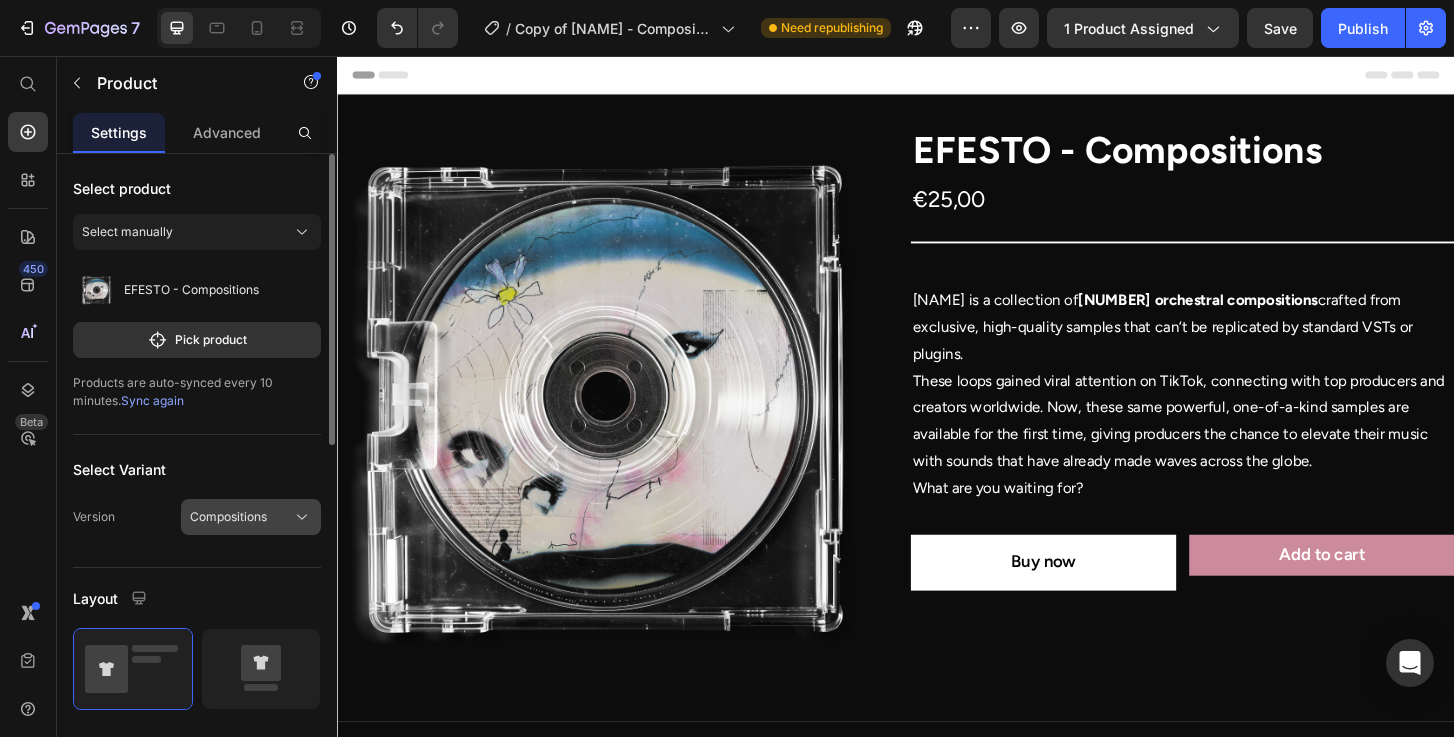 click on "Compositions" at bounding box center (251, 517) 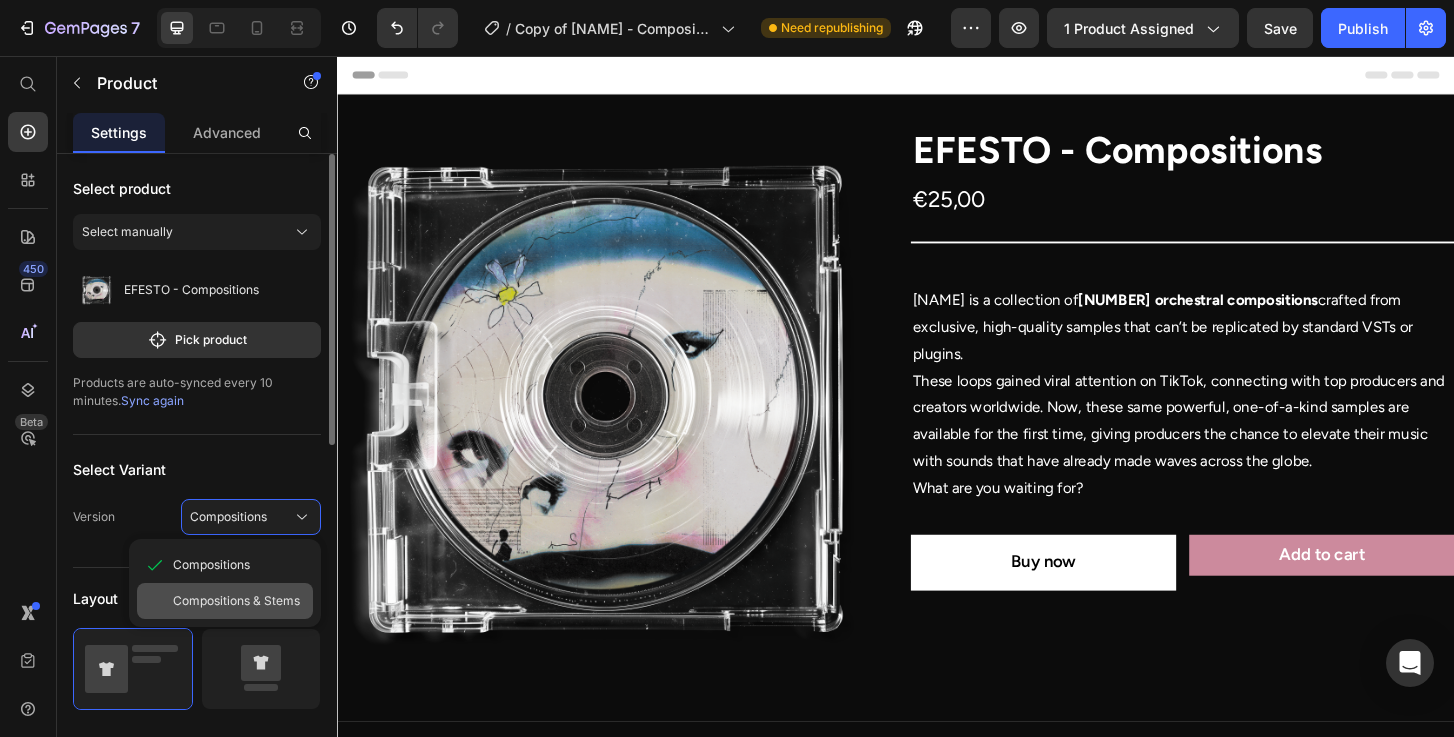 click on "Compositions & Stems" at bounding box center [236, 601] 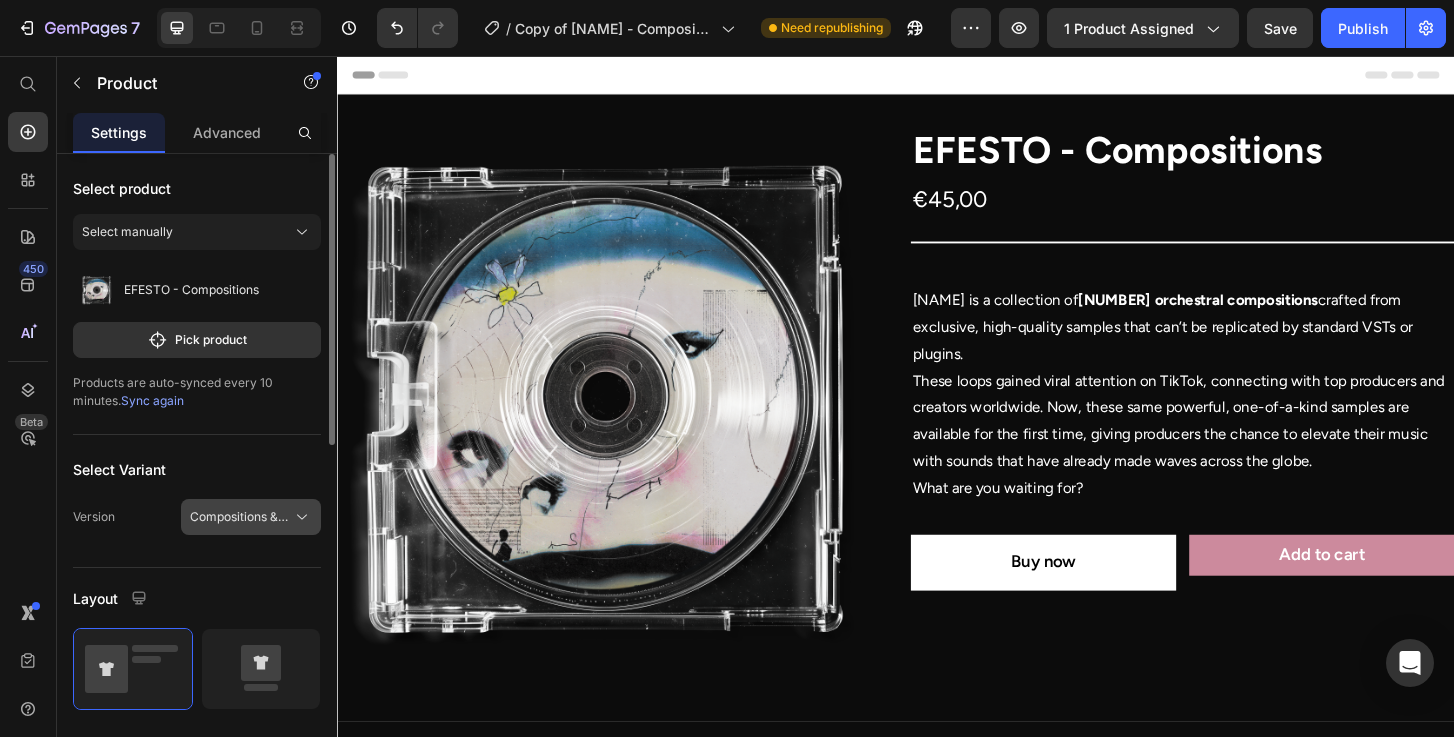 click on "Compositions & Stems" at bounding box center (239, 517) 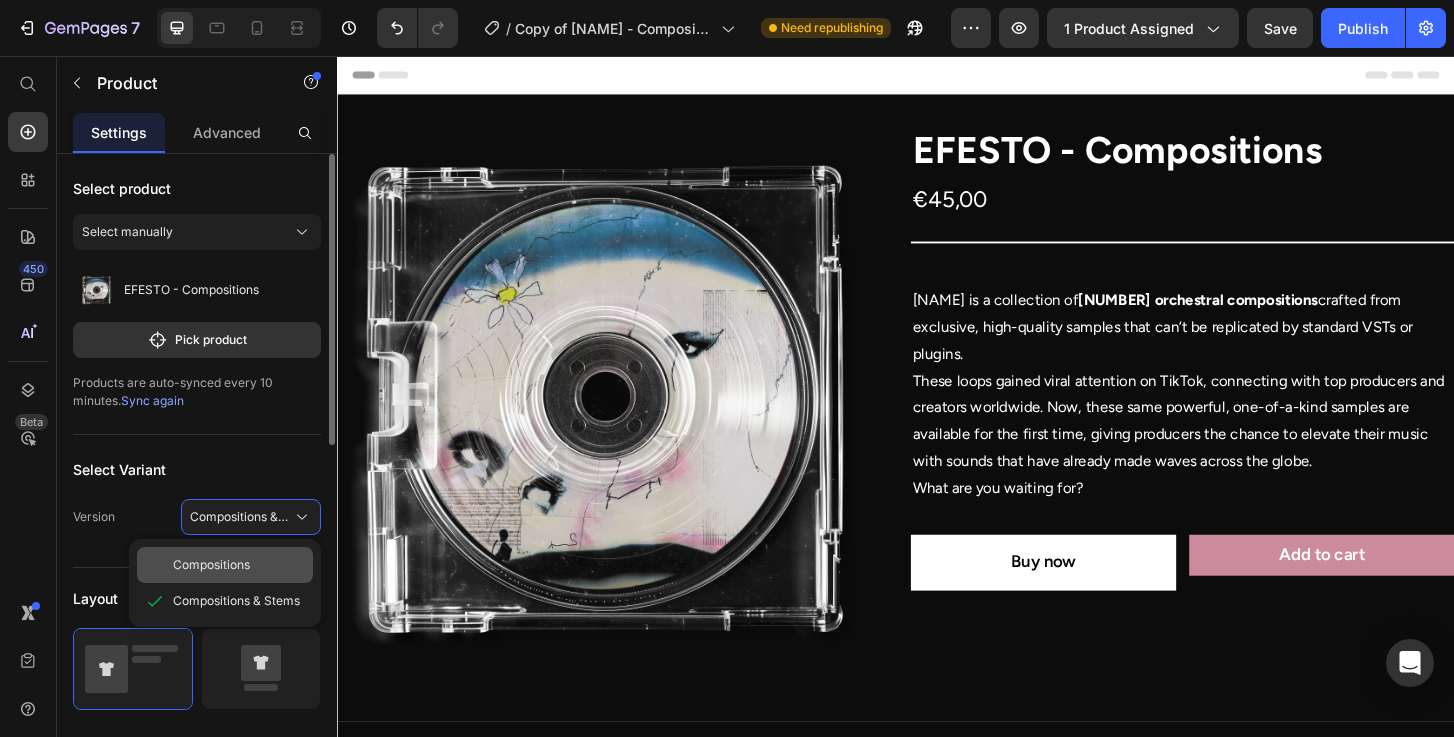 click on "Compositions" 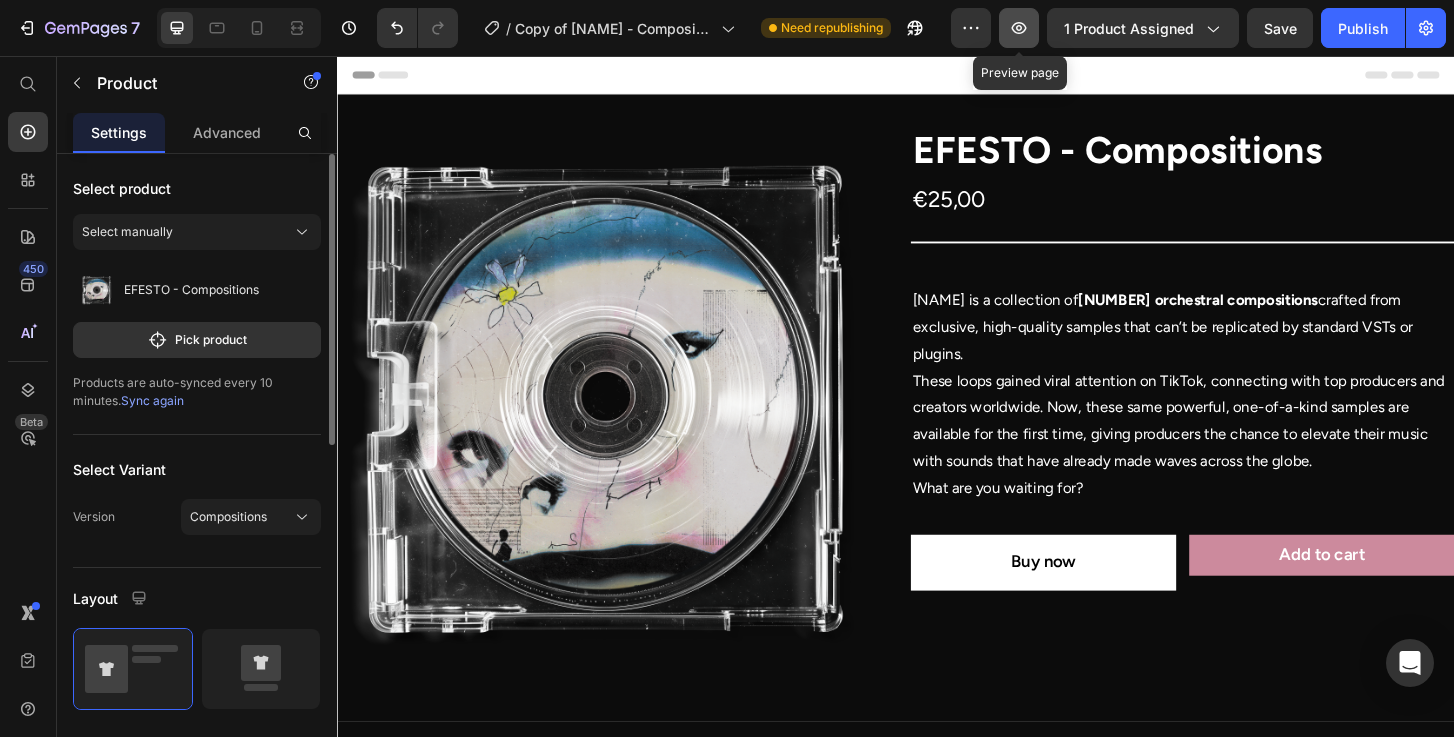 click 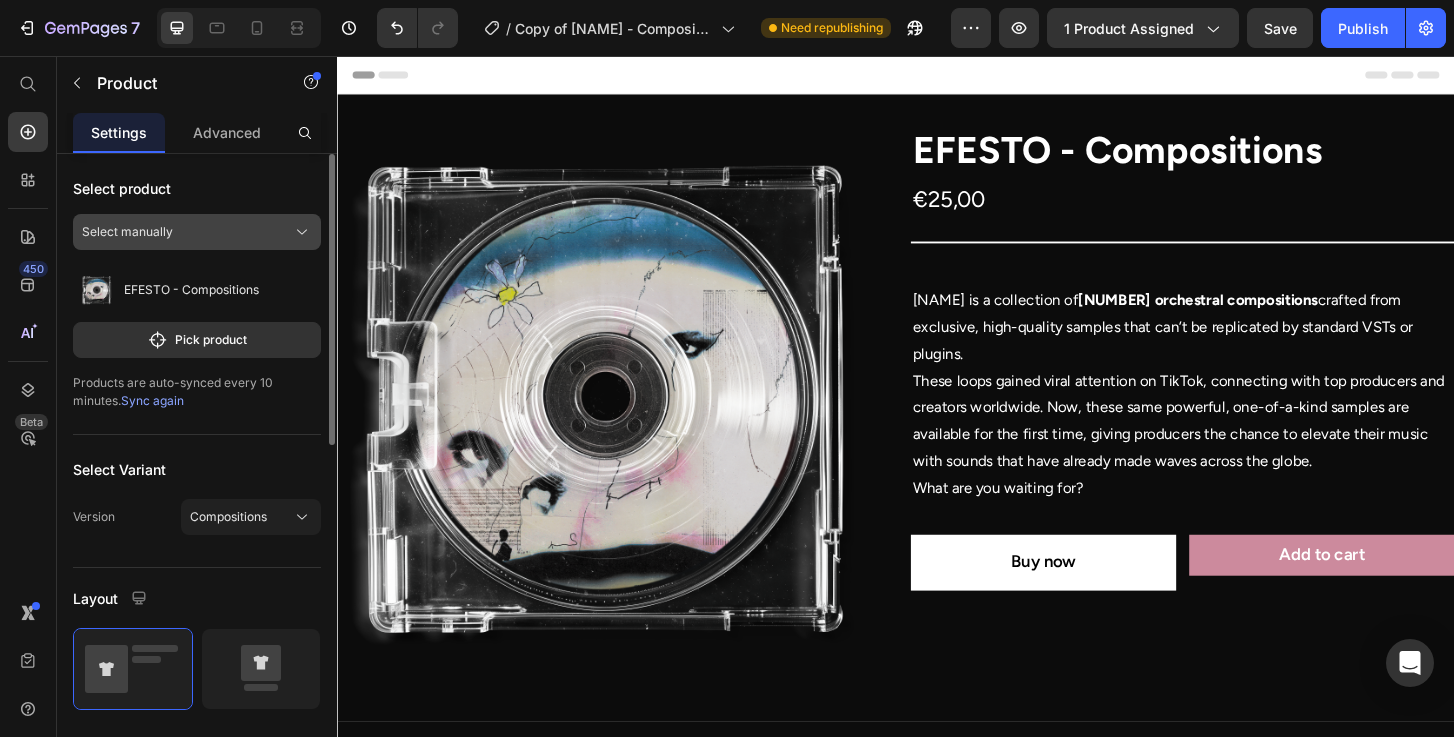 click on "Select manually" 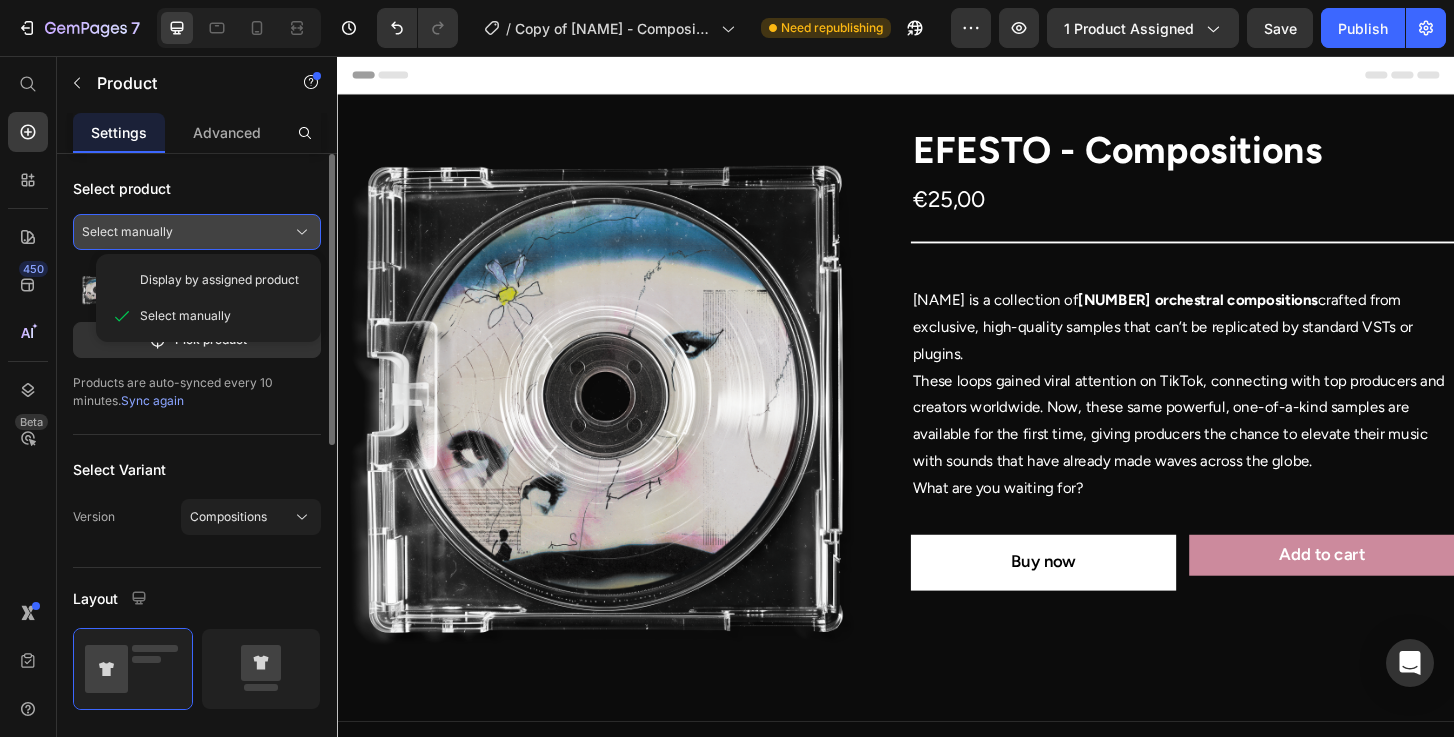 click on "Select manually" 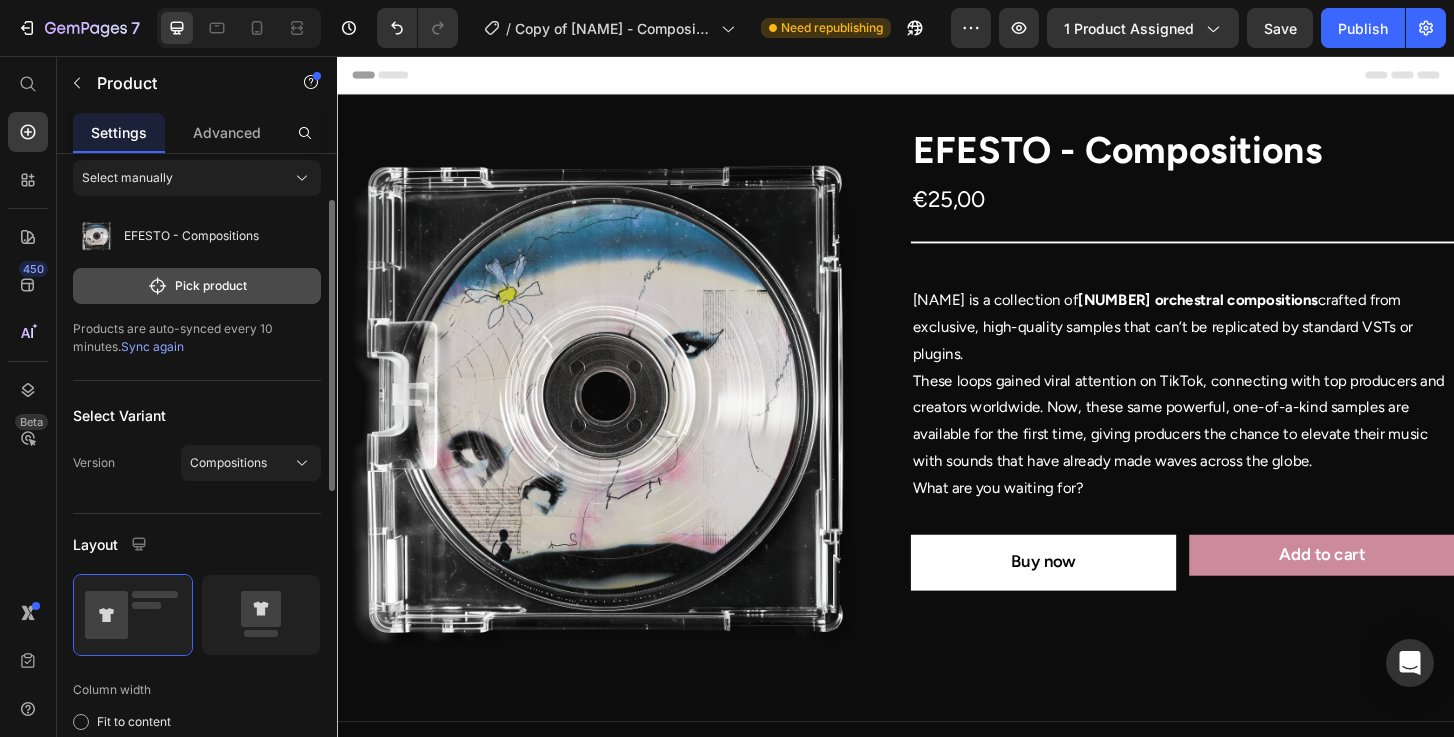 scroll, scrollTop: 75, scrollLeft: 0, axis: vertical 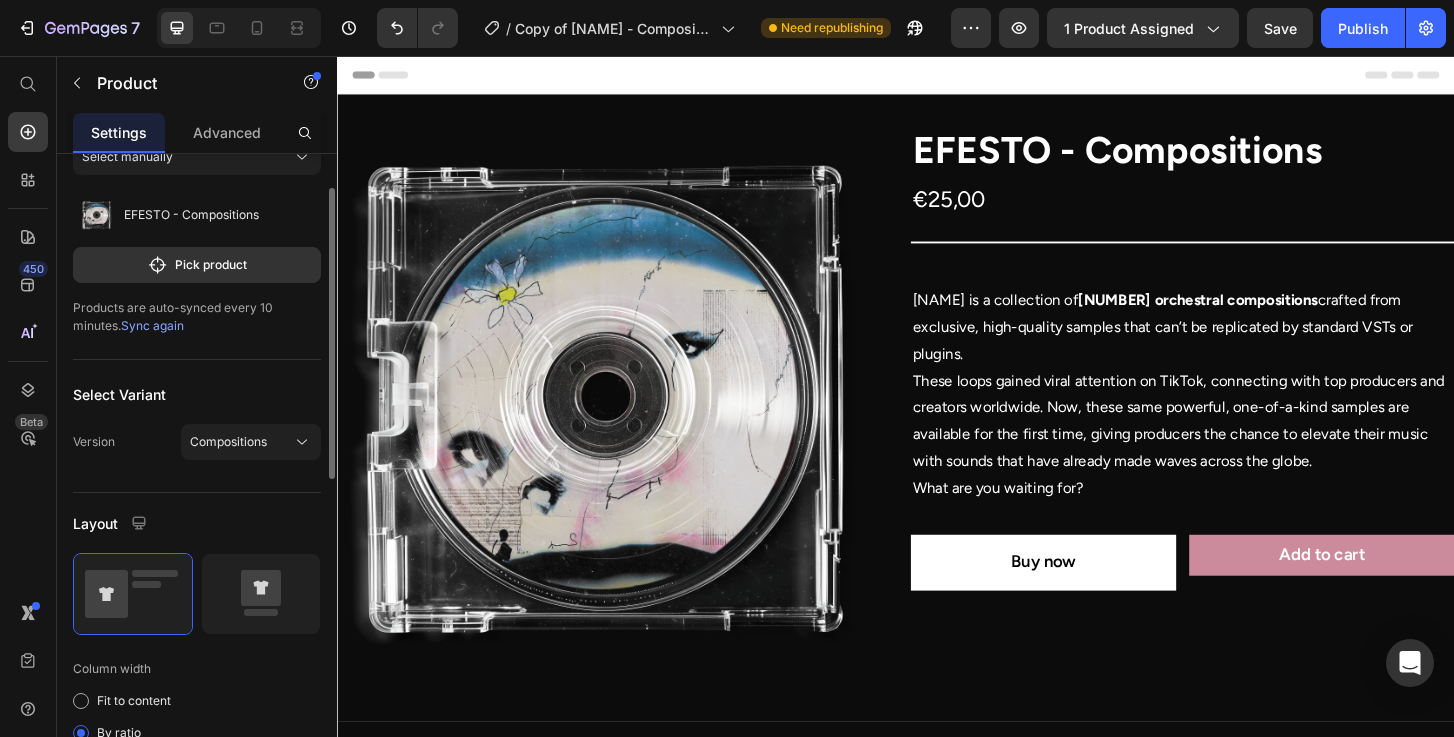 click on "Sync again" at bounding box center [152, 325] 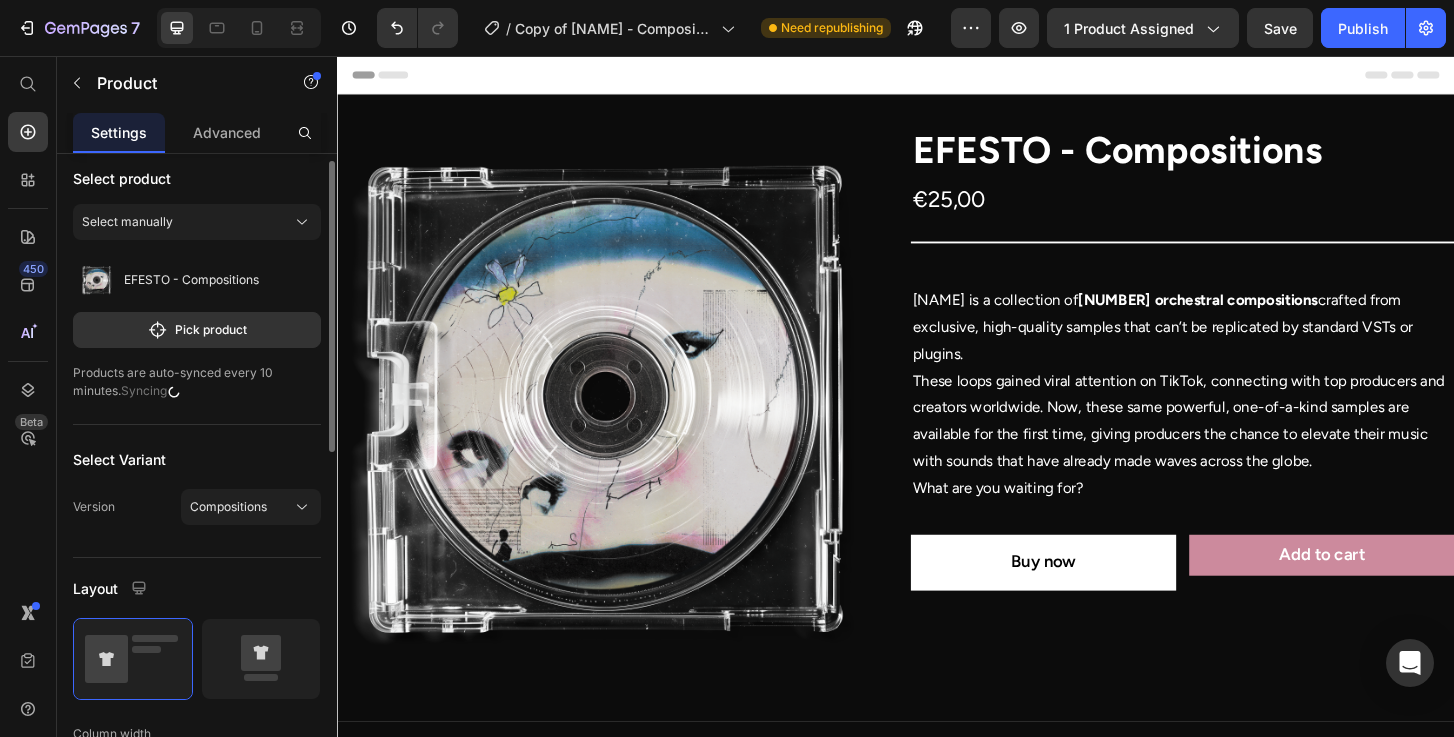 scroll, scrollTop: 12, scrollLeft: 0, axis: vertical 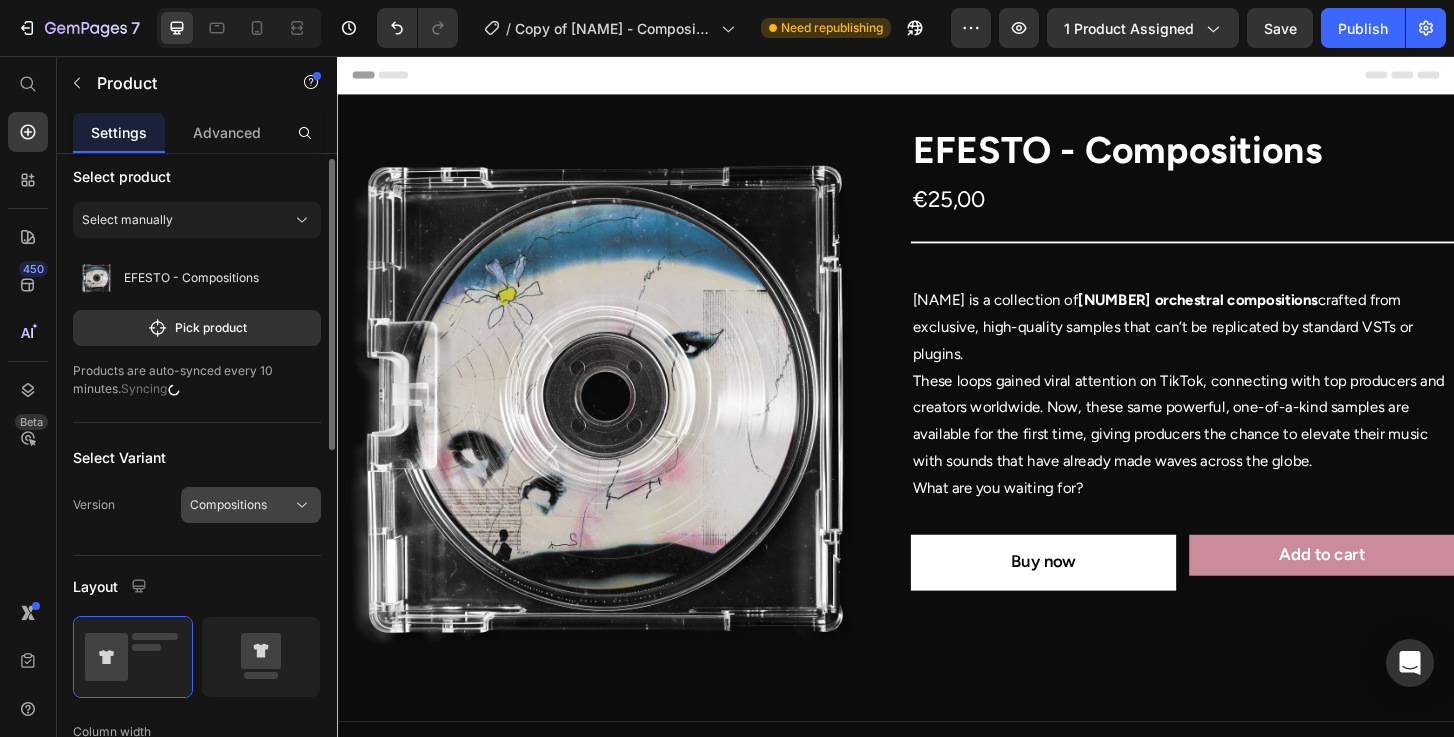 click on "Compositions" at bounding box center [228, 505] 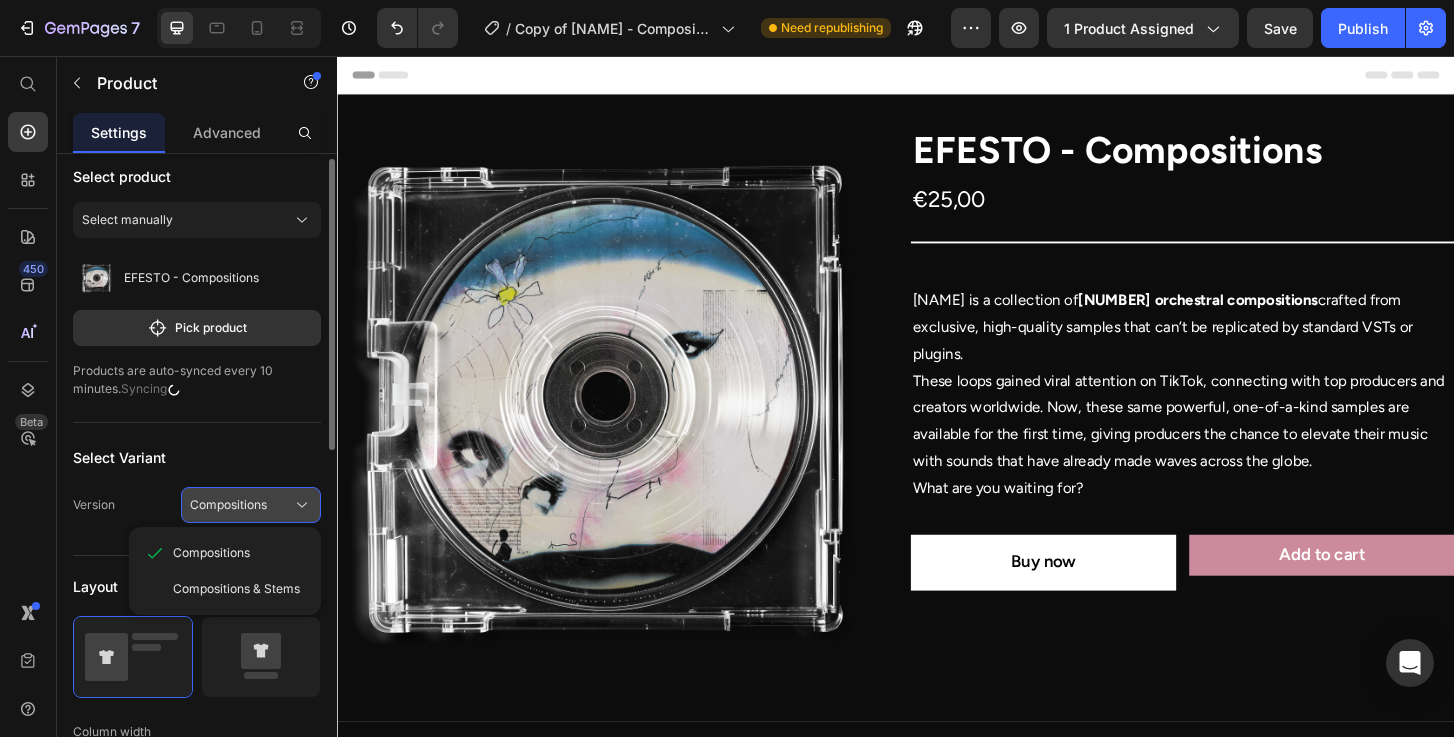 click on "Compositions" at bounding box center (228, 505) 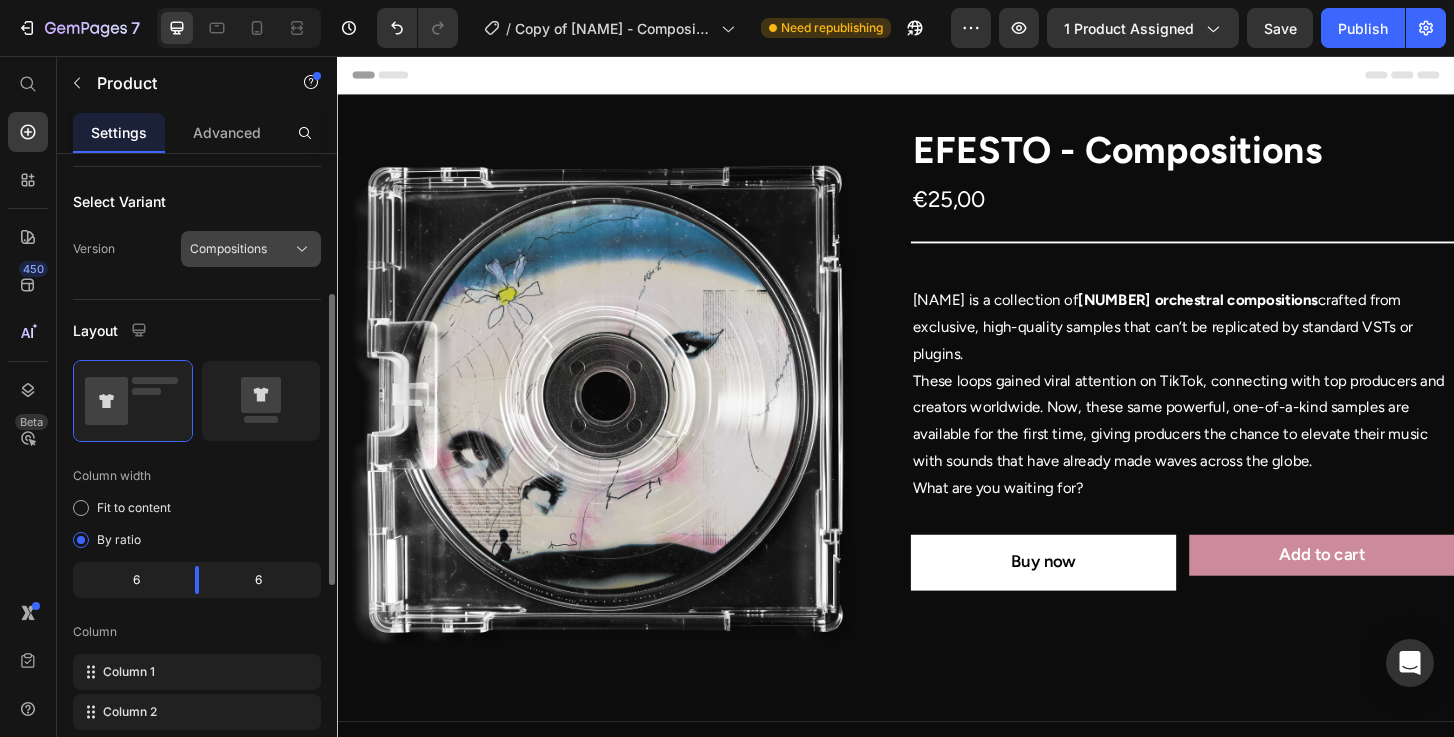 scroll, scrollTop: 280, scrollLeft: 0, axis: vertical 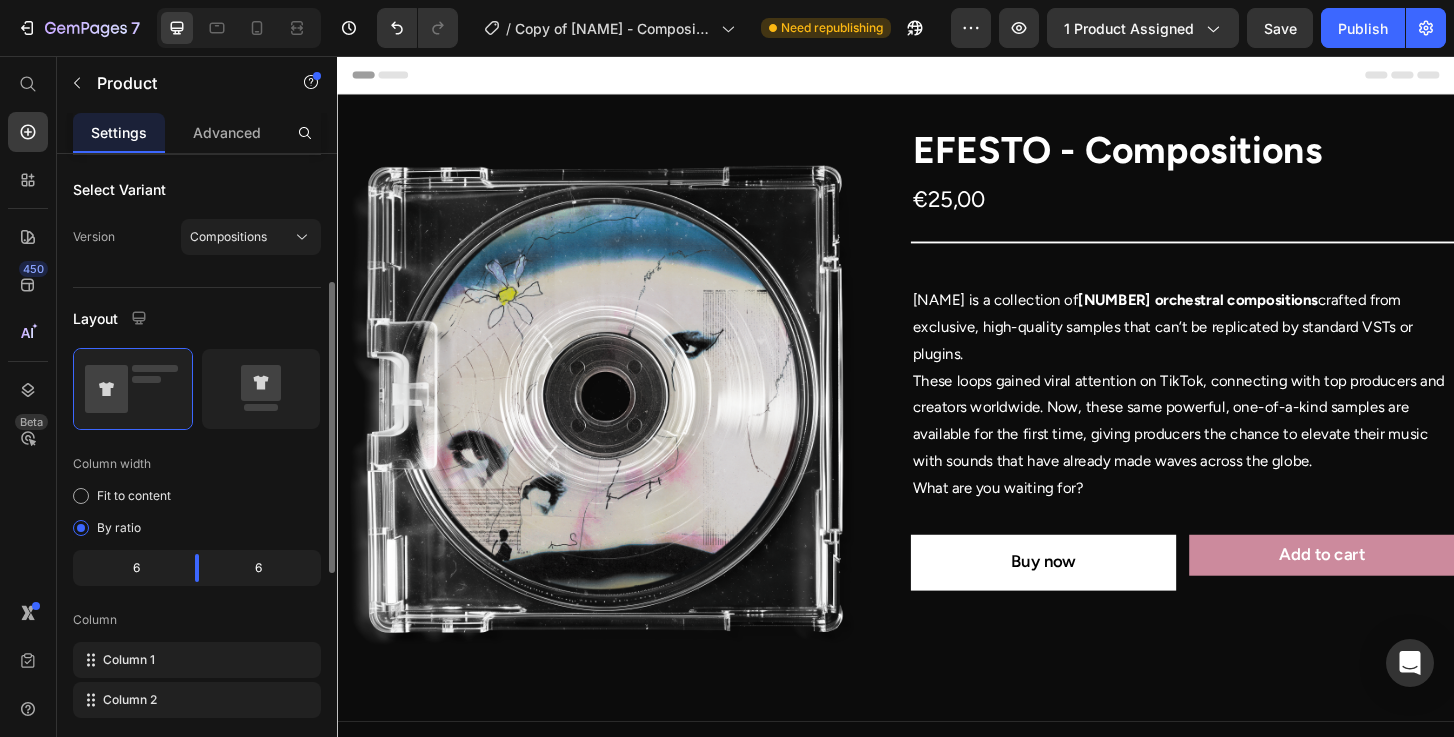 click on "Version Compositions" 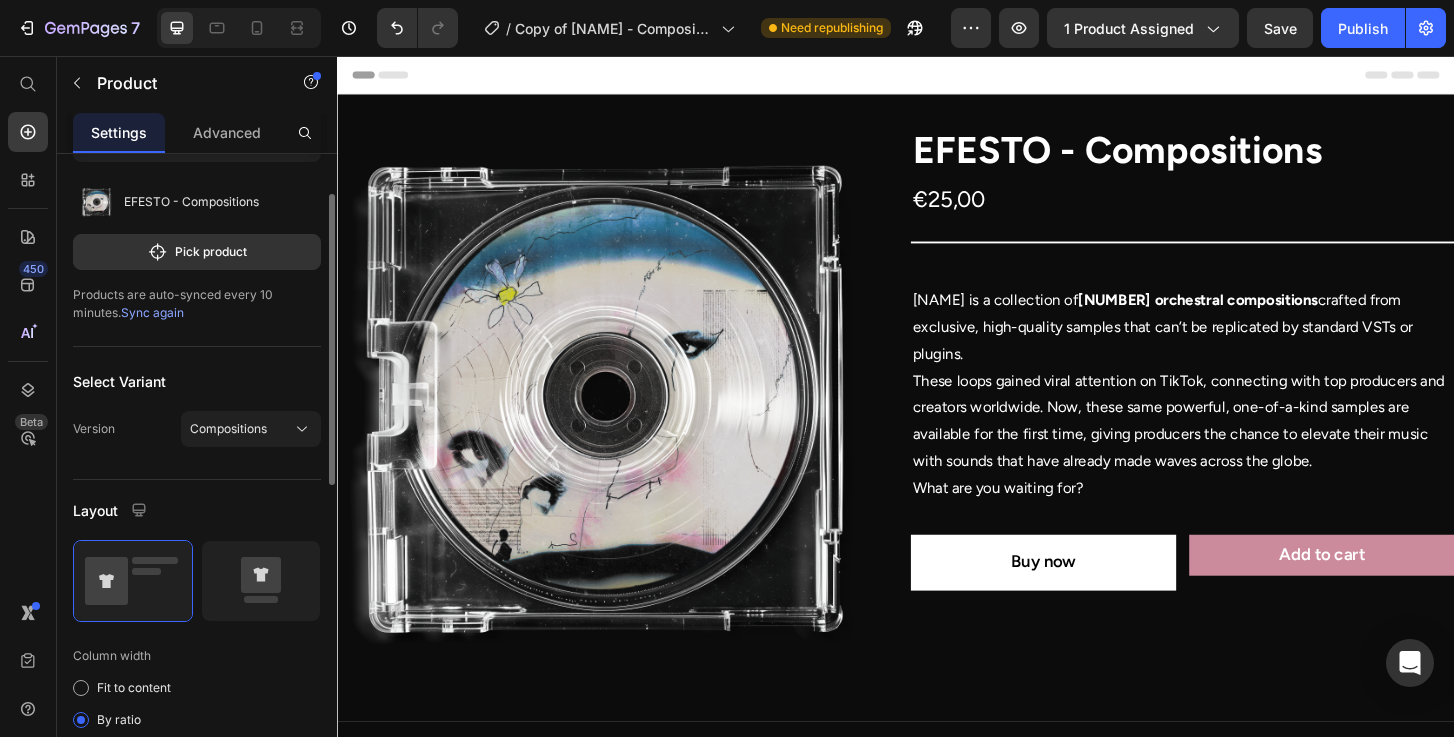 scroll, scrollTop: 0, scrollLeft: 0, axis: both 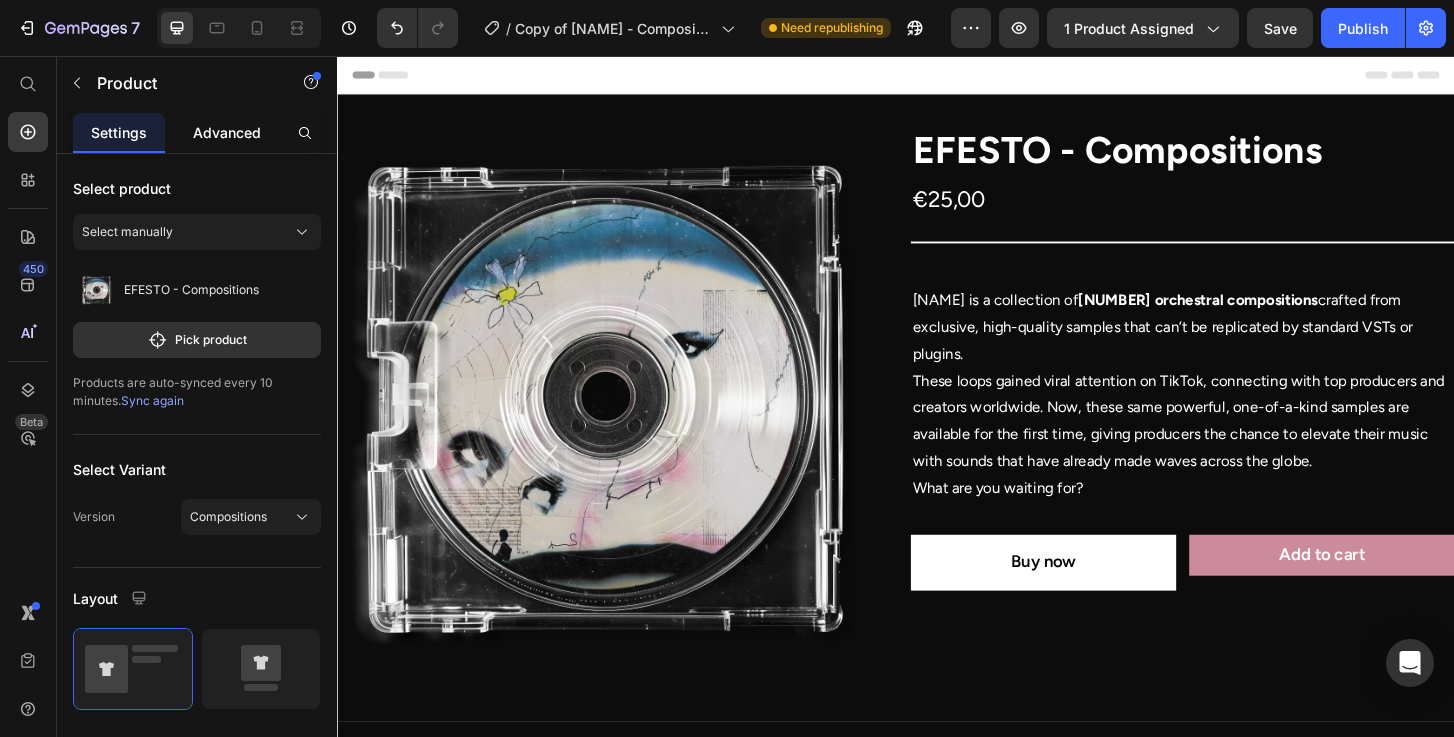 click on "Advanced" at bounding box center (227, 132) 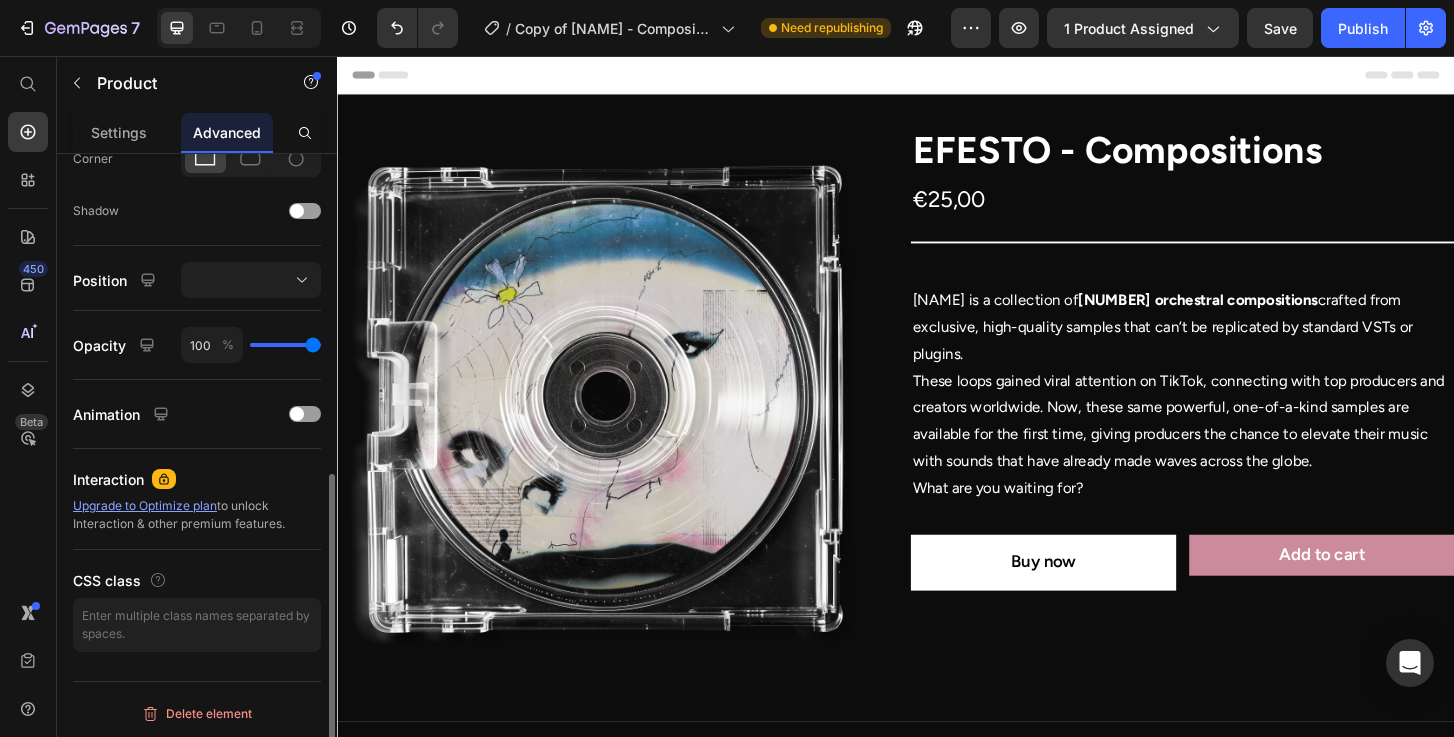 scroll, scrollTop: 629, scrollLeft: 0, axis: vertical 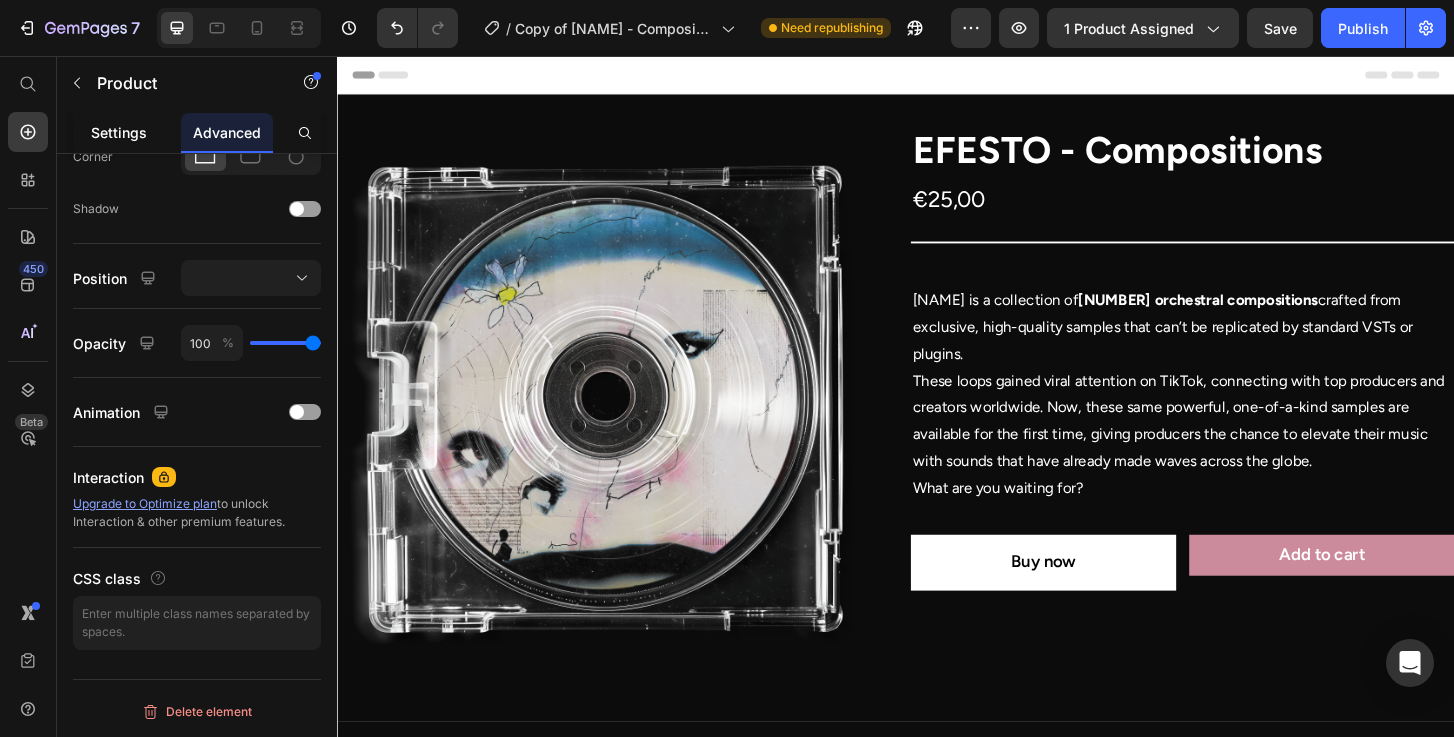 click on "Settings" at bounding box center (119, 132) 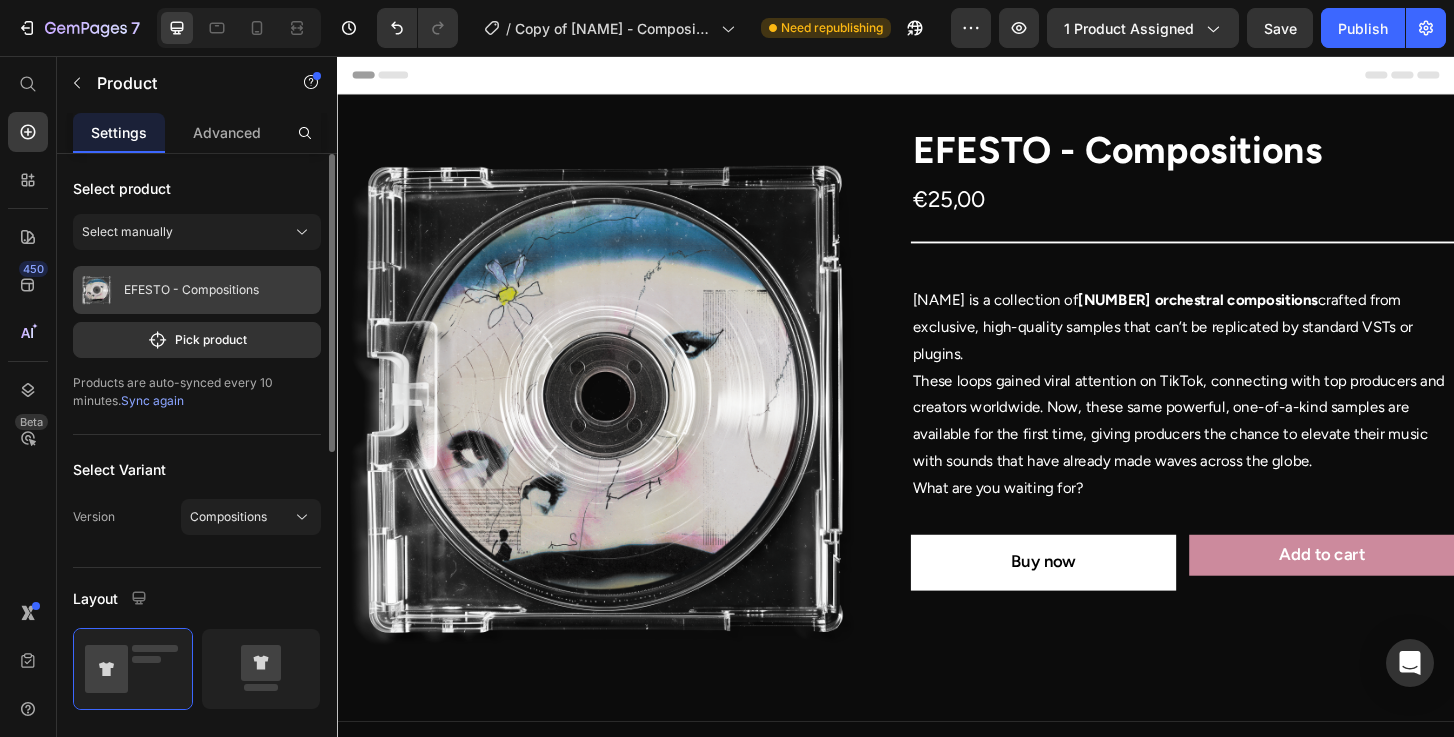 click on "EFESTO - Compositions" at bounding box center [197, 290] 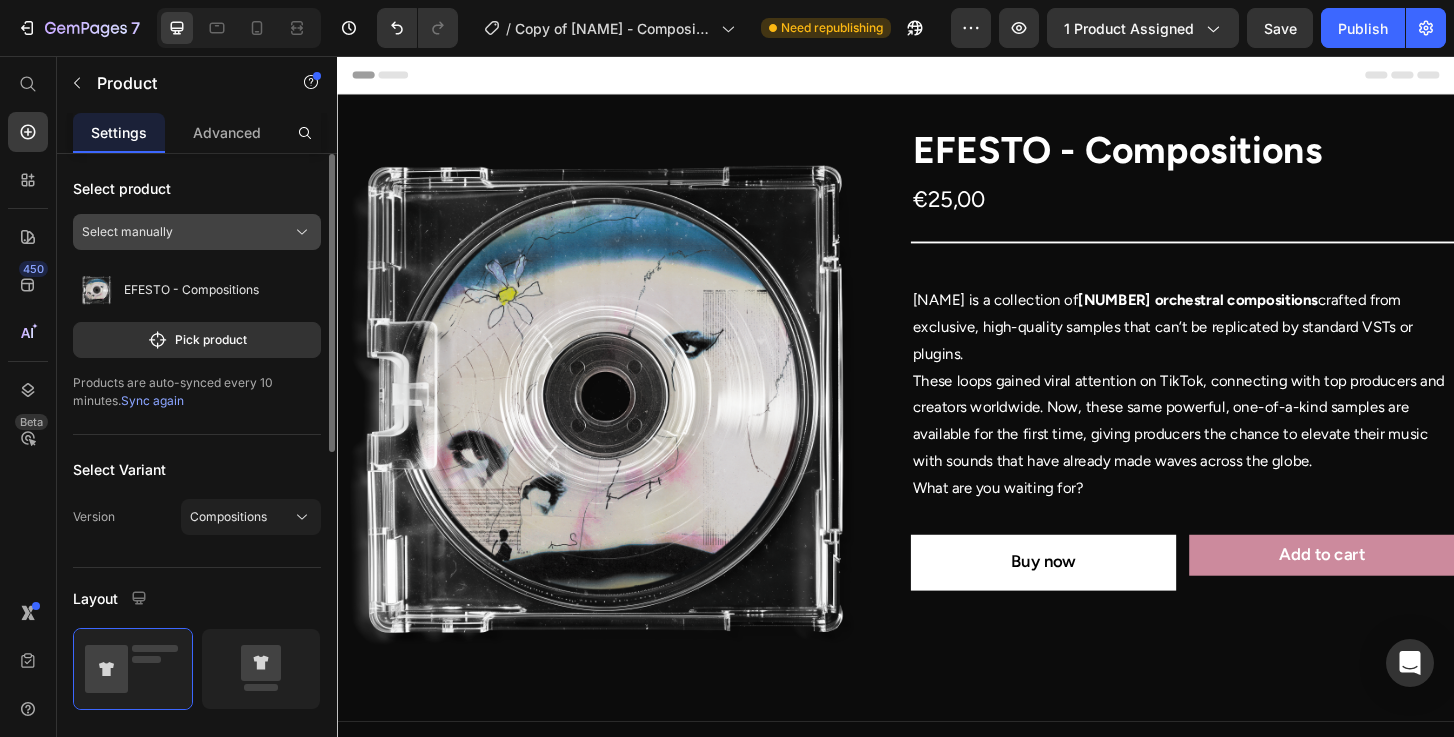 click on "Select manually" at bounding box center [197, 232] 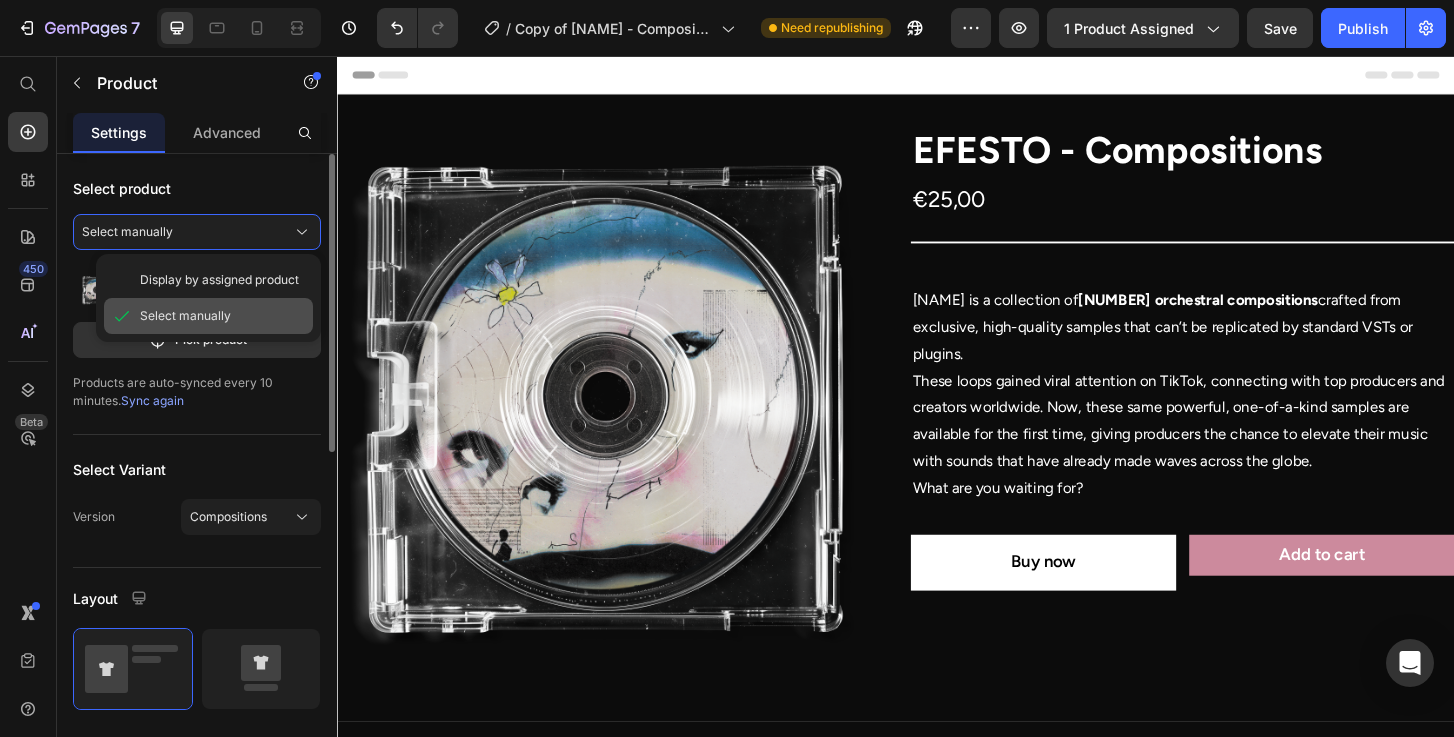 click on "Select manually" at bounding box center [185, 316] 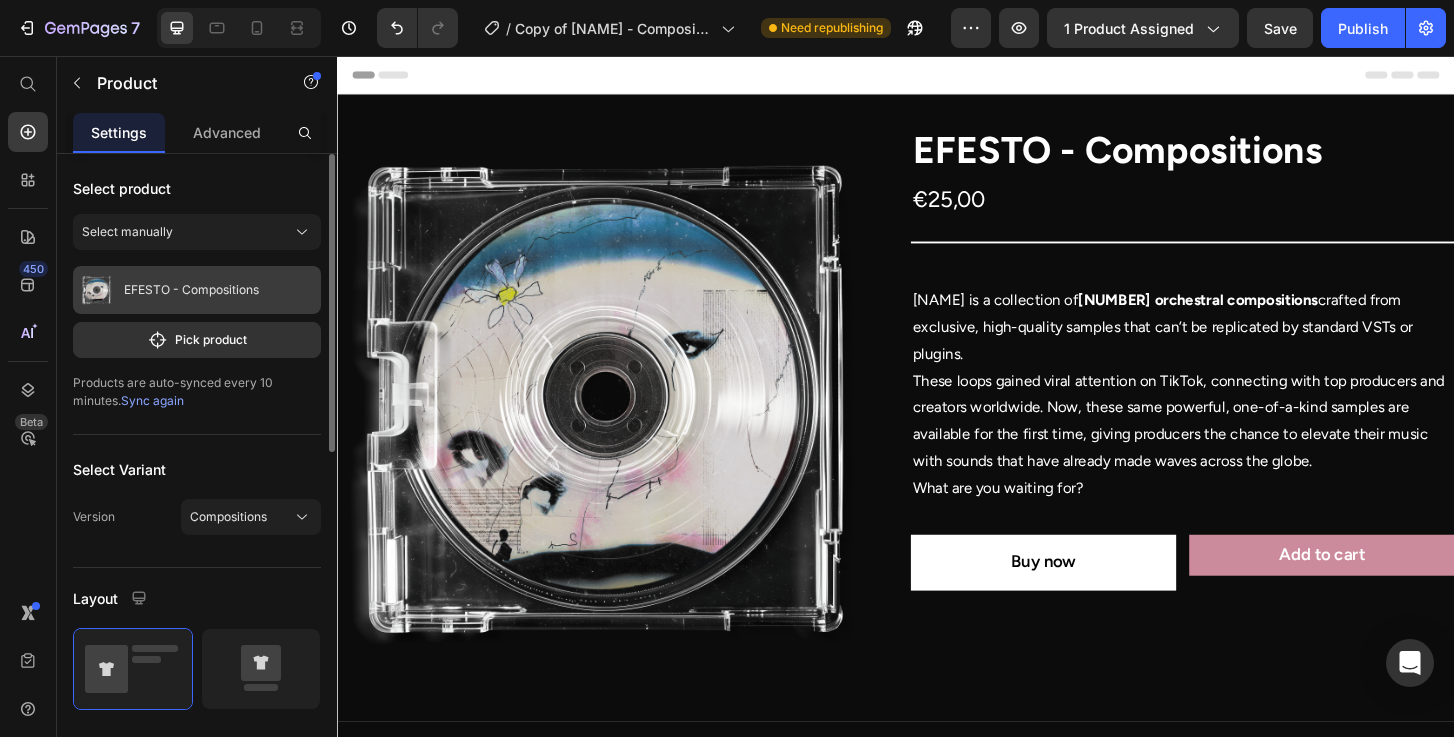 click on "EFESTO - Compositions" at bounding box center (197, 290) 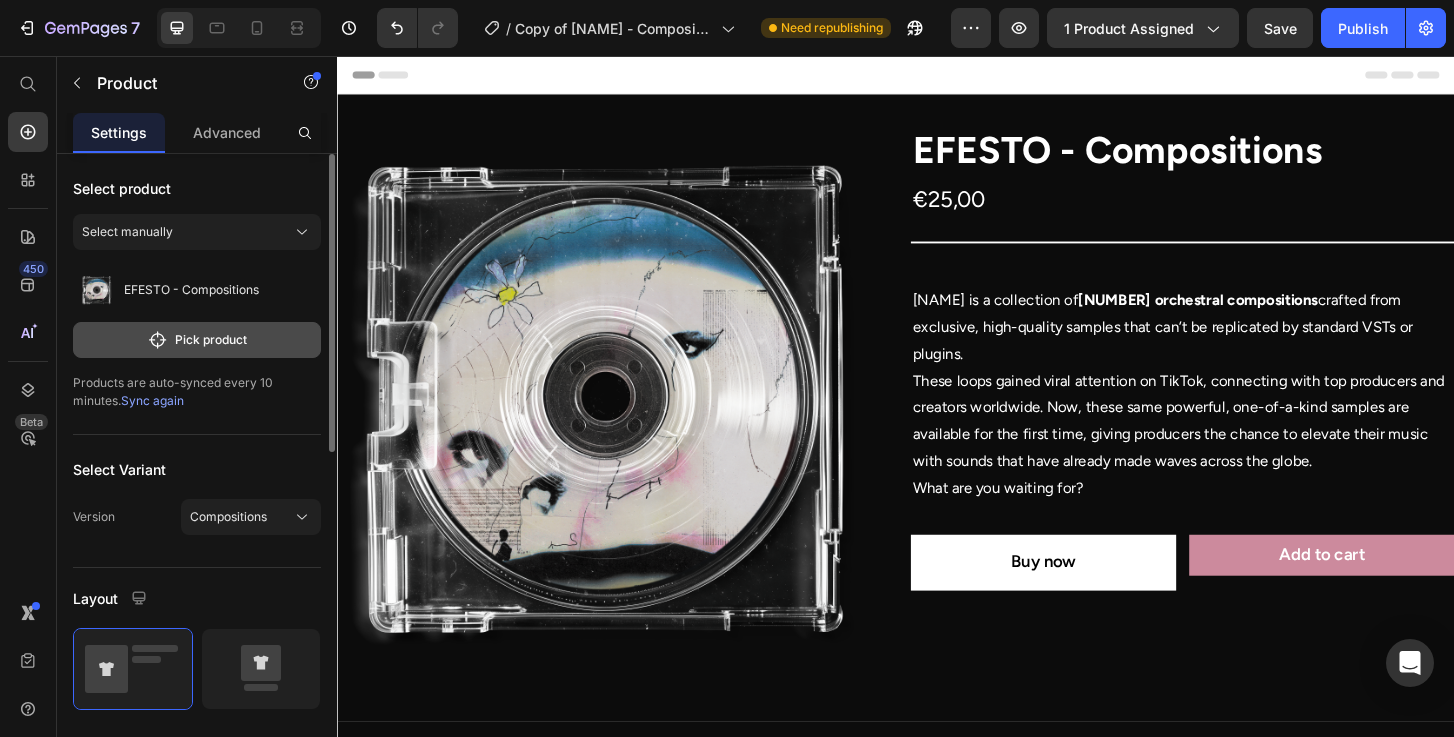 click on "Pick product" 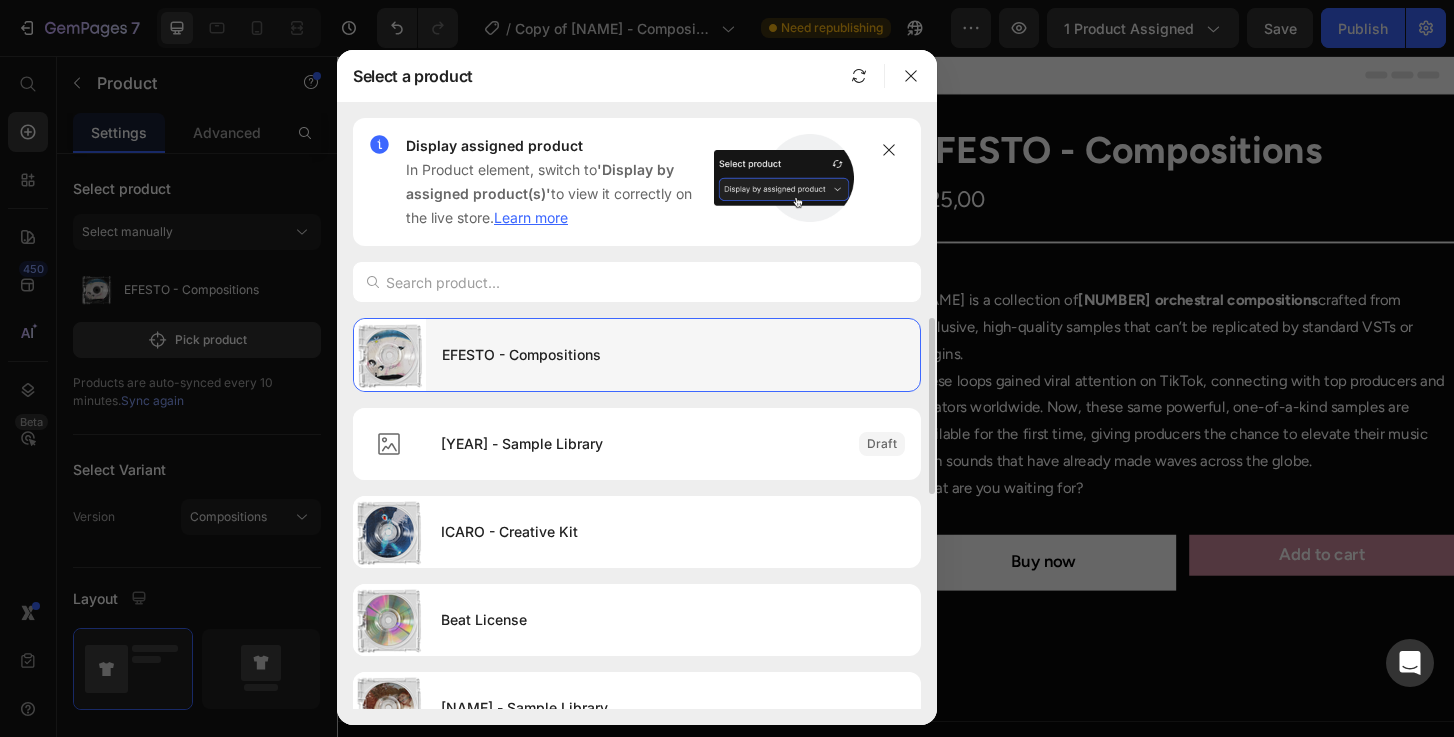 click at bounding box center [390, 355] 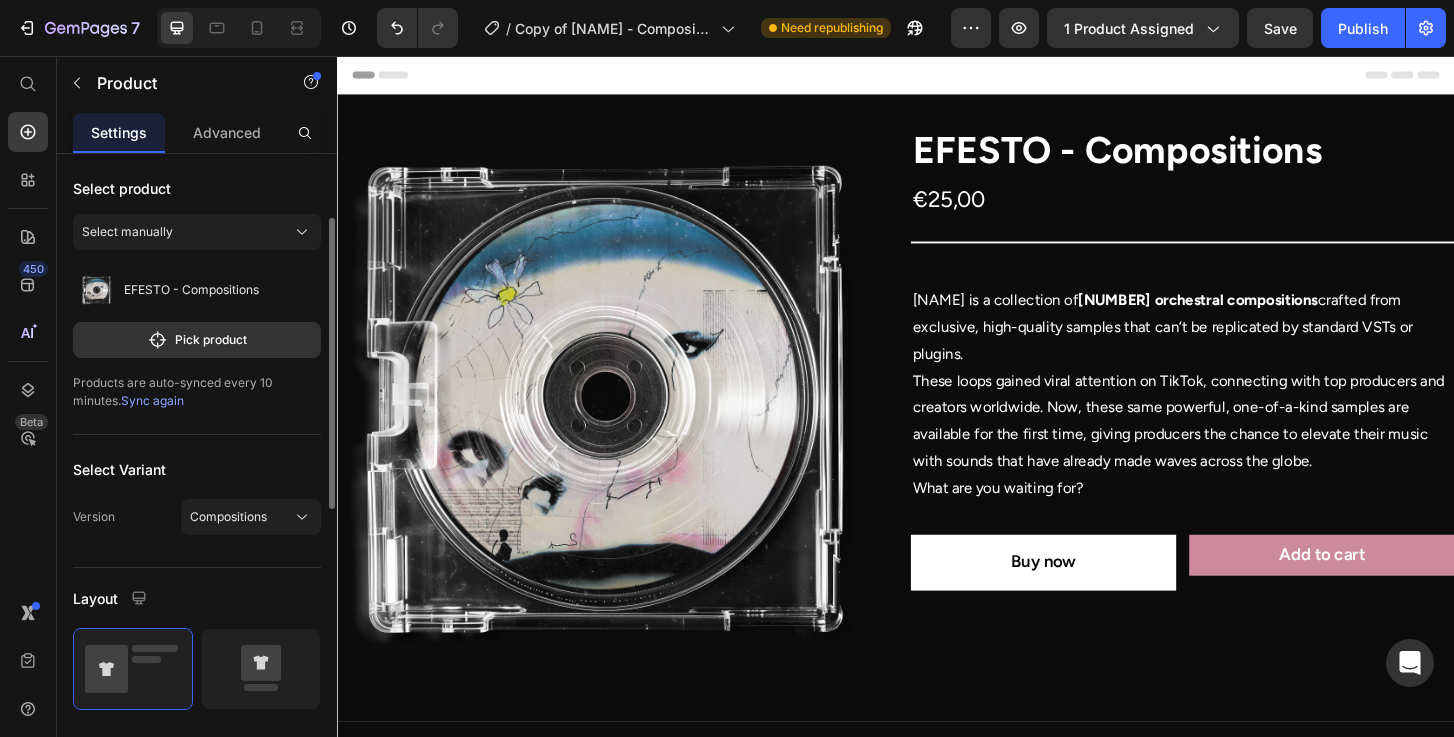 scroll, scrollTop: 69, scrollLeft: 0, axis: vertical 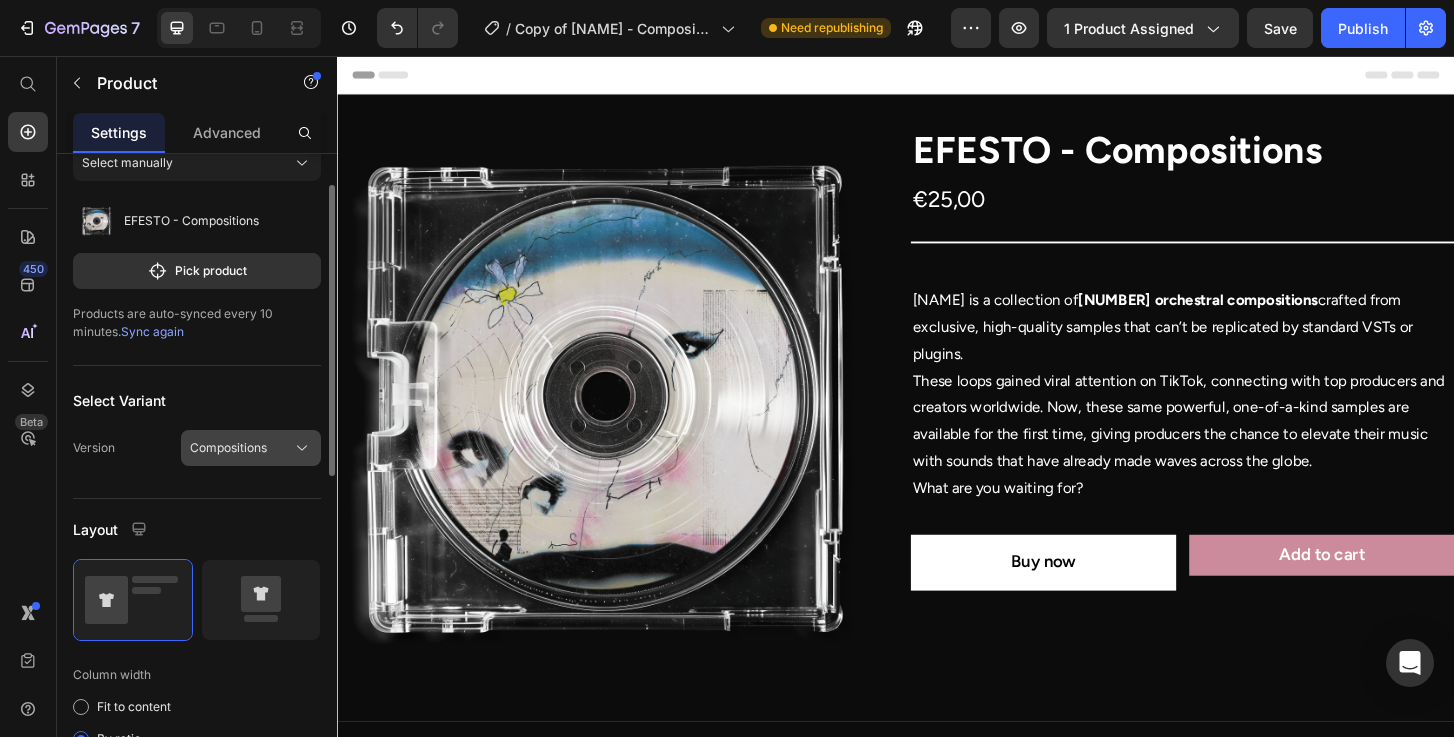 click on "Compositions" at bounding box center (228, 448) 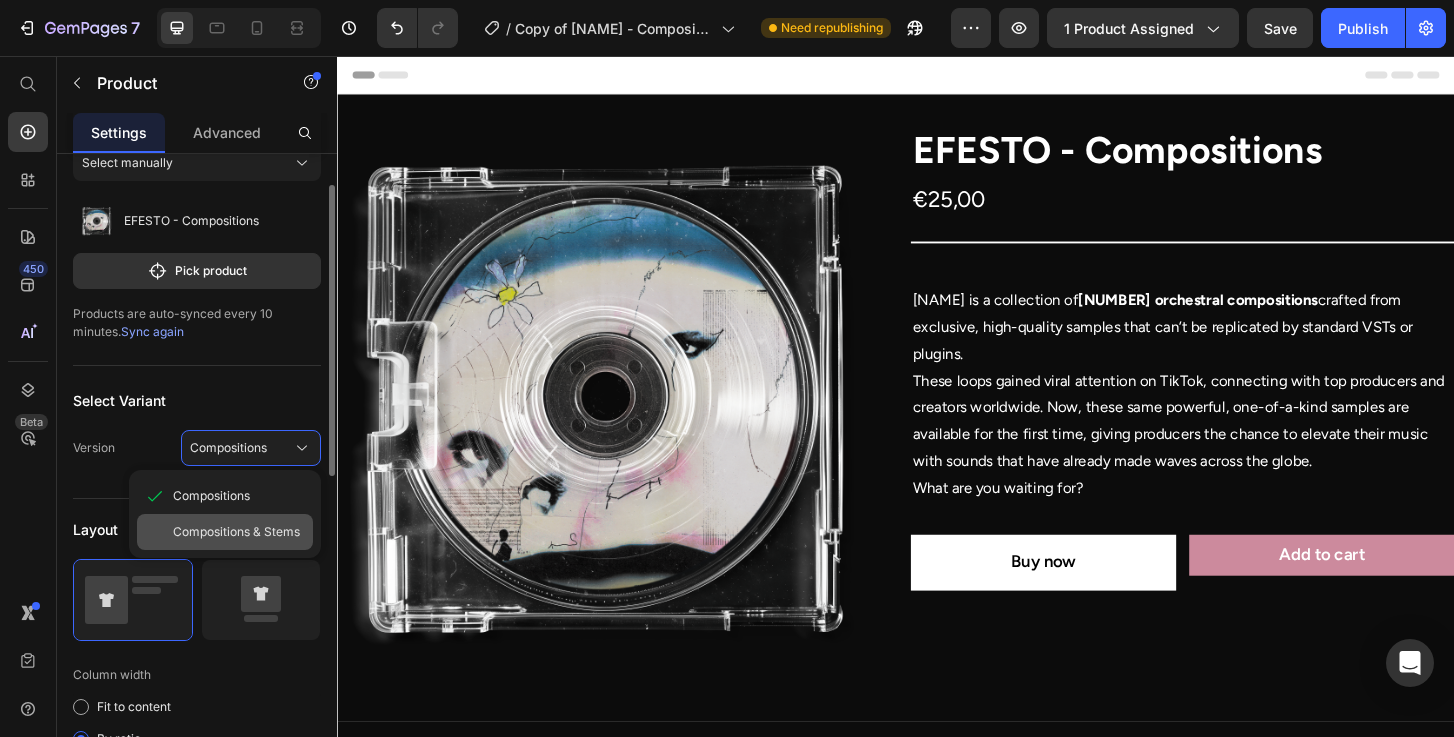 click on "Compositions & Stems" 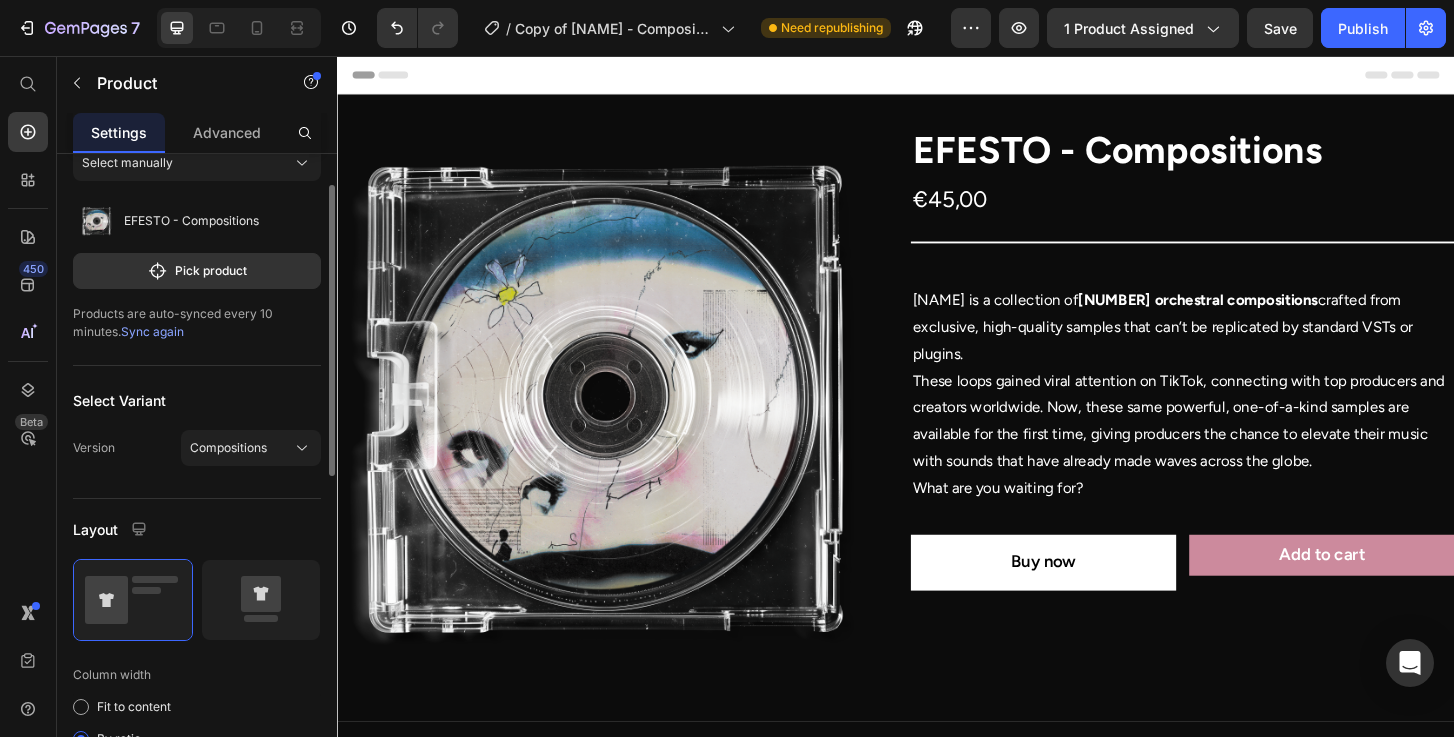 click on "Version Compositions" 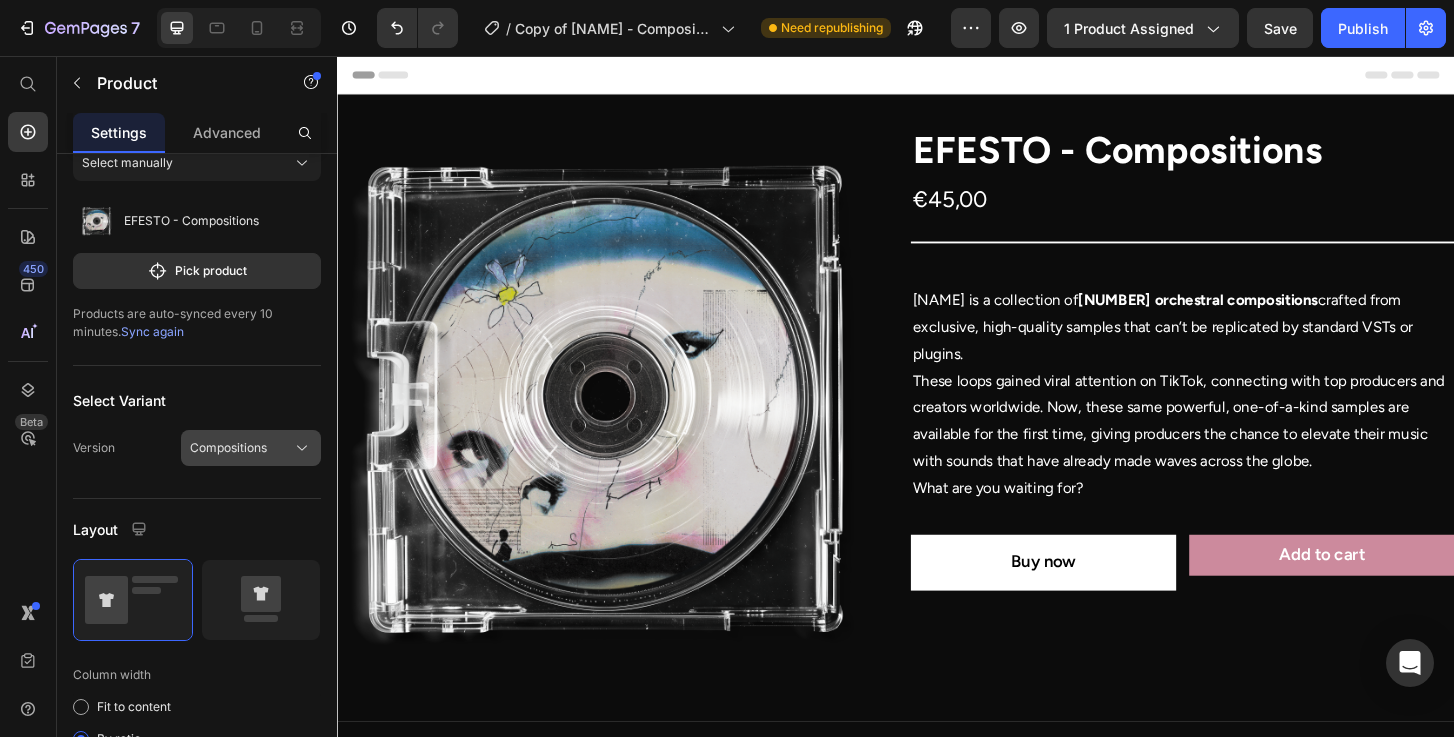 click on "Compositions" at bounding box center [228, 448] 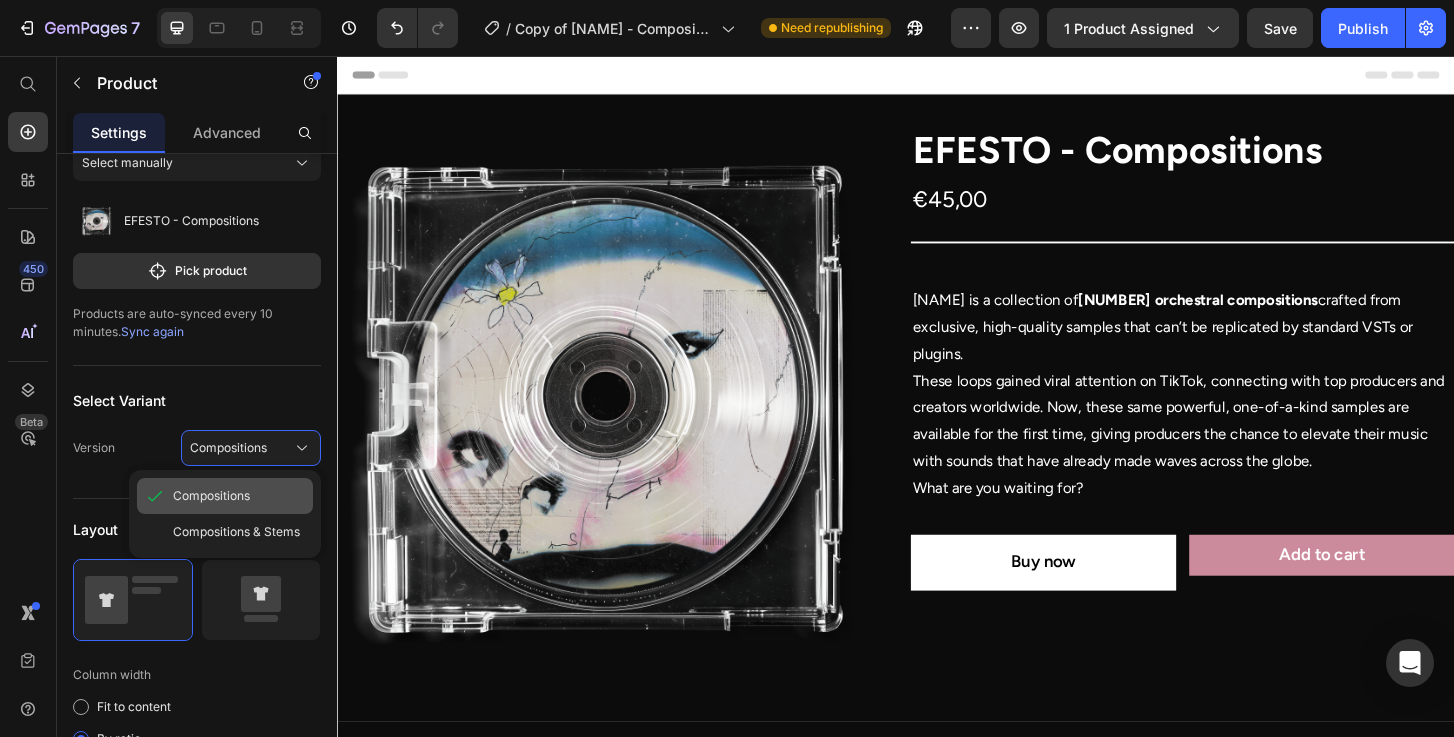 click on "Compositions" at bounding box center (211, 496) 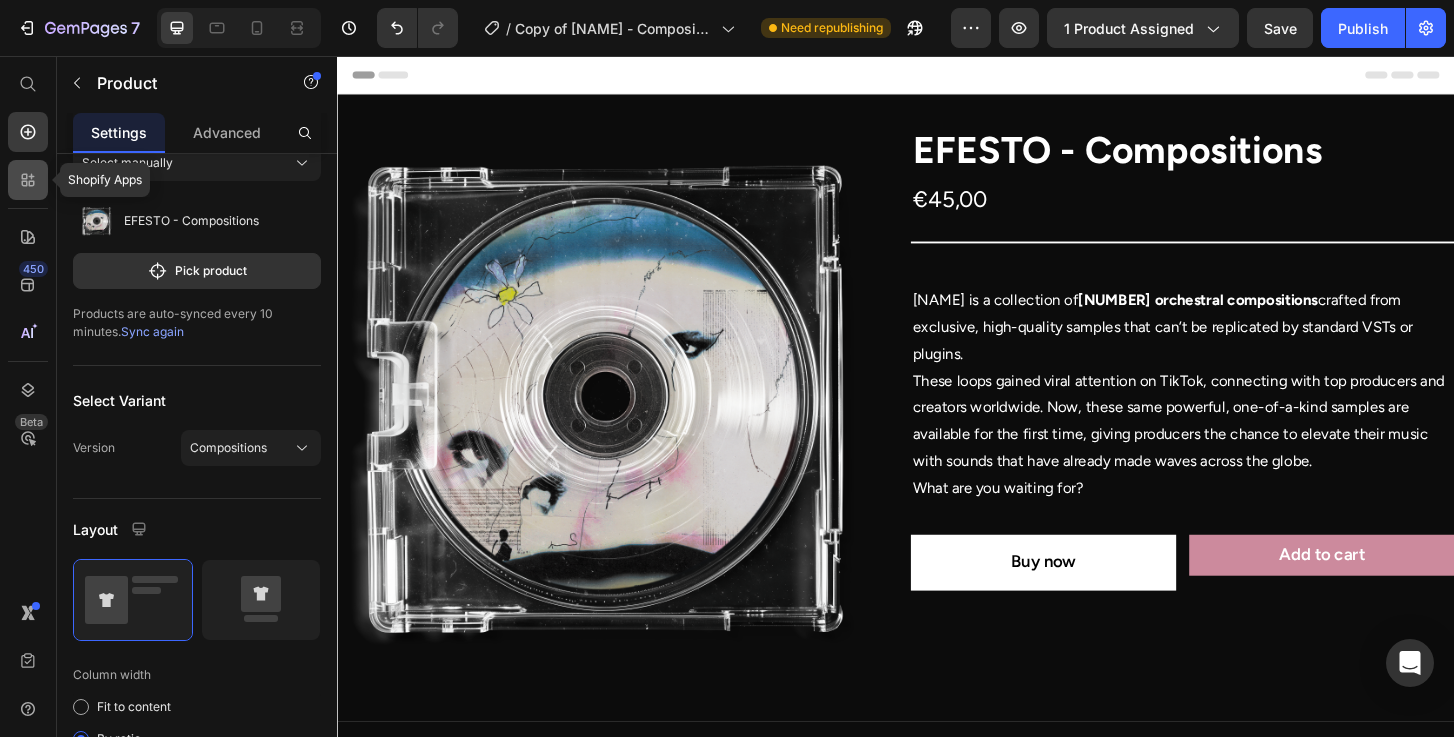 click 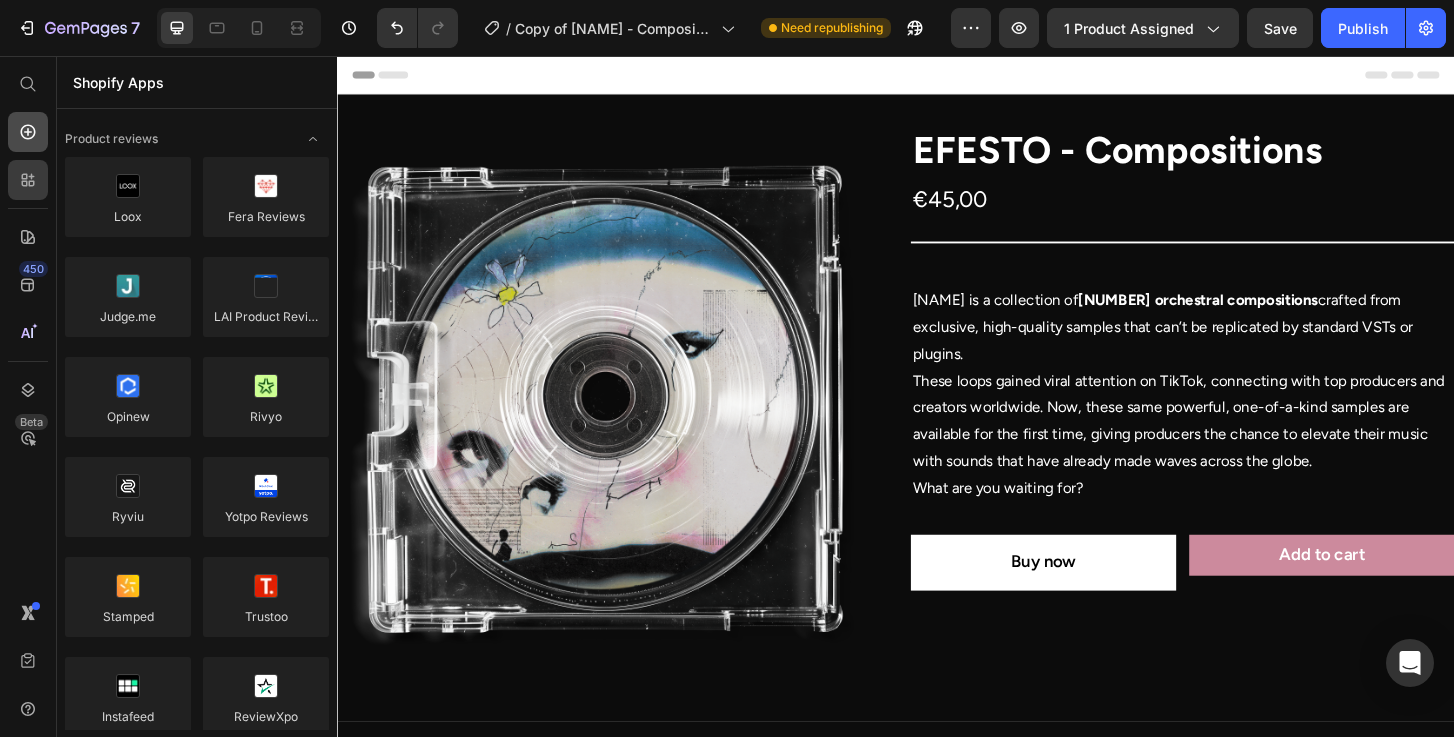 click 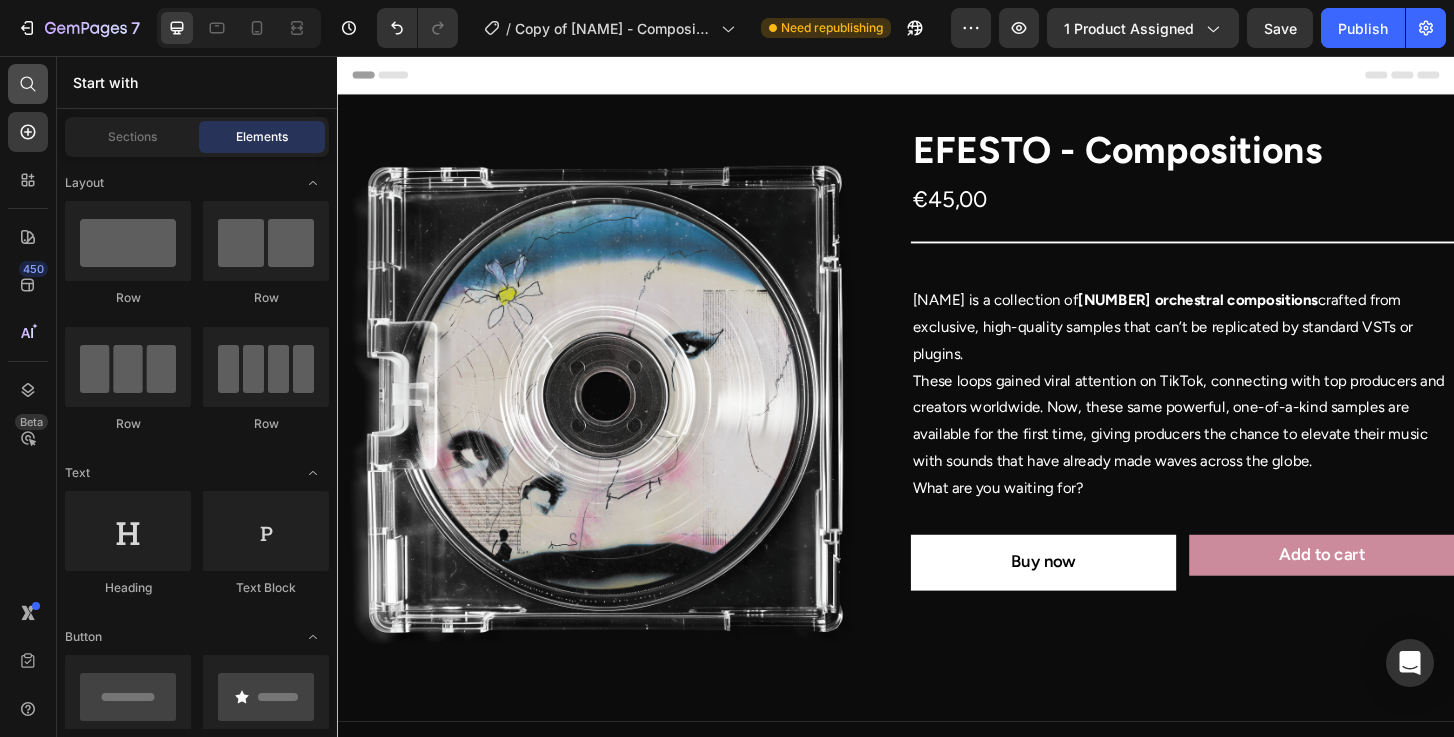 click 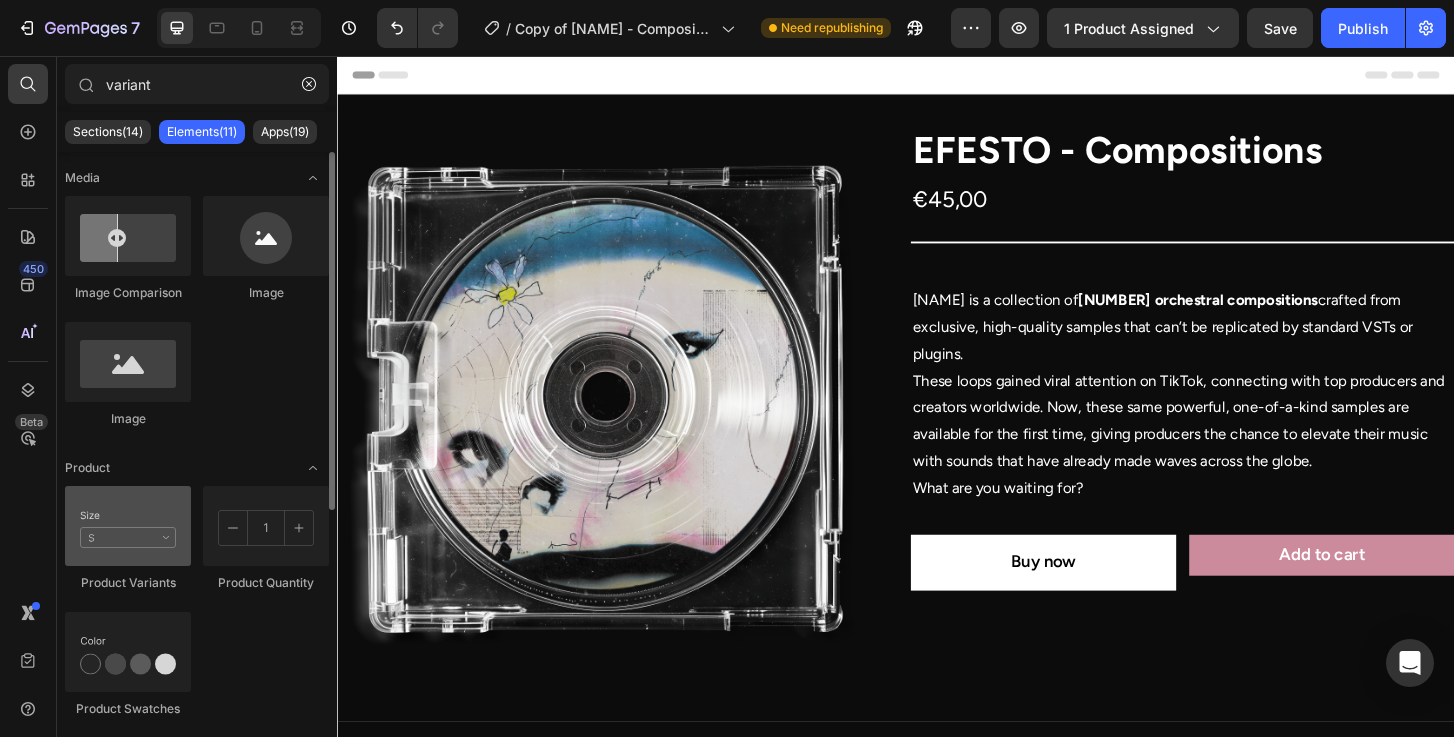 type on "variant" 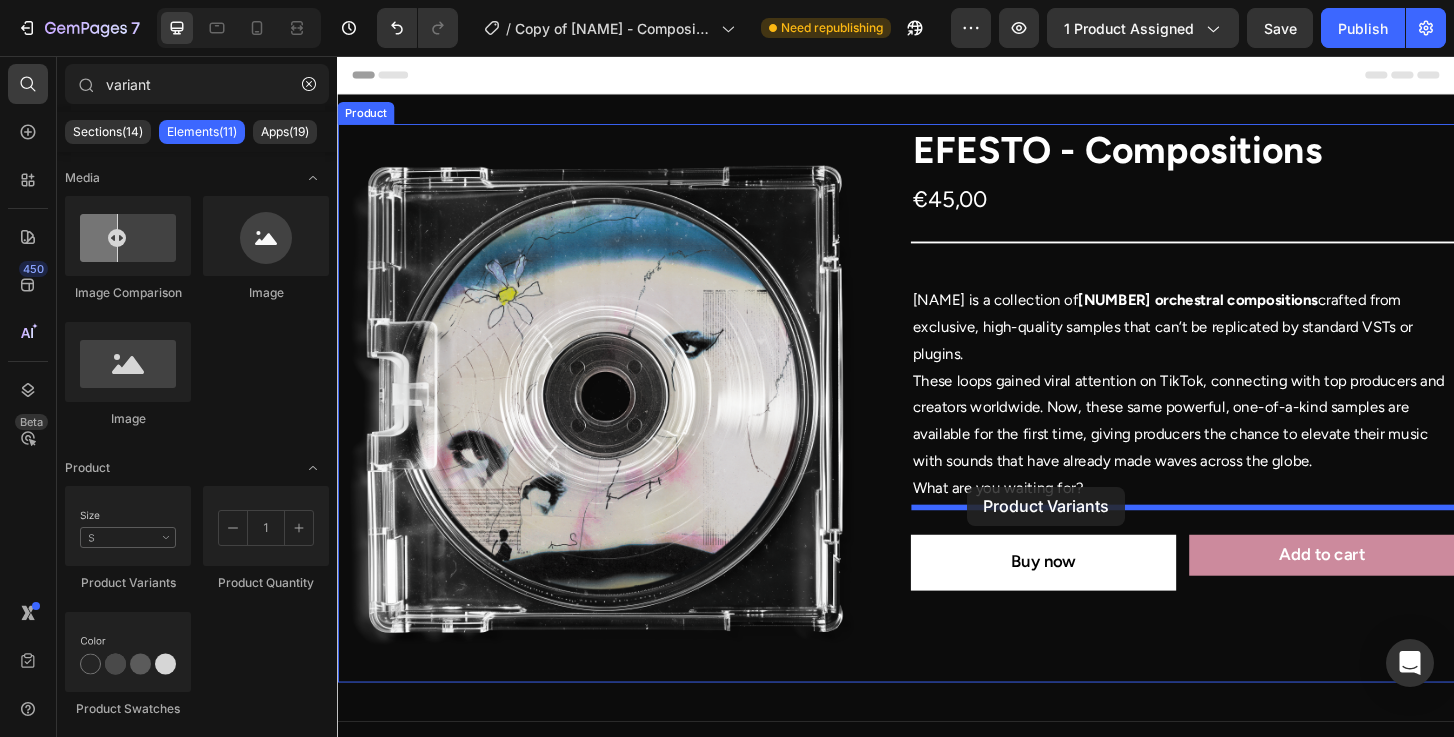 drag, startPoint x: 462, startPoint y: 564, endPoint x: 1013, endPoint y: 519, distance: 552.83453 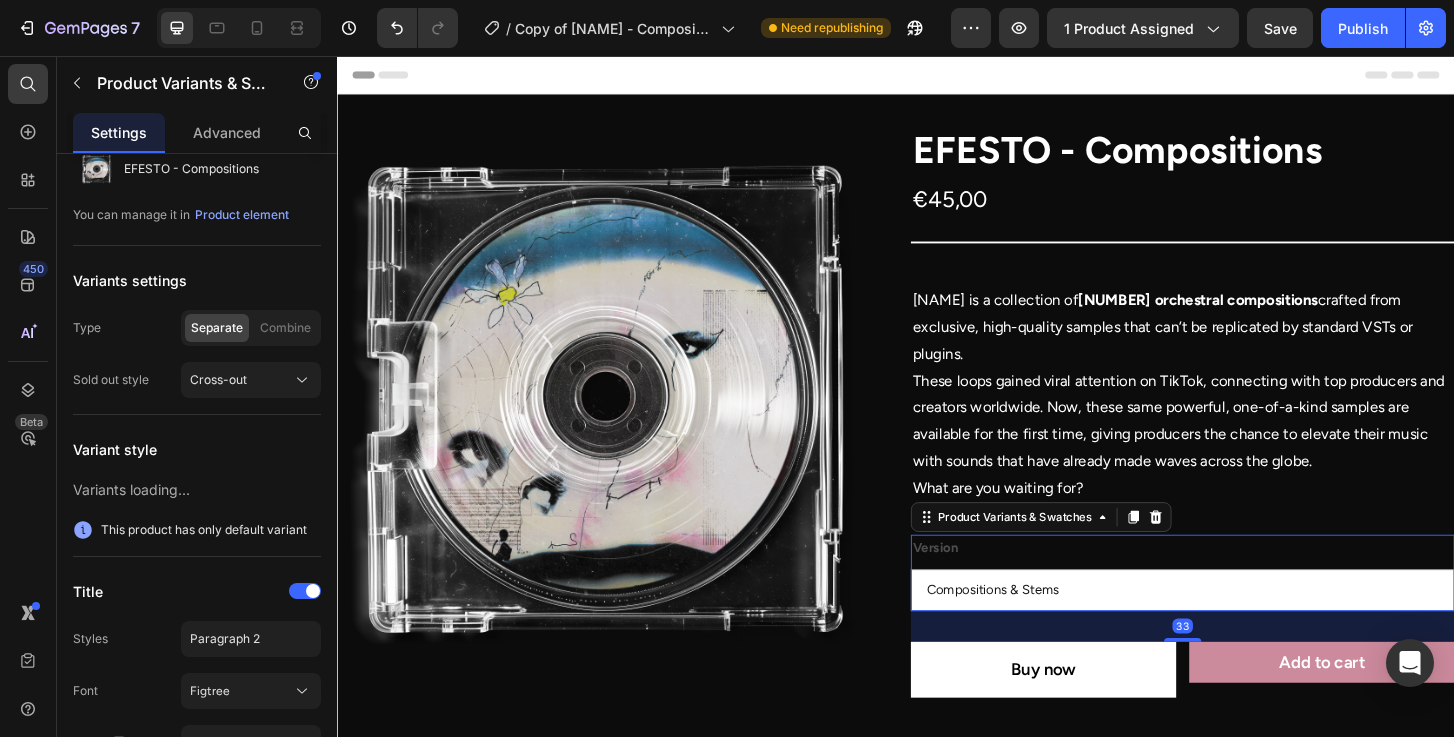 scroll, scrollTop: 0, scrollLeft: 0, axis: both 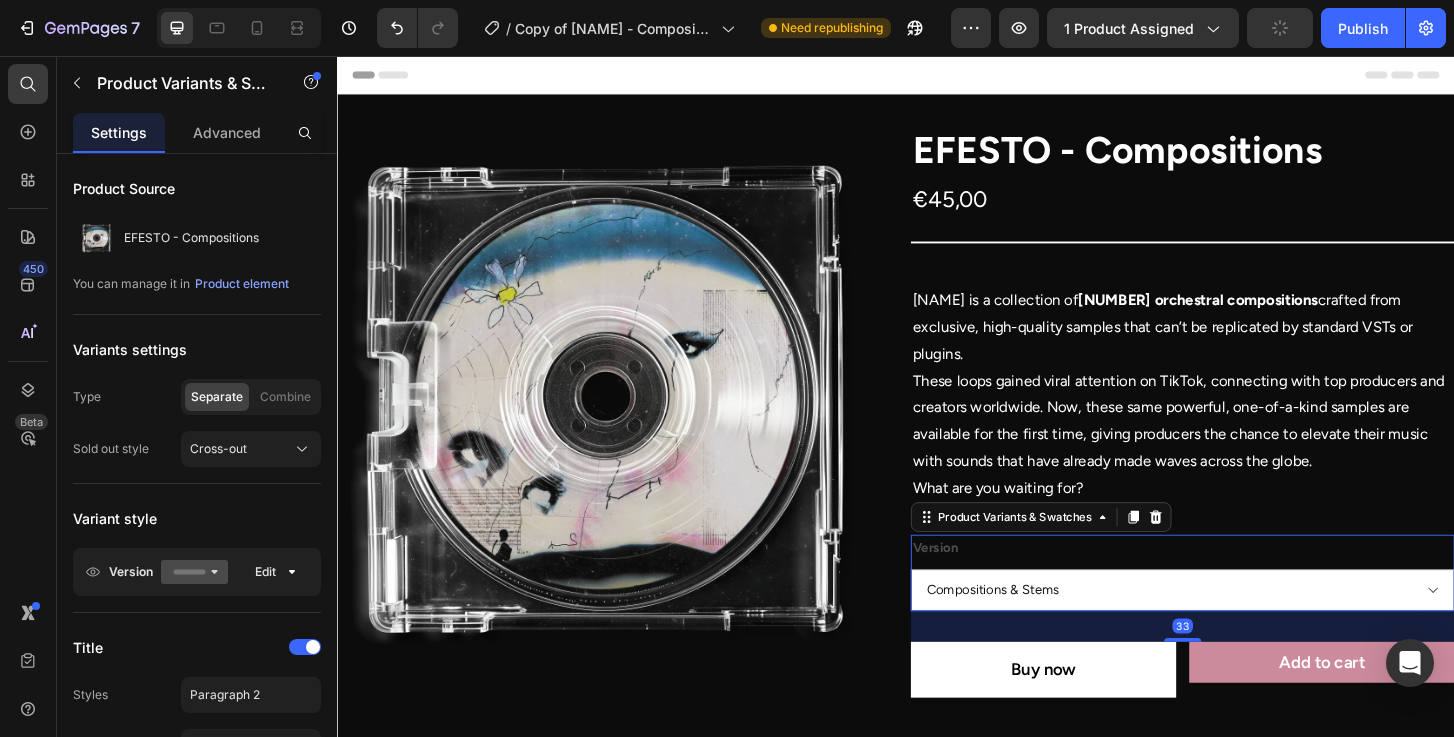 click on "Version" at bounding box center [979, 584] 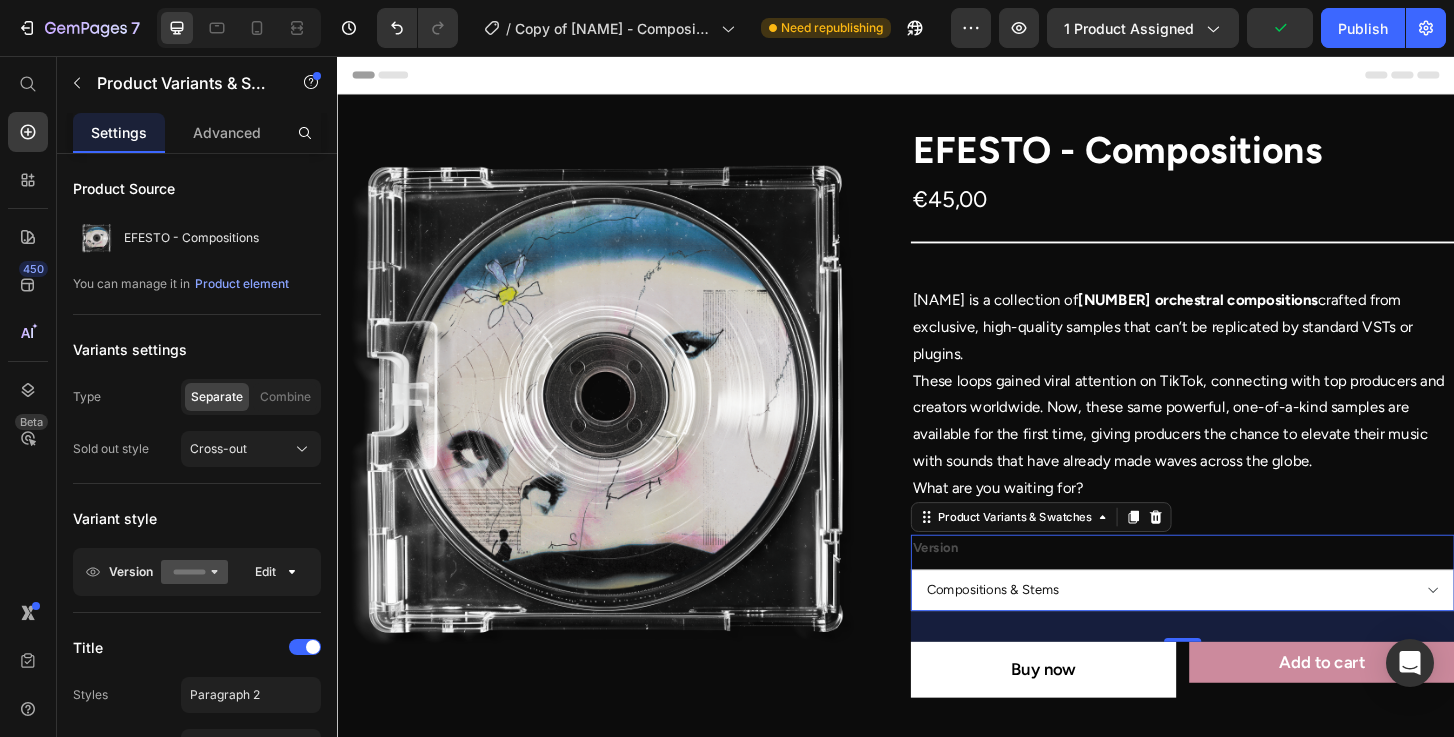 click on "Version" at bounding box center (979, 584) 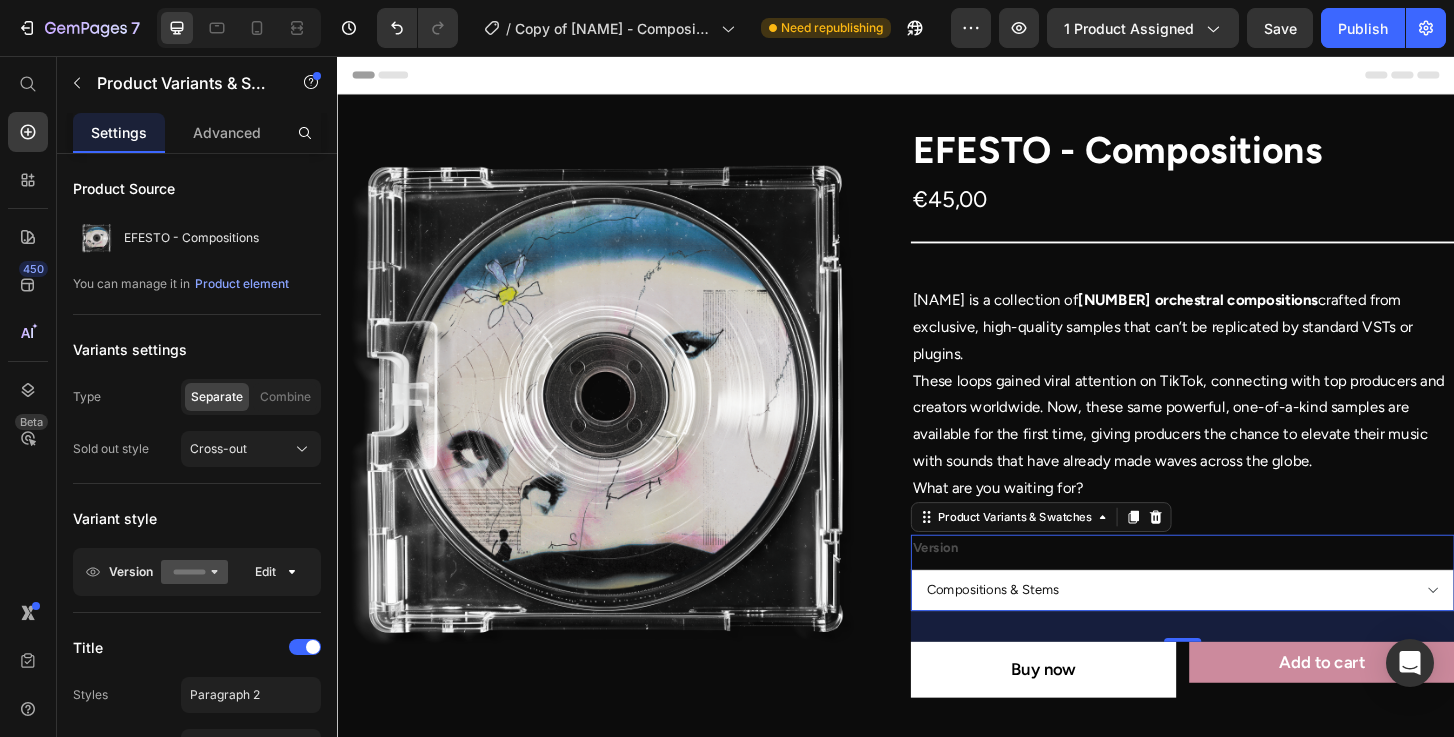 click on "Compositions Compositions & Stems" at bounding box center [1245, 629] 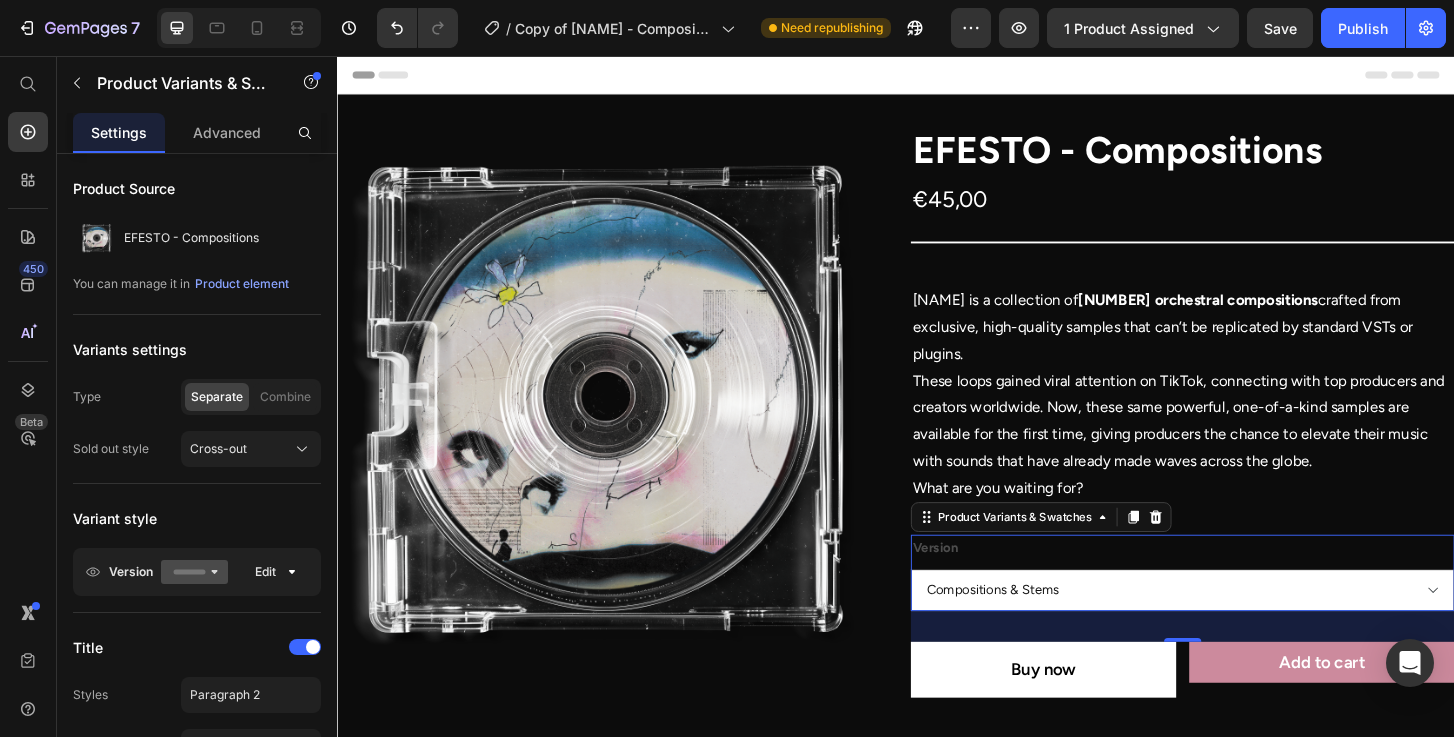 select on "Compositions" 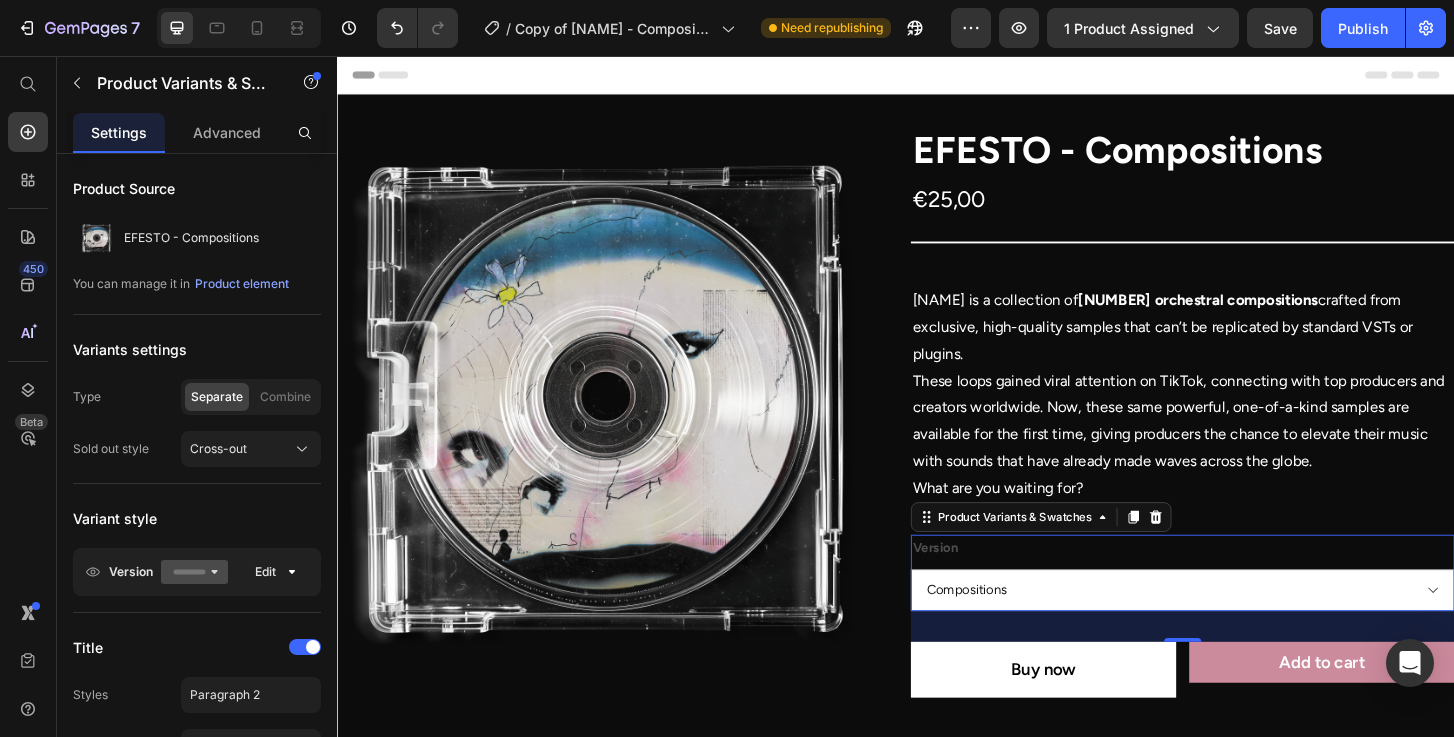 click on "Version Compositions Compositions & Stems" at bounding box center (1245, 611) 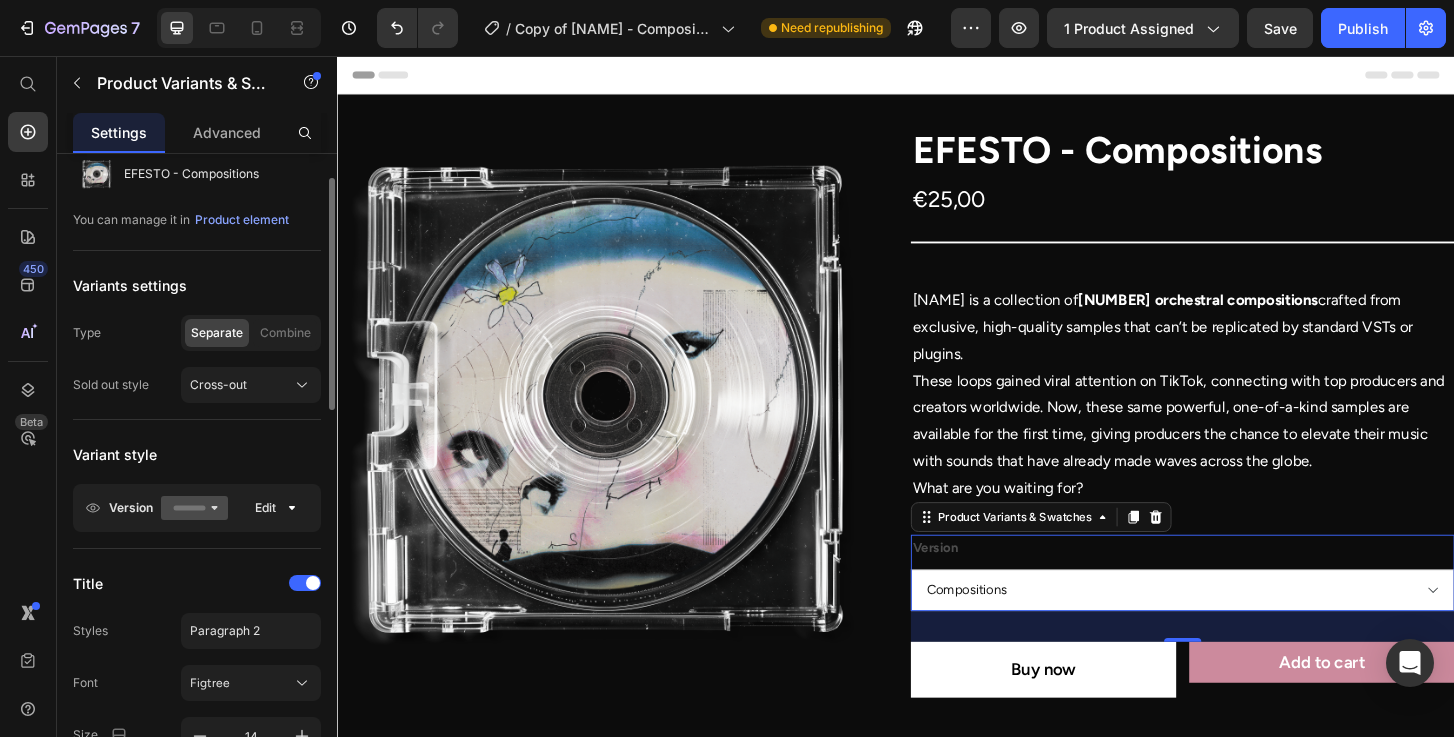 scroll, scrollTop: 65, scrollLeft: 0, axis: vertical 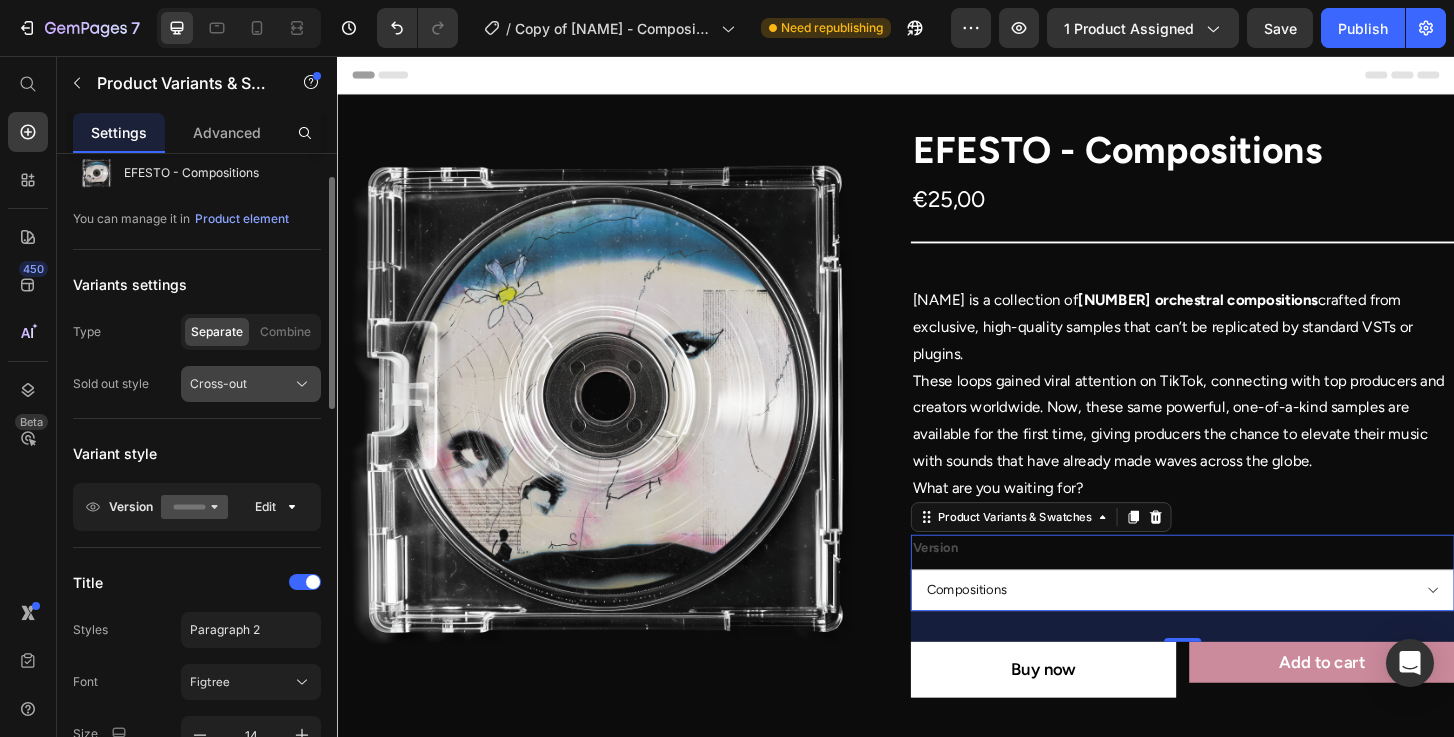 click on "Cross-out" at bounding box center (218, 384) 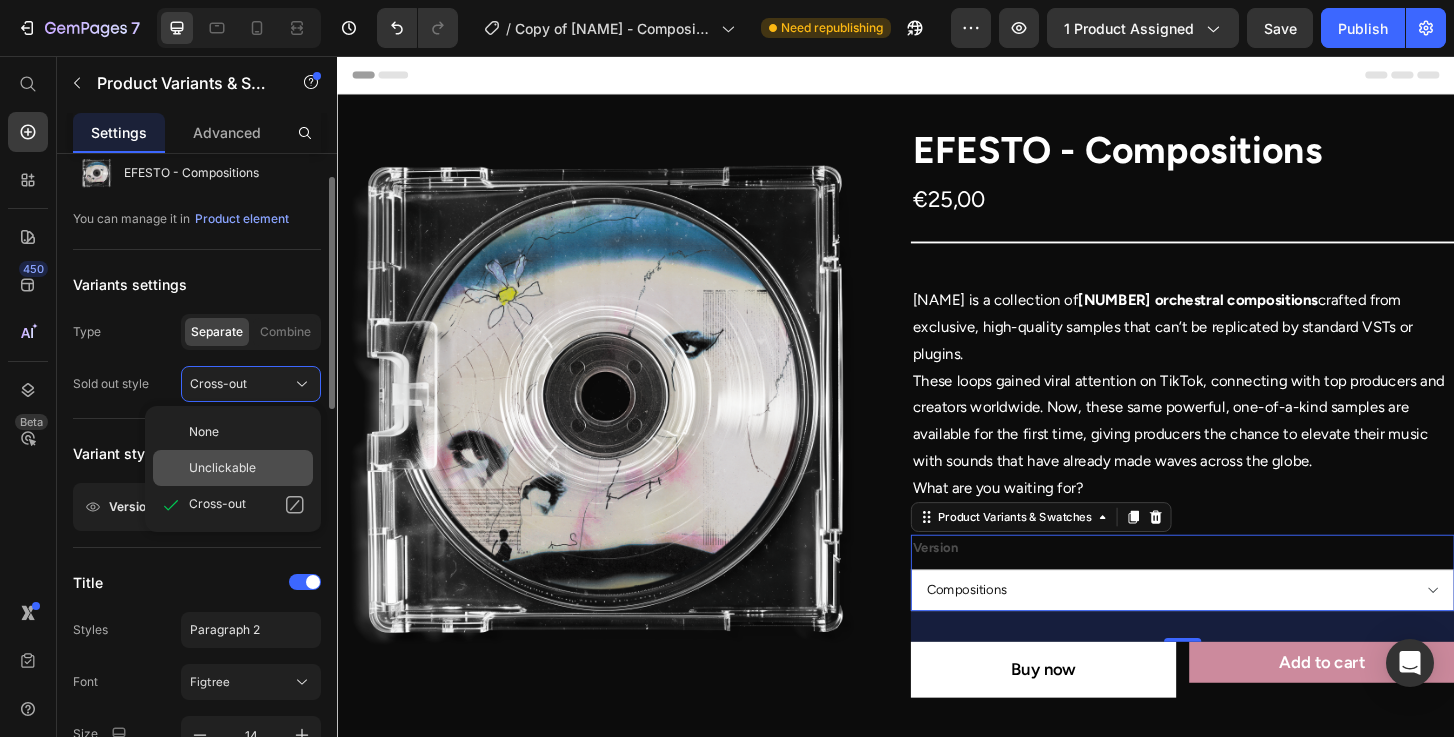 click on "Unclickable" at bounding box center [222, 468] 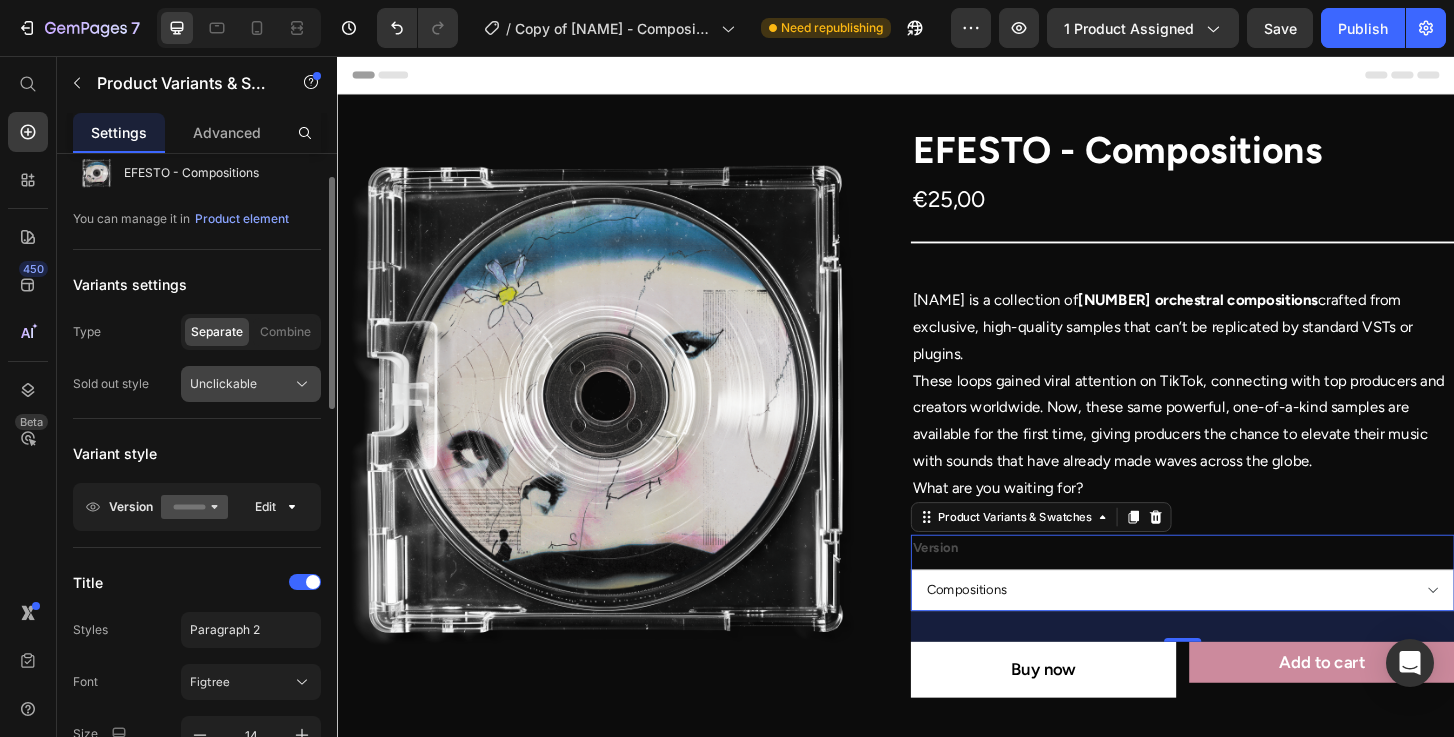 click on "Unclickable" at bounding box center (223, 384) 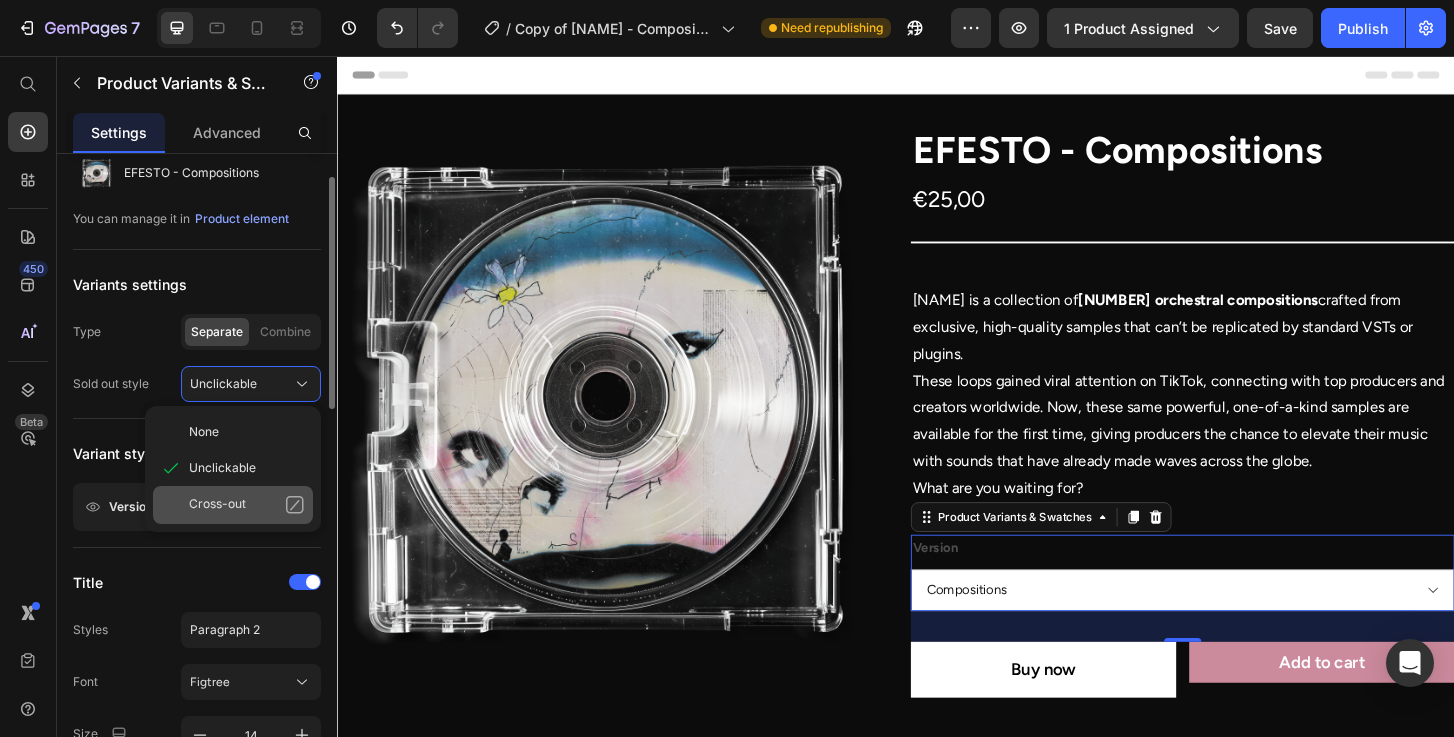 click on "Cross-out" at bounding box center (217, 505) 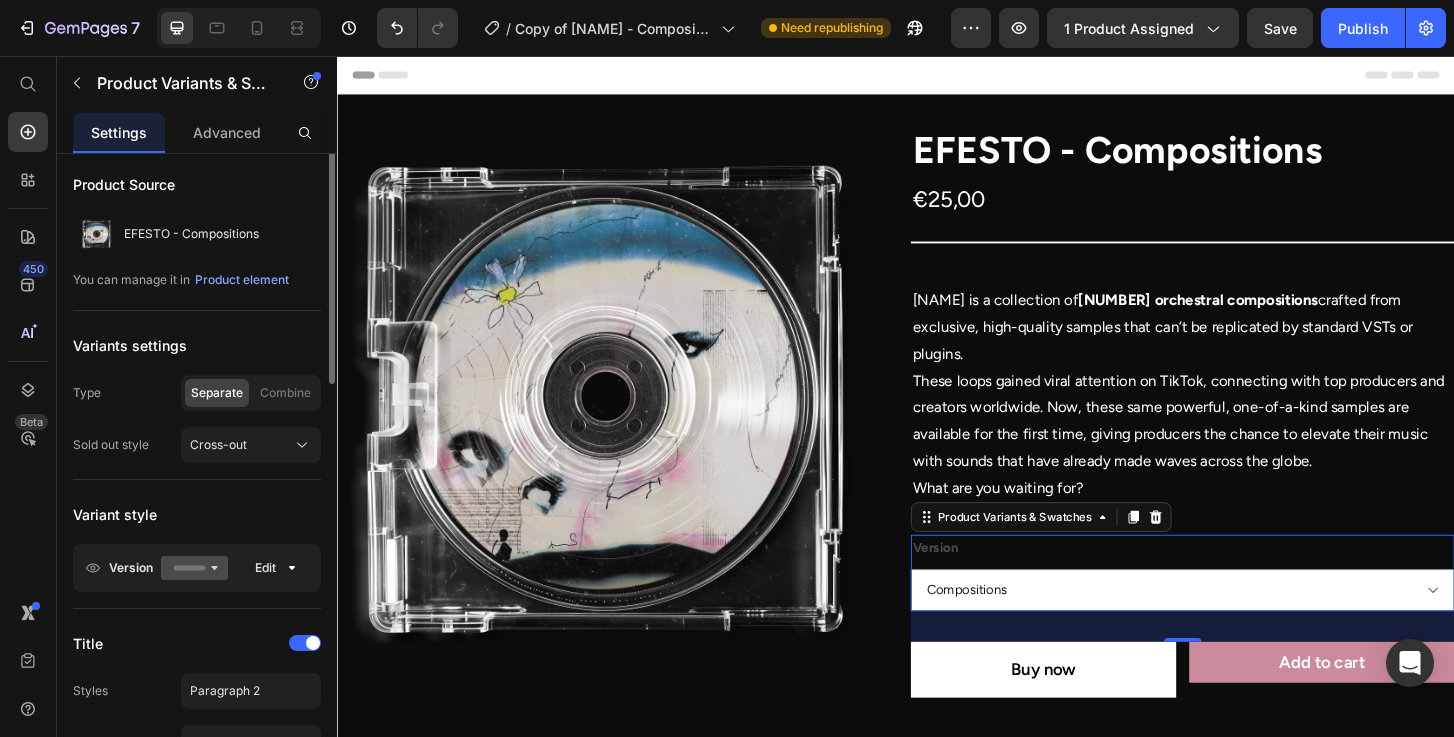 scroll, scrollTop: 2, scrollLeft: 0, axis: vertical 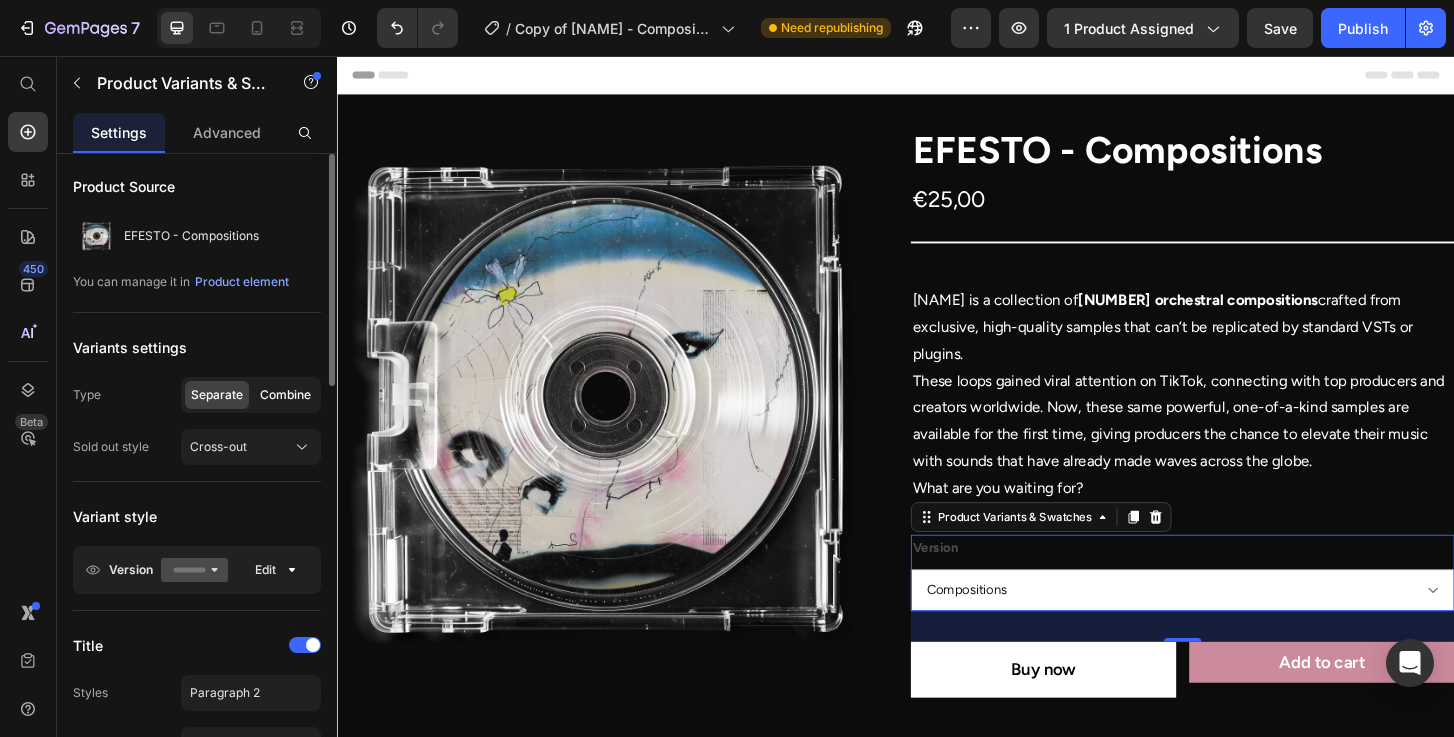 click on "Combine" 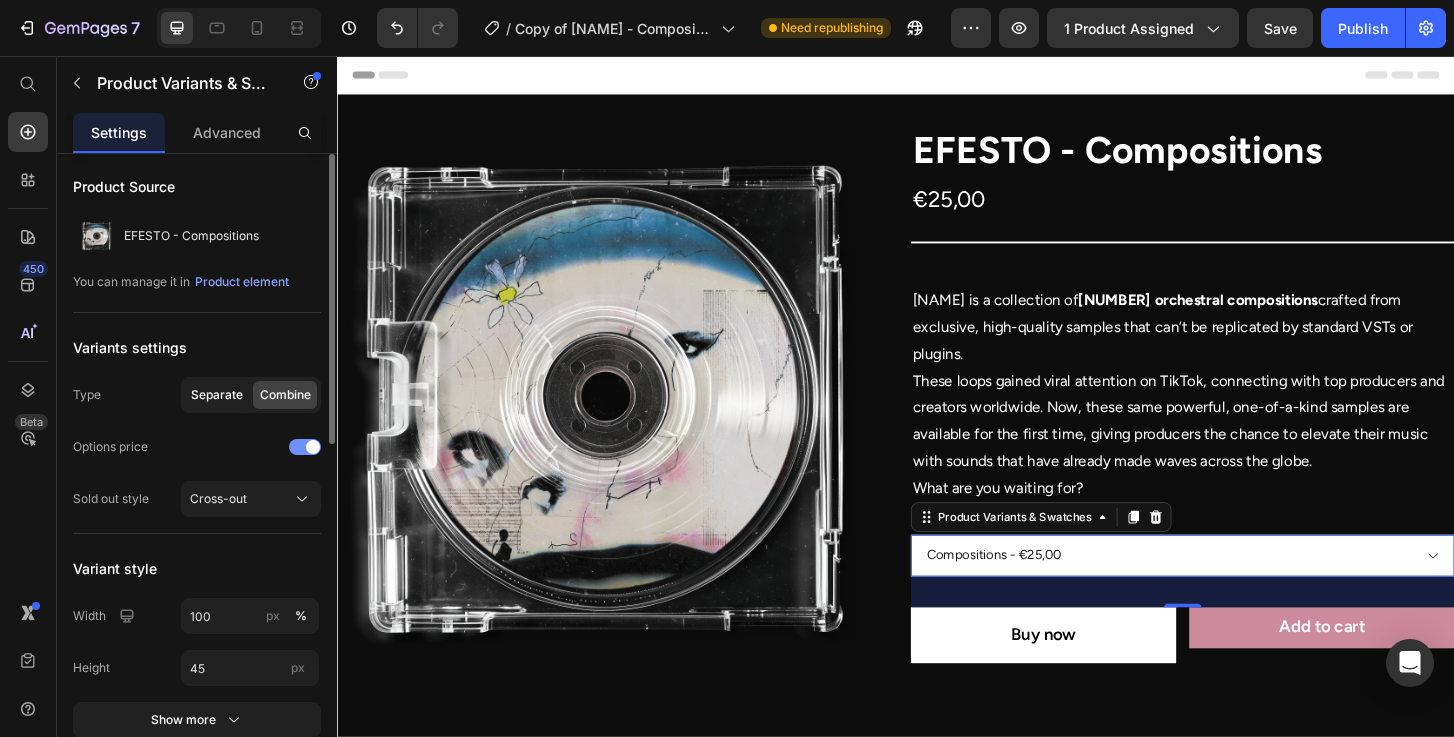 click on "Separate" 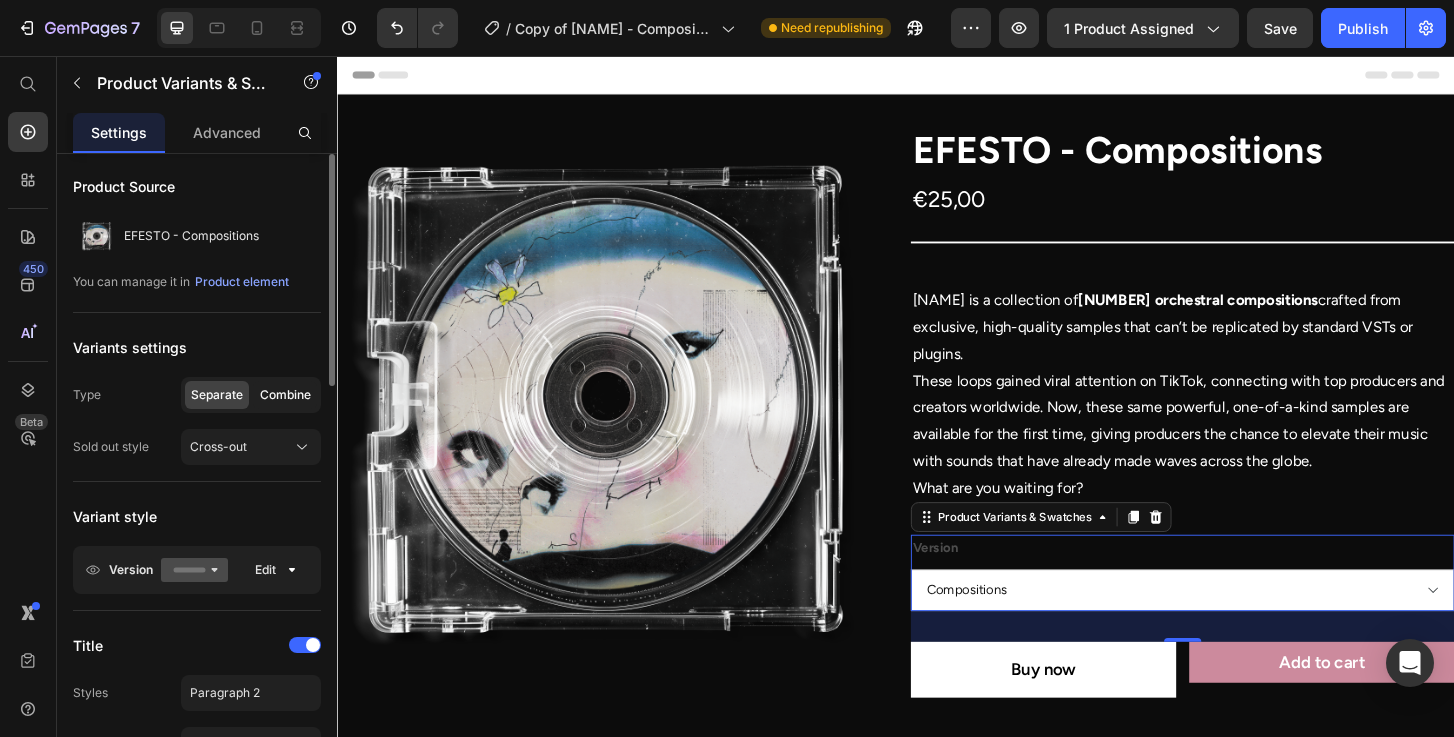 click on "Combine" 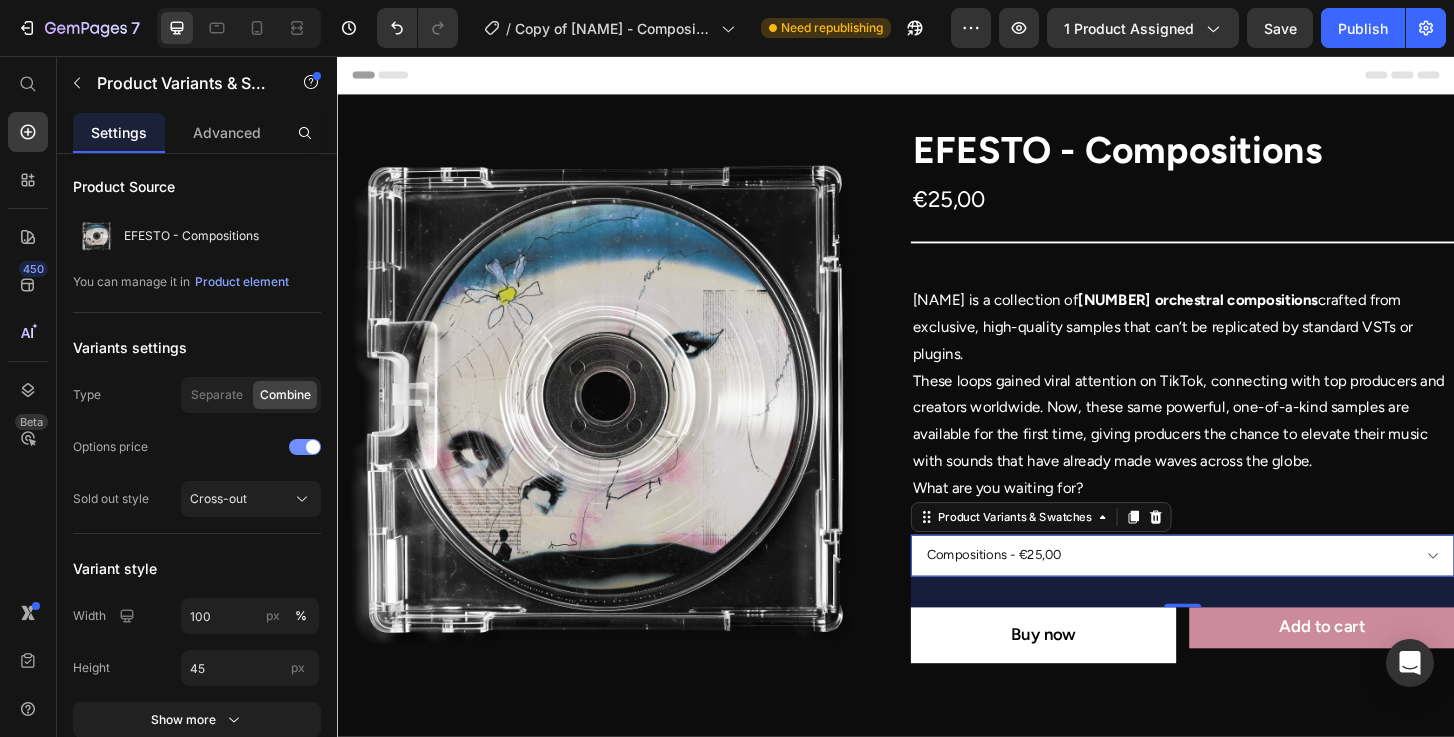 click on "Compositions - €25,00  Compositions & Stems - €45,00" at bounding box center (1245, 592) 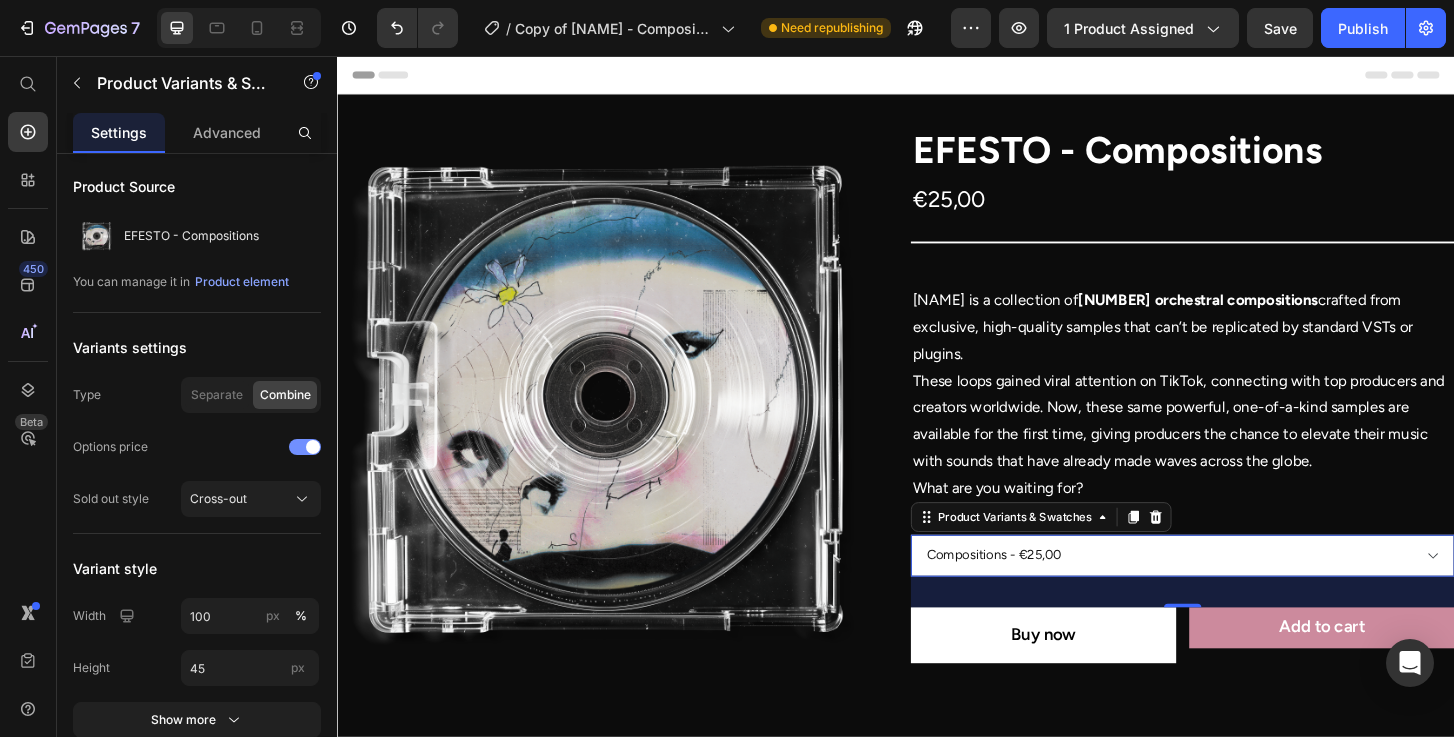 select on "[NUMBER]" 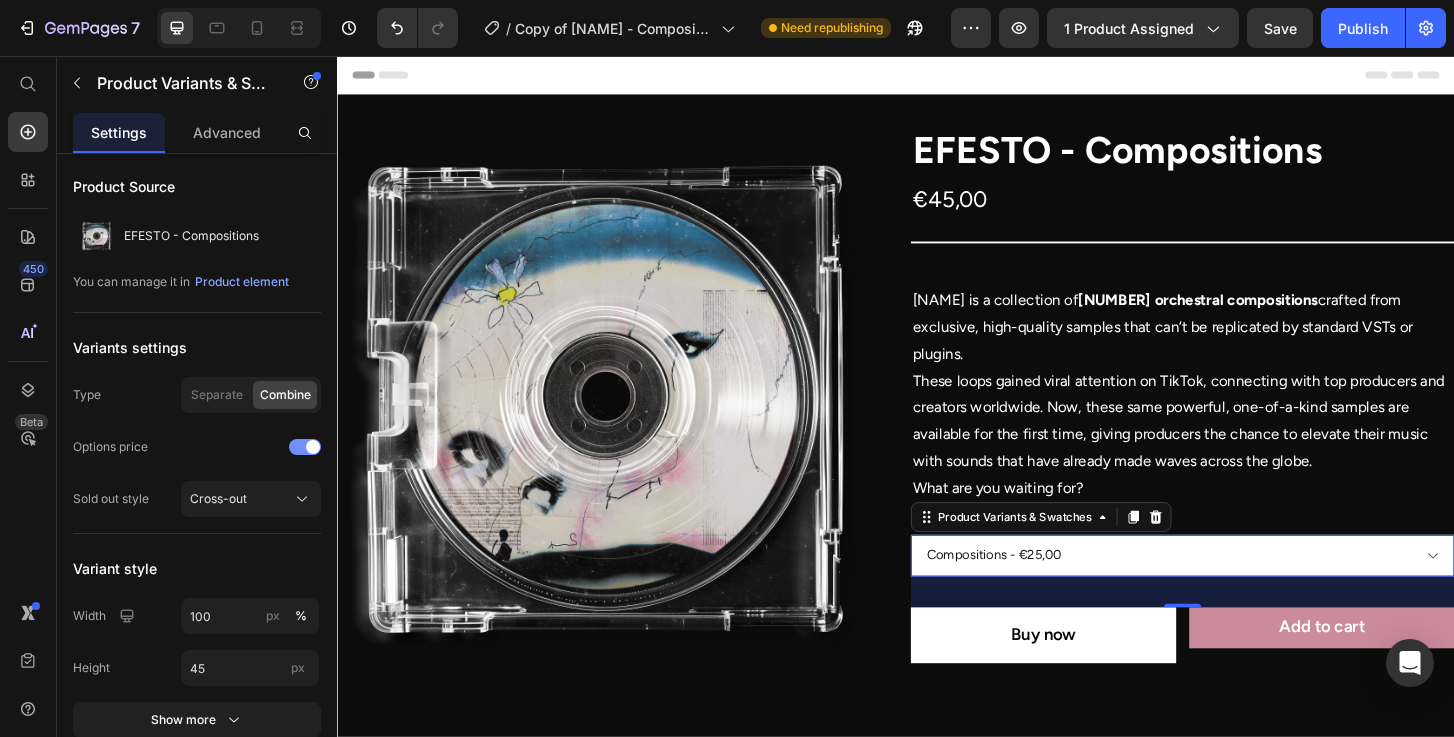 click on "Compositions - €25,00  Compositions & Stems - €45,00" at bounding box center [1245, 592] 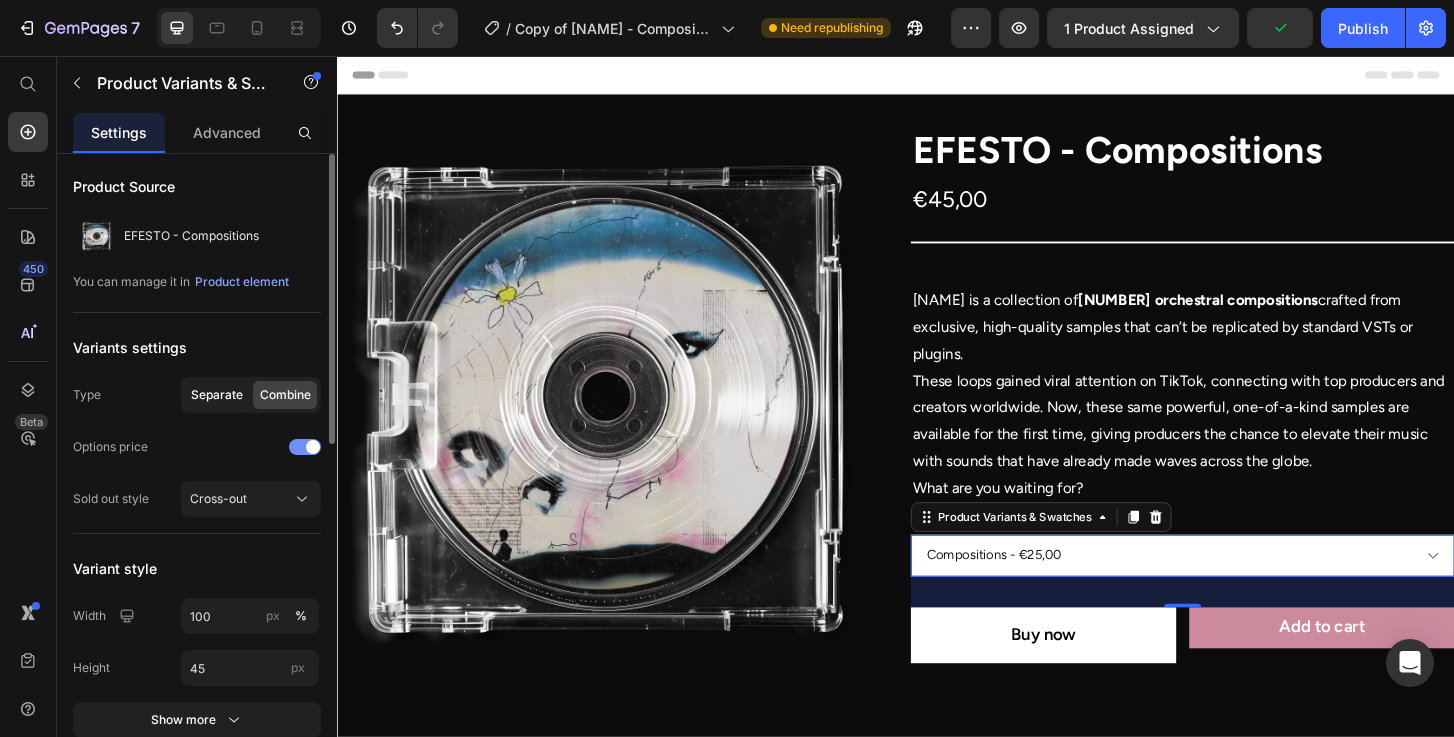 click on "Separate" 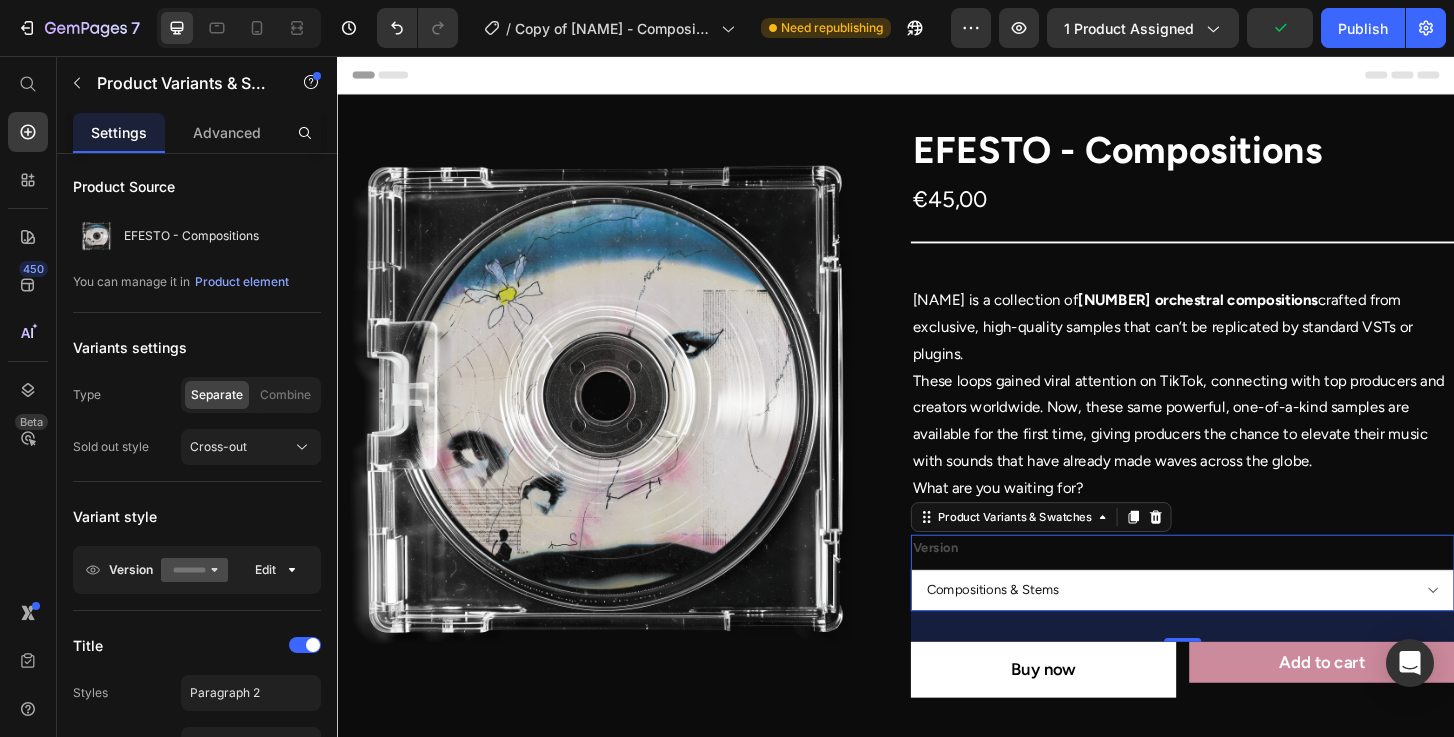 click on "Compositions Compositions & Stems" at bounding box center (1245, 629) 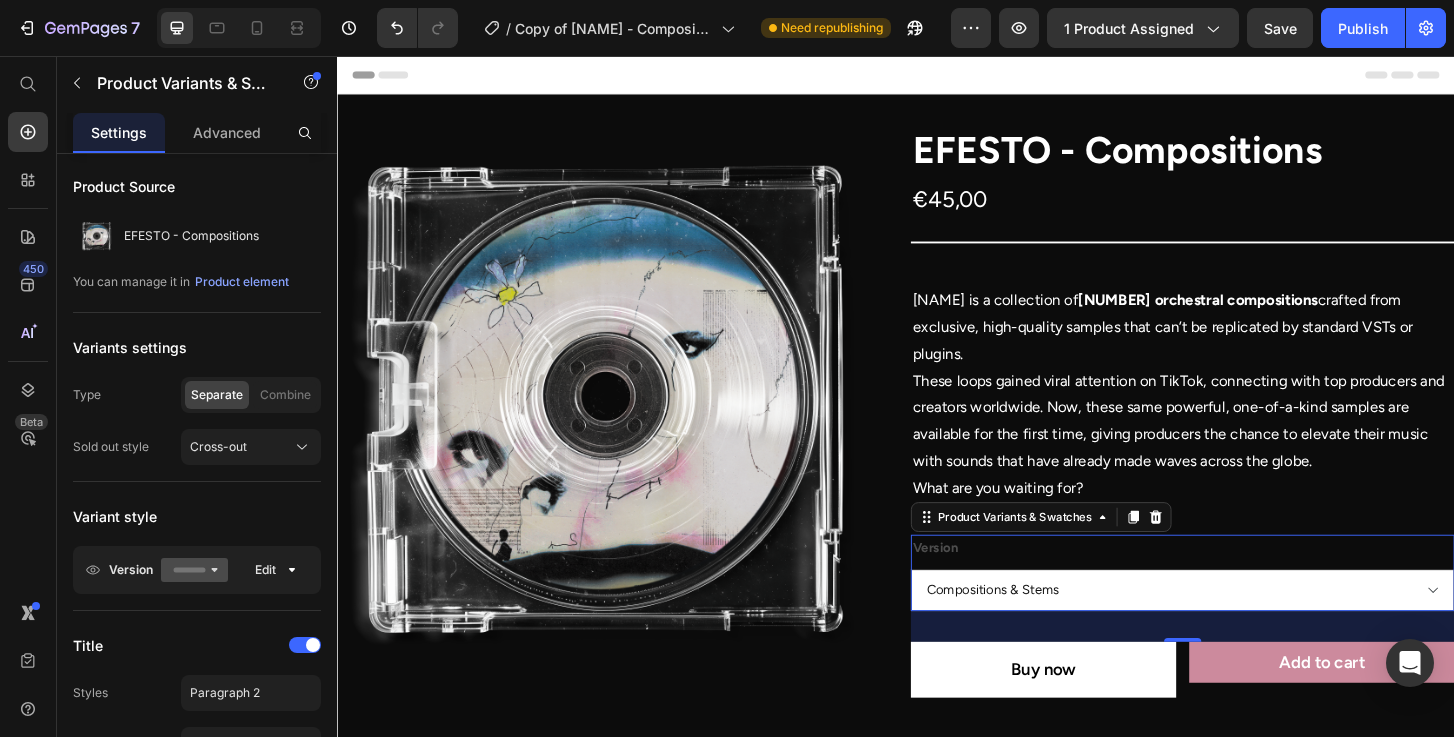 select on "Compositions" 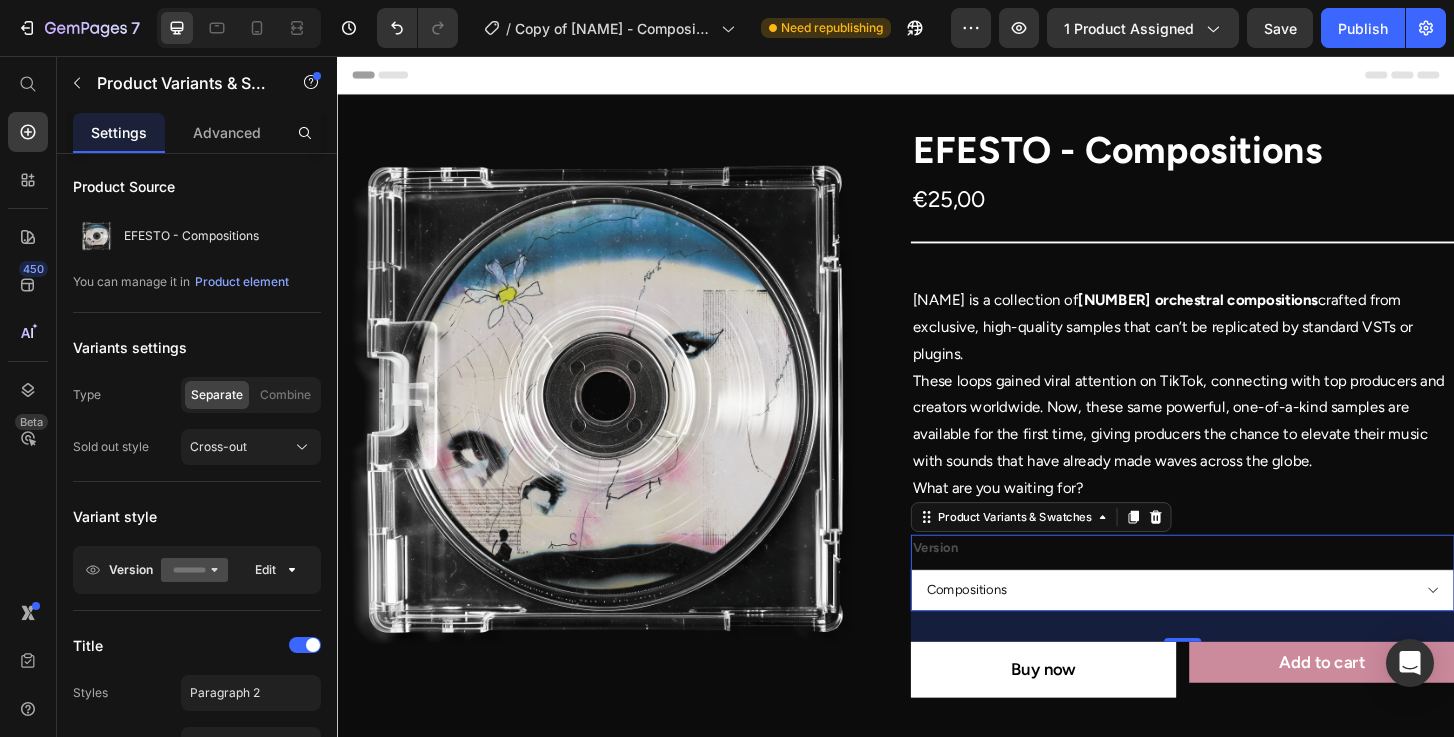 click on "Compositions Compositions & Stems" at bounding box center (1245, 629) 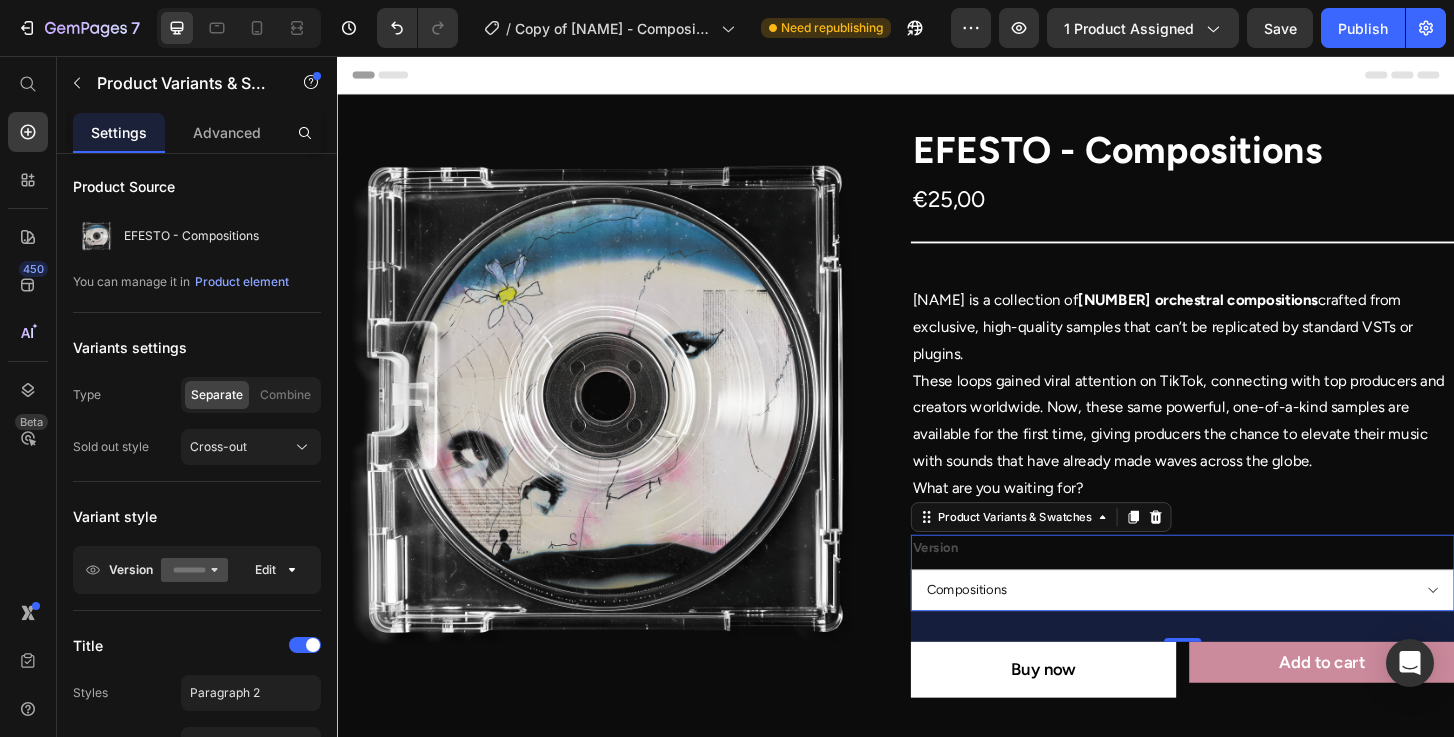 click on "Version Compositions Compositions & Stems" at bounding box center (1245, 611) 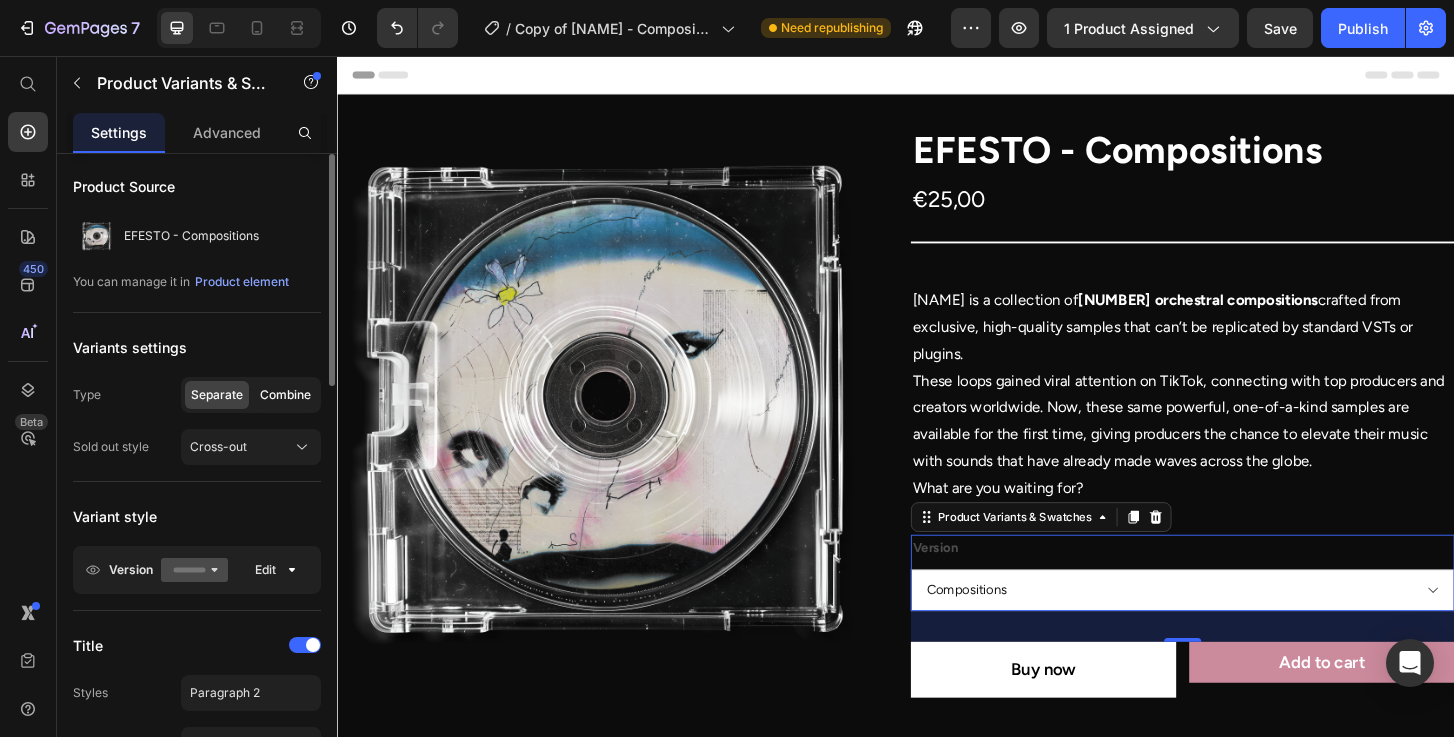 click on "Combine" 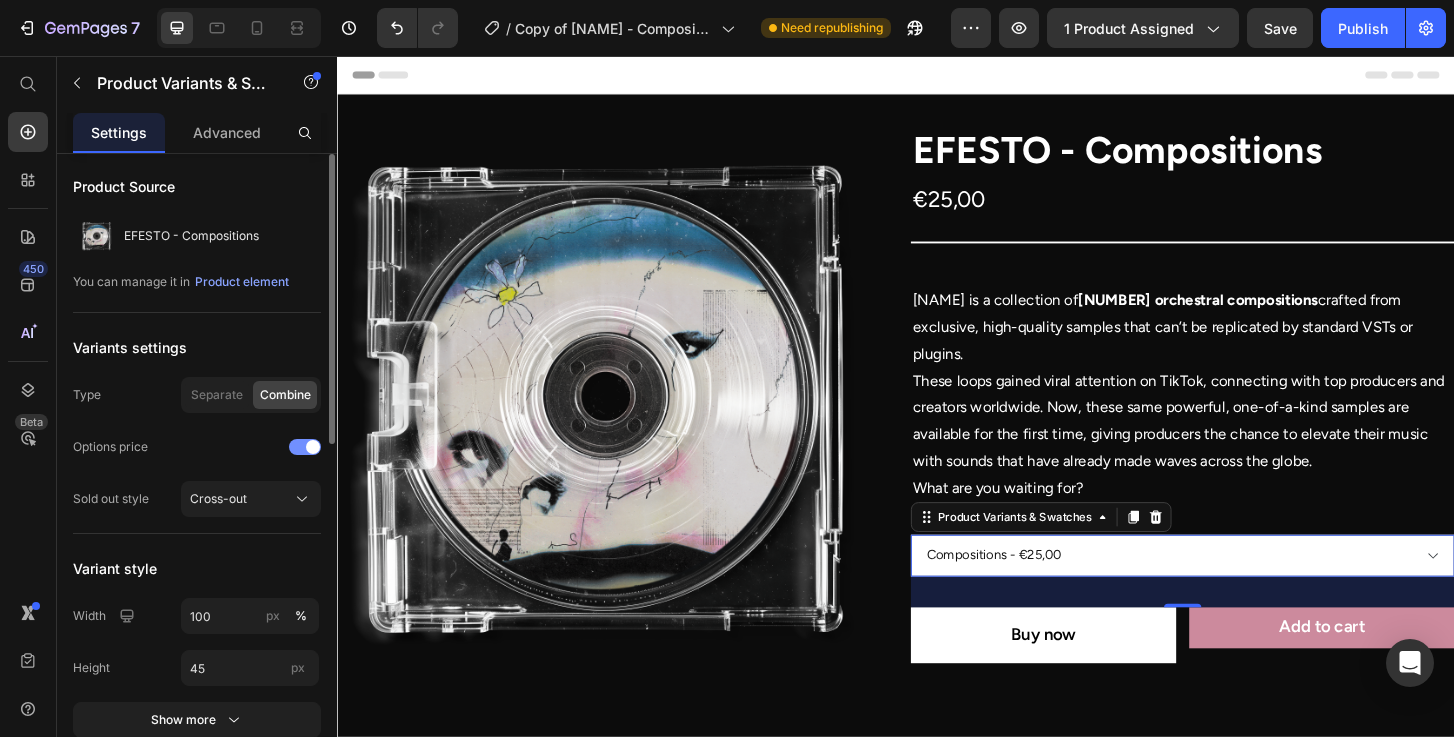 click on "Type Separate Combine" 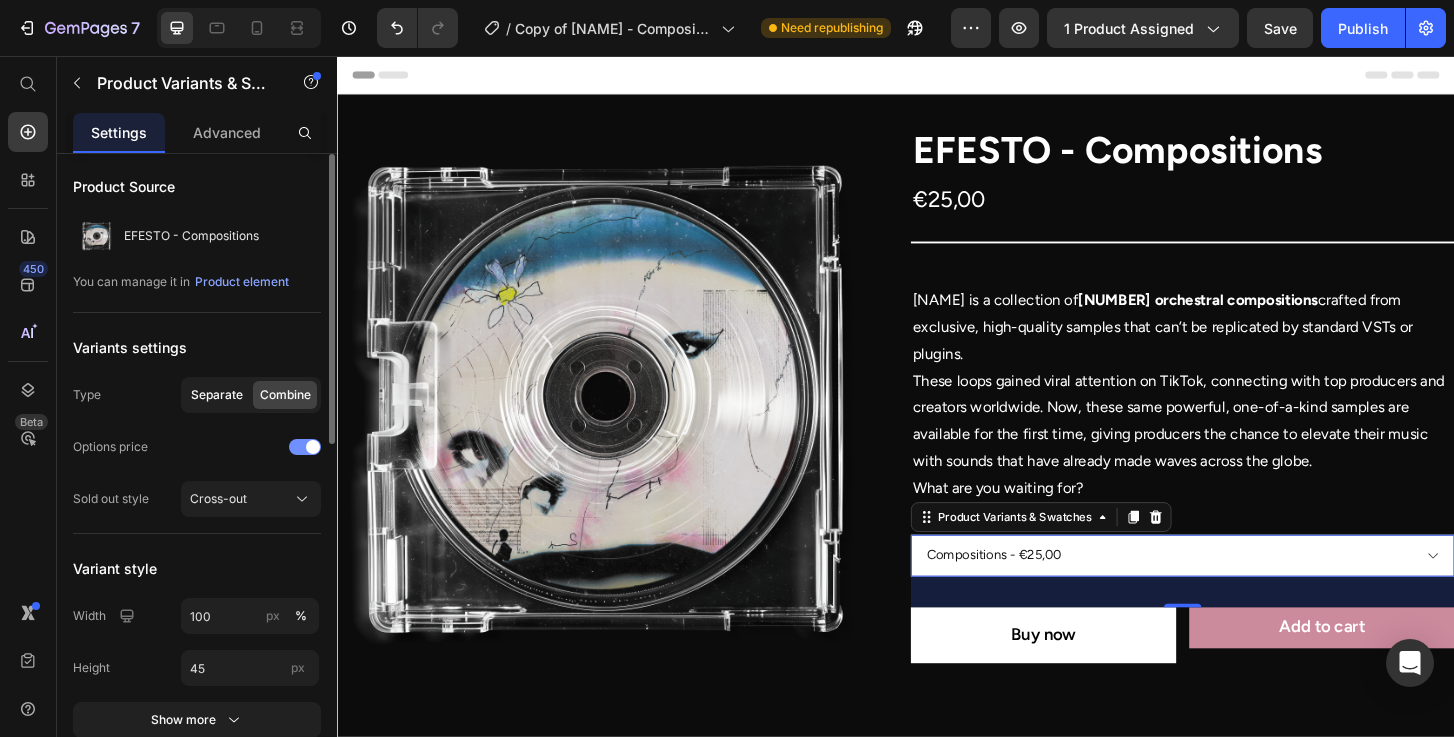 click on "Separate" 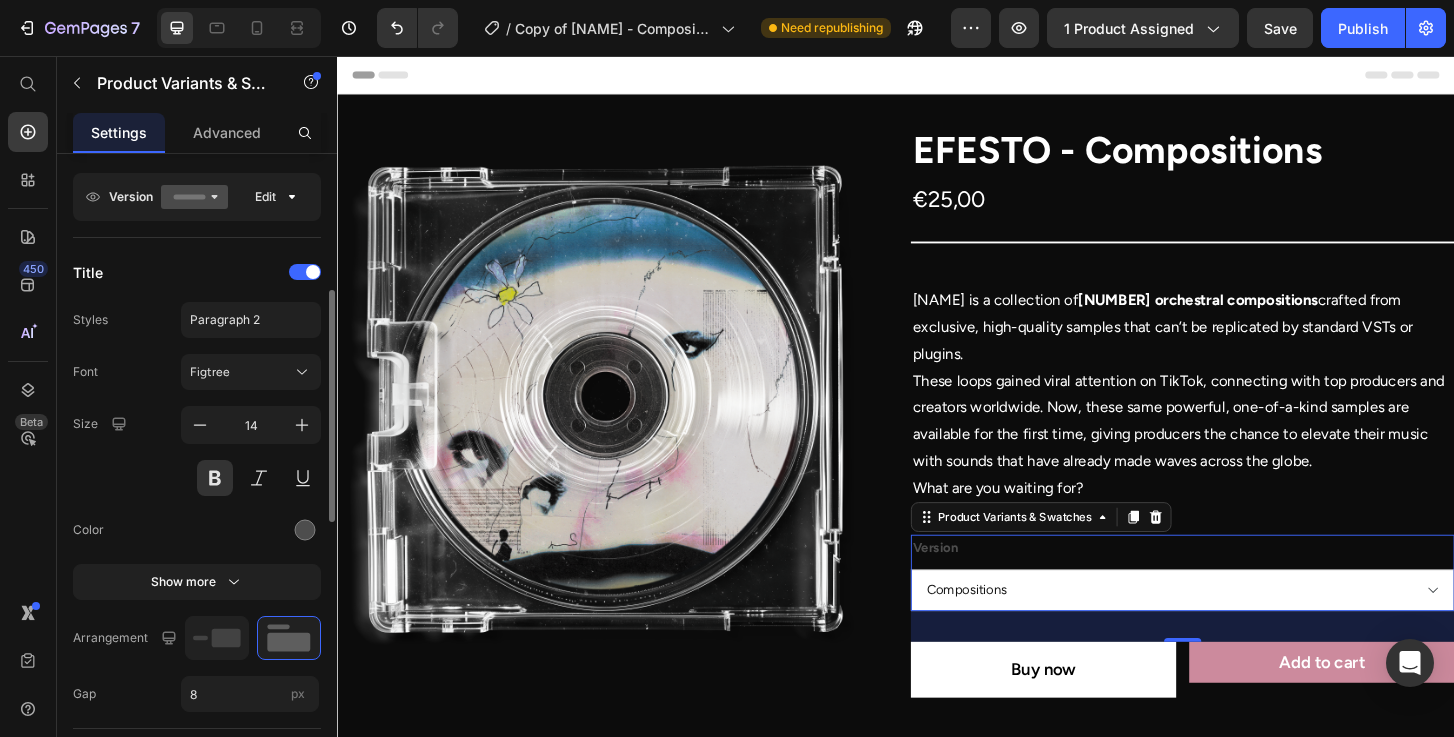 scroll, scrollTop: 298, scrollLeft: 0, axis: vertical 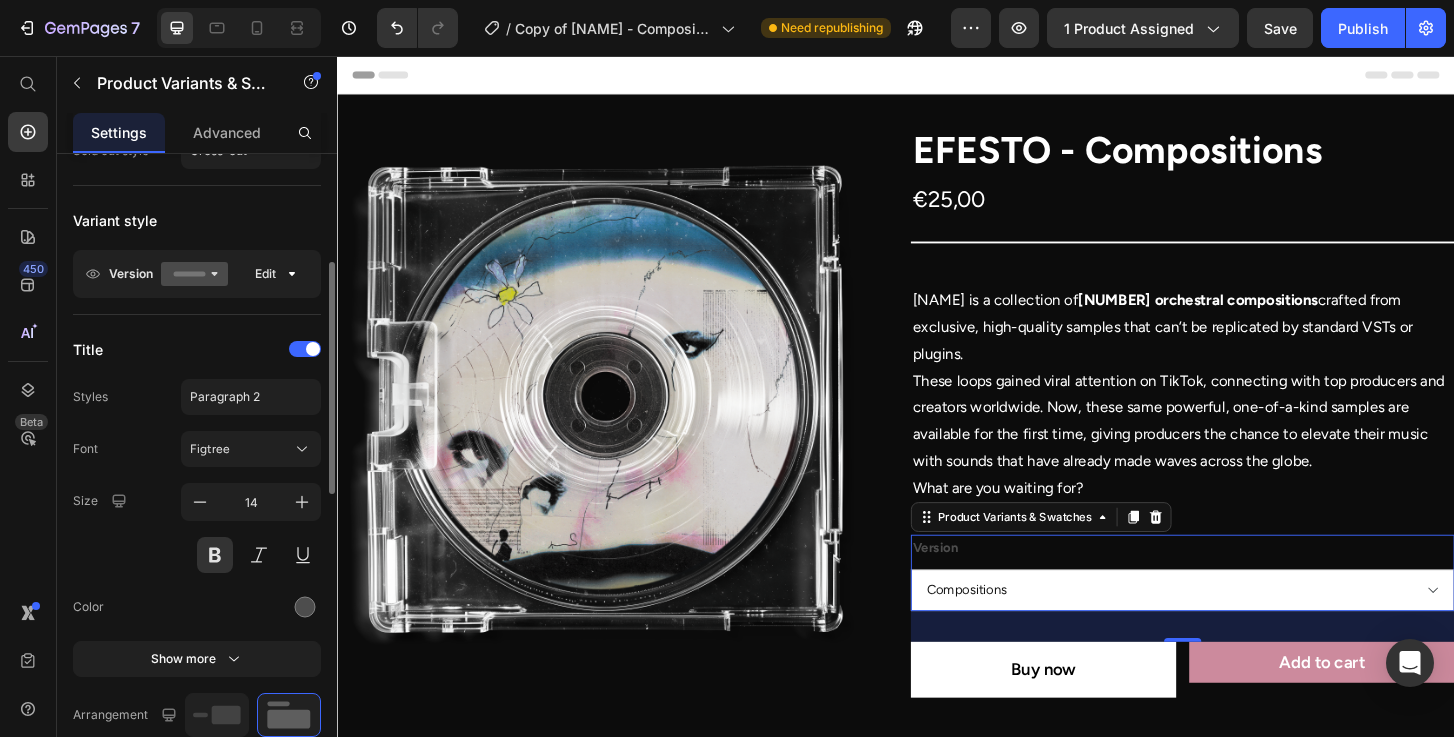 click on "Variant style Version Edit" 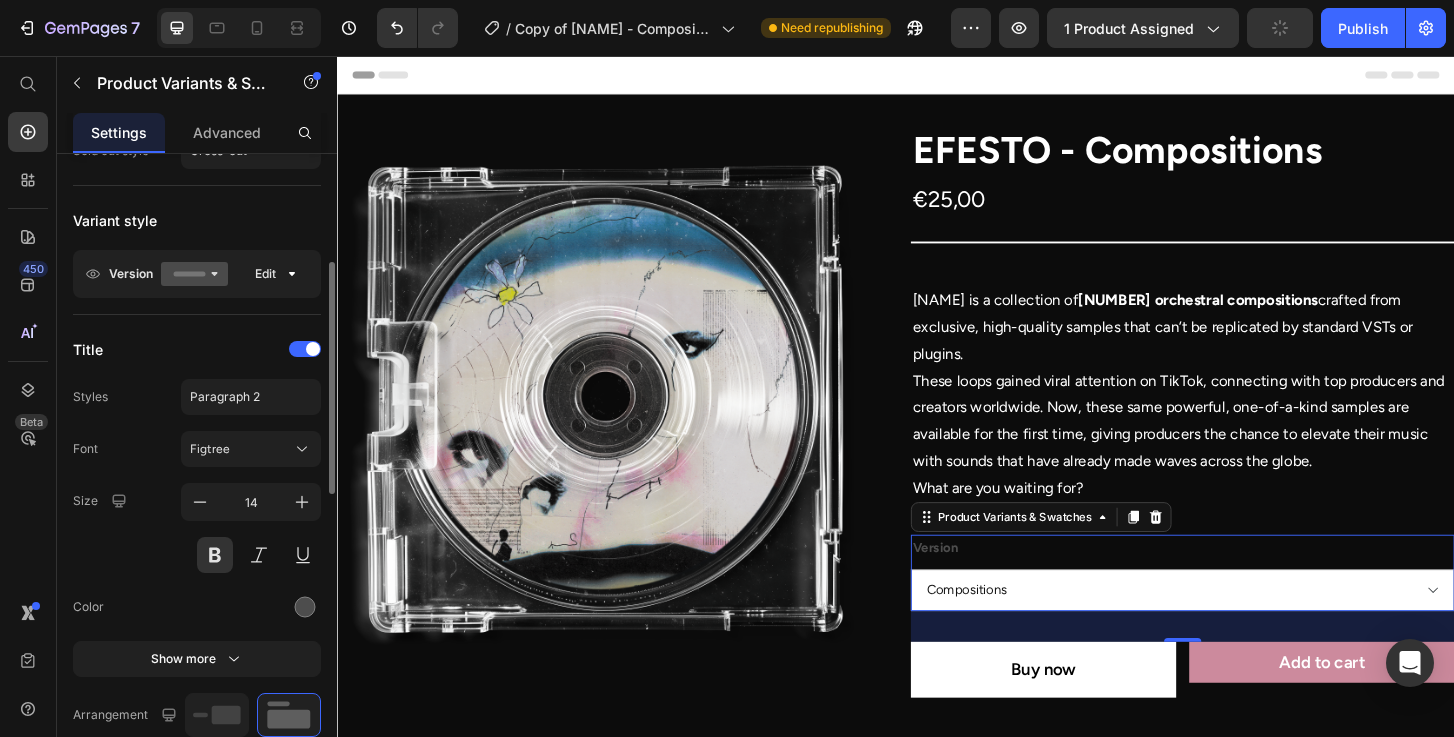 click on "Version Edit" 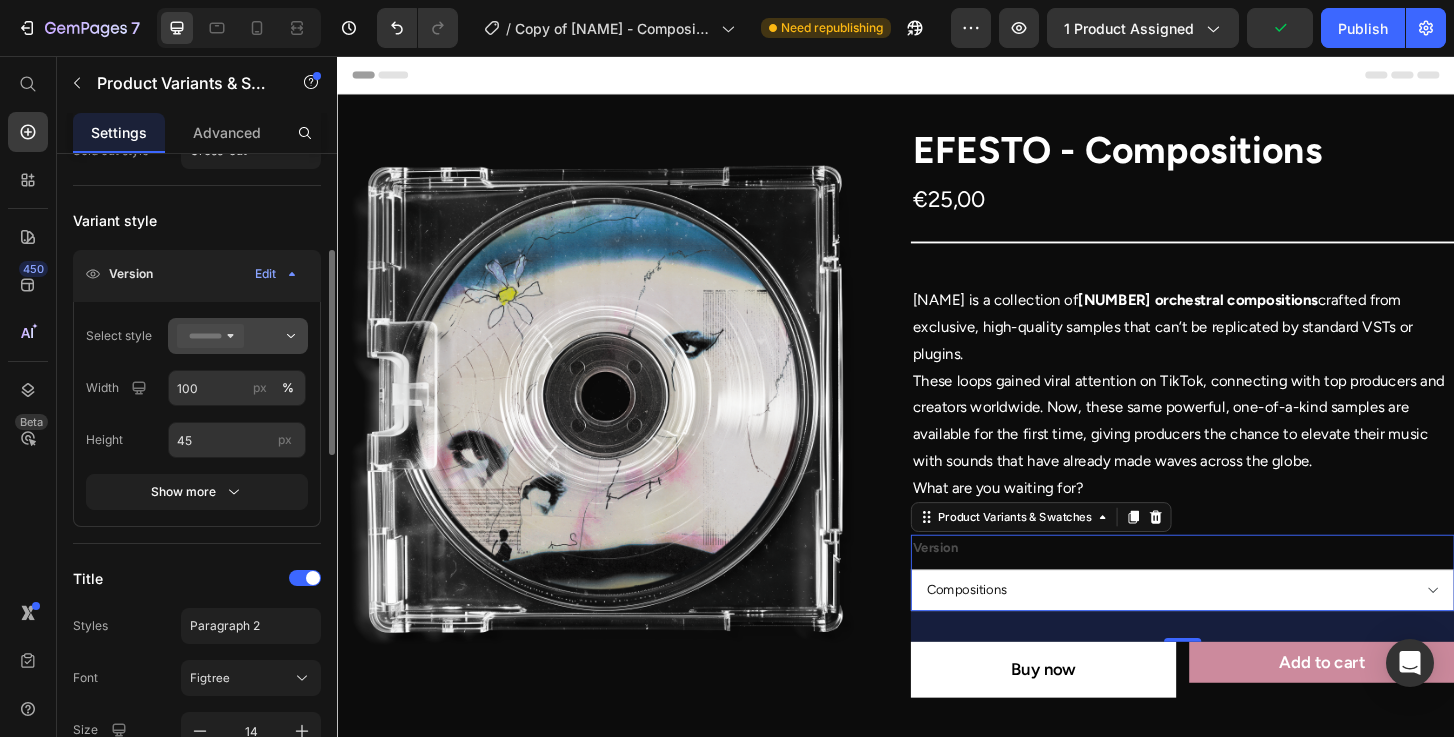 click at bounding box center [238, 336] 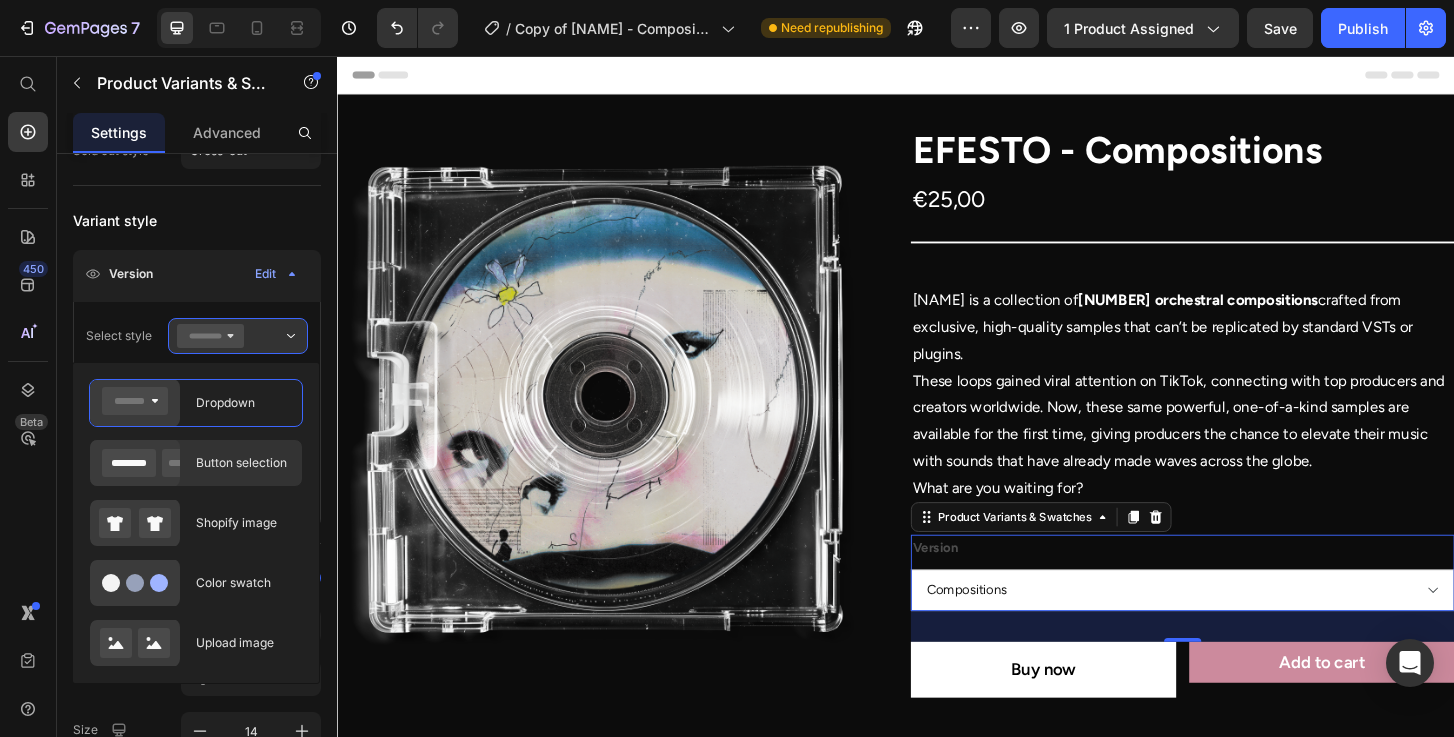 click 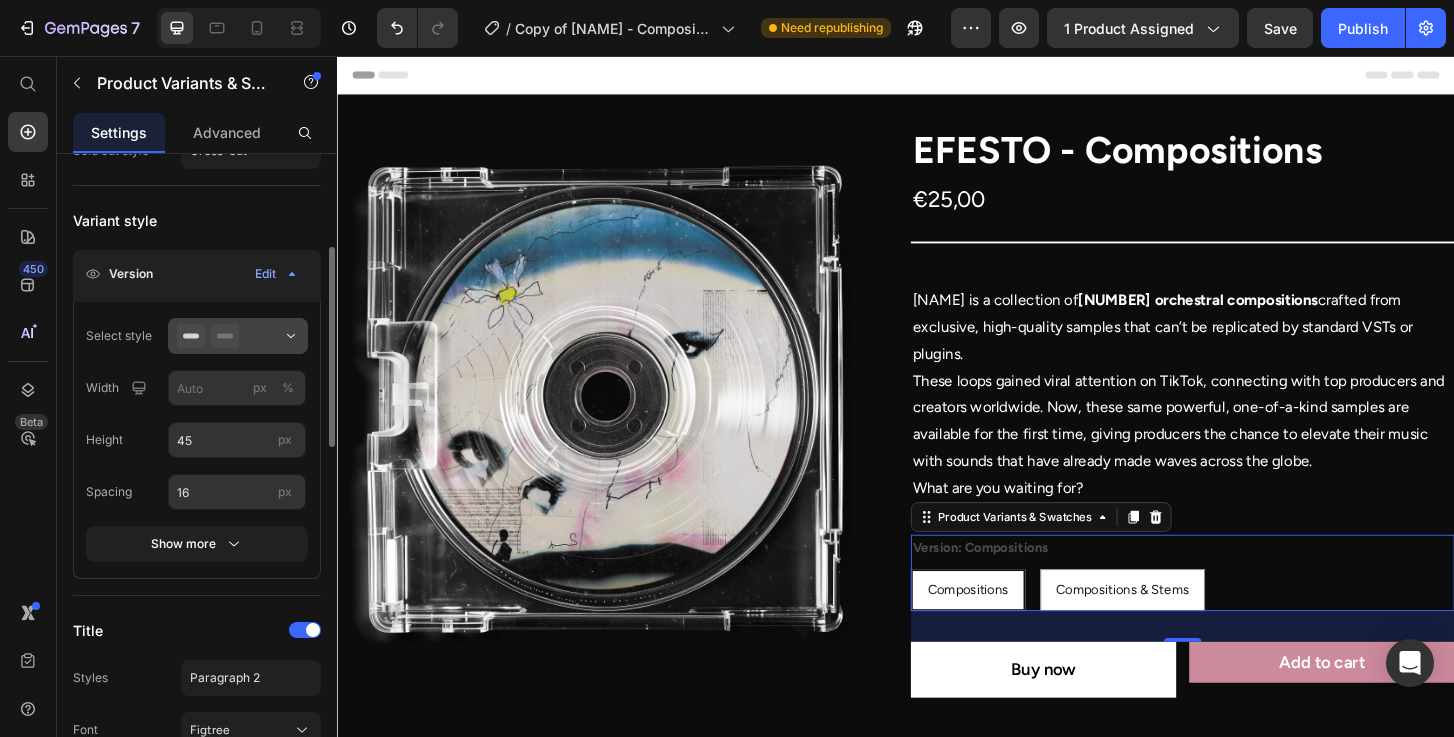 click at bounding box center [238, 336] 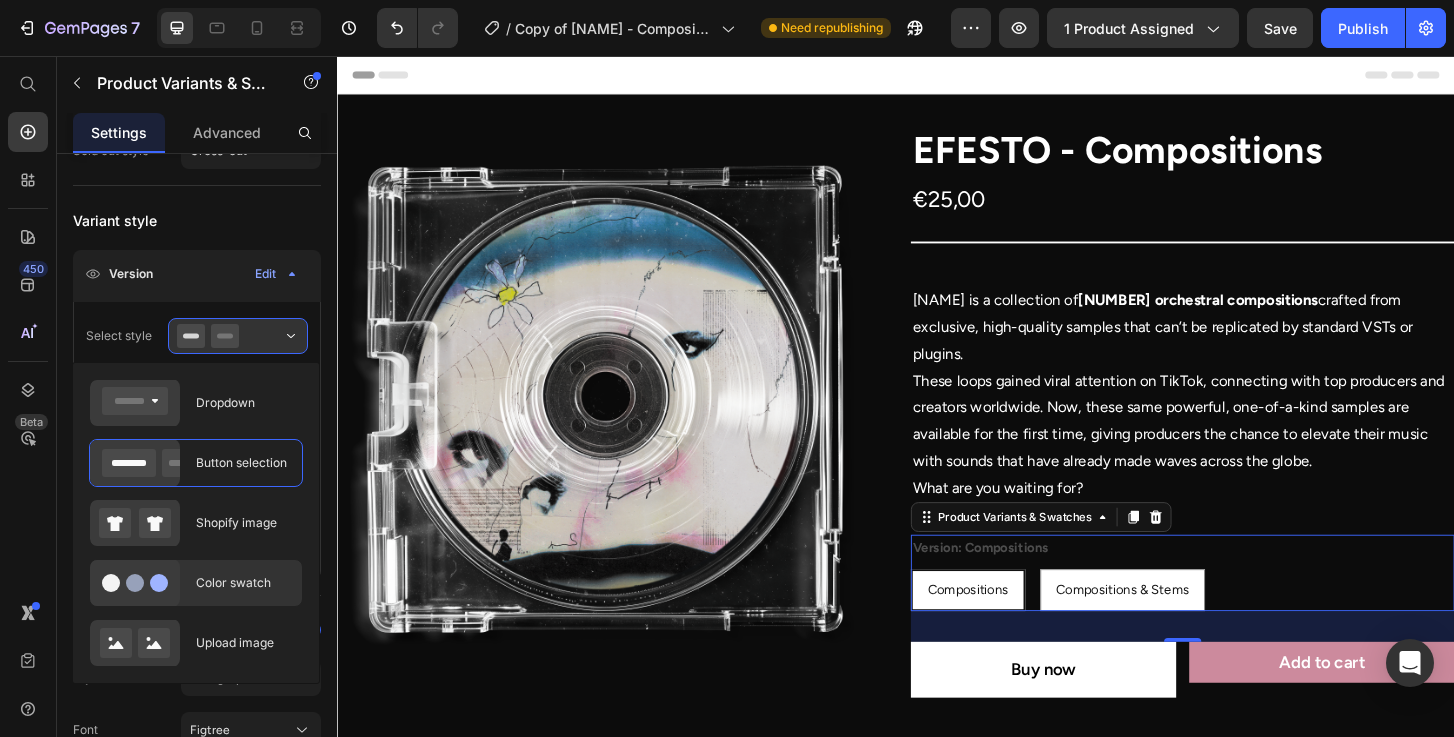 click 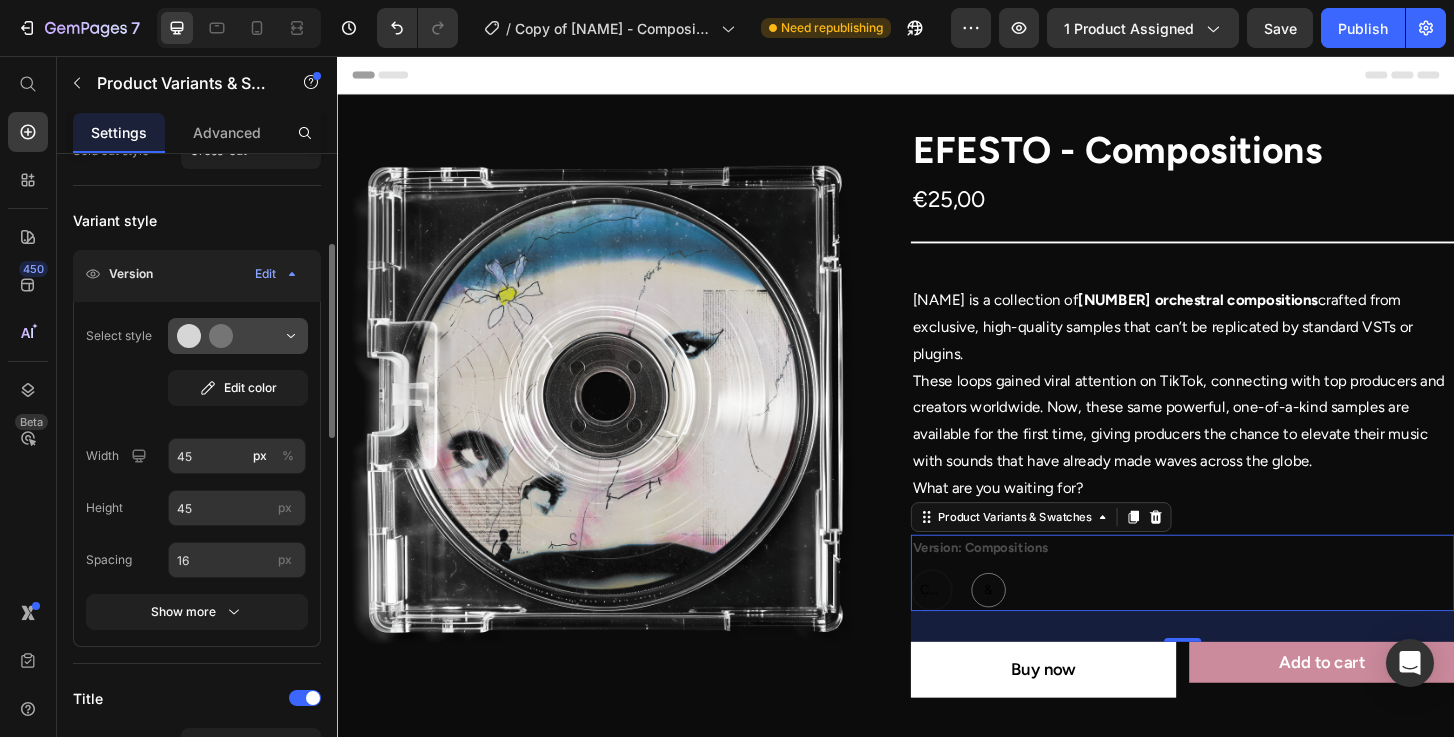 click at bounding box center [238, 336] 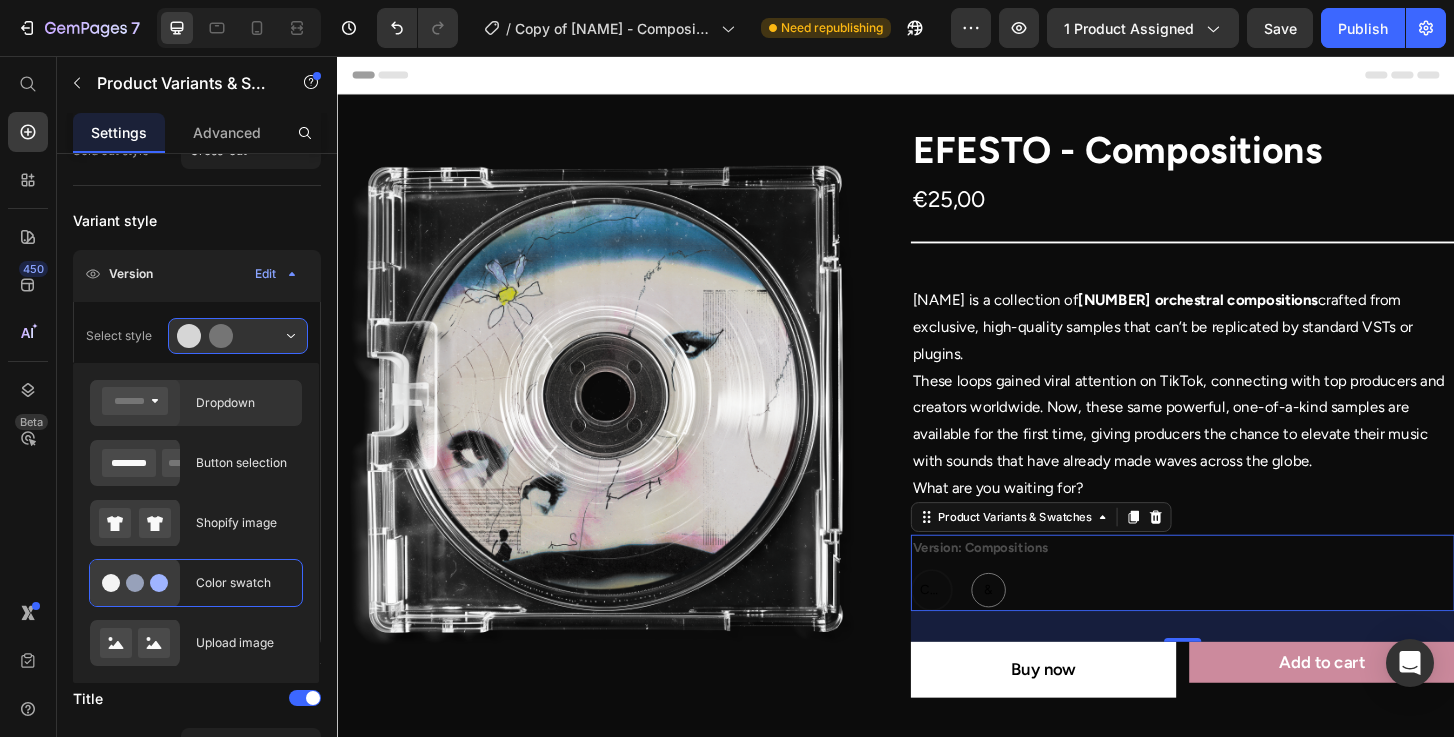 click on "Dropdown" 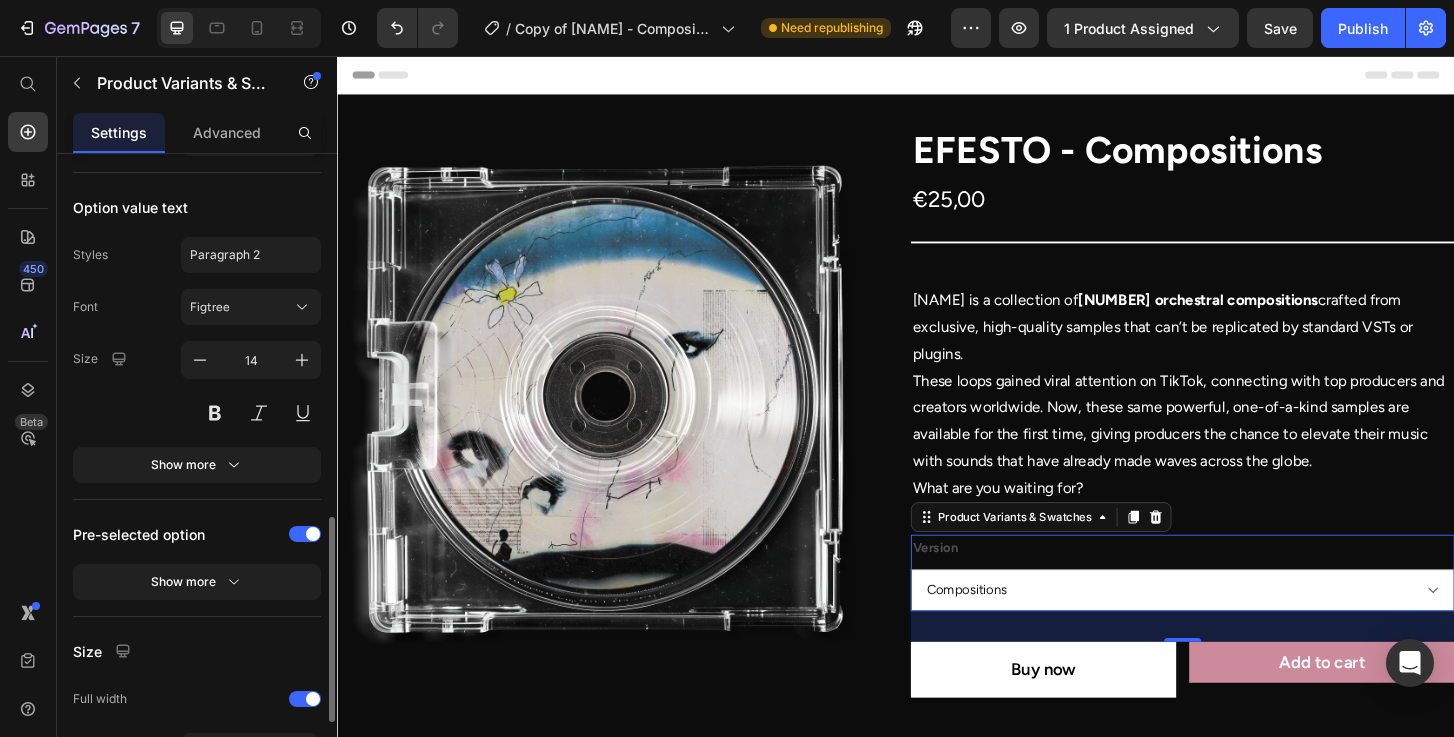 scroll, scrollTop: 1152, scrollLeft: 0, axis: vertical 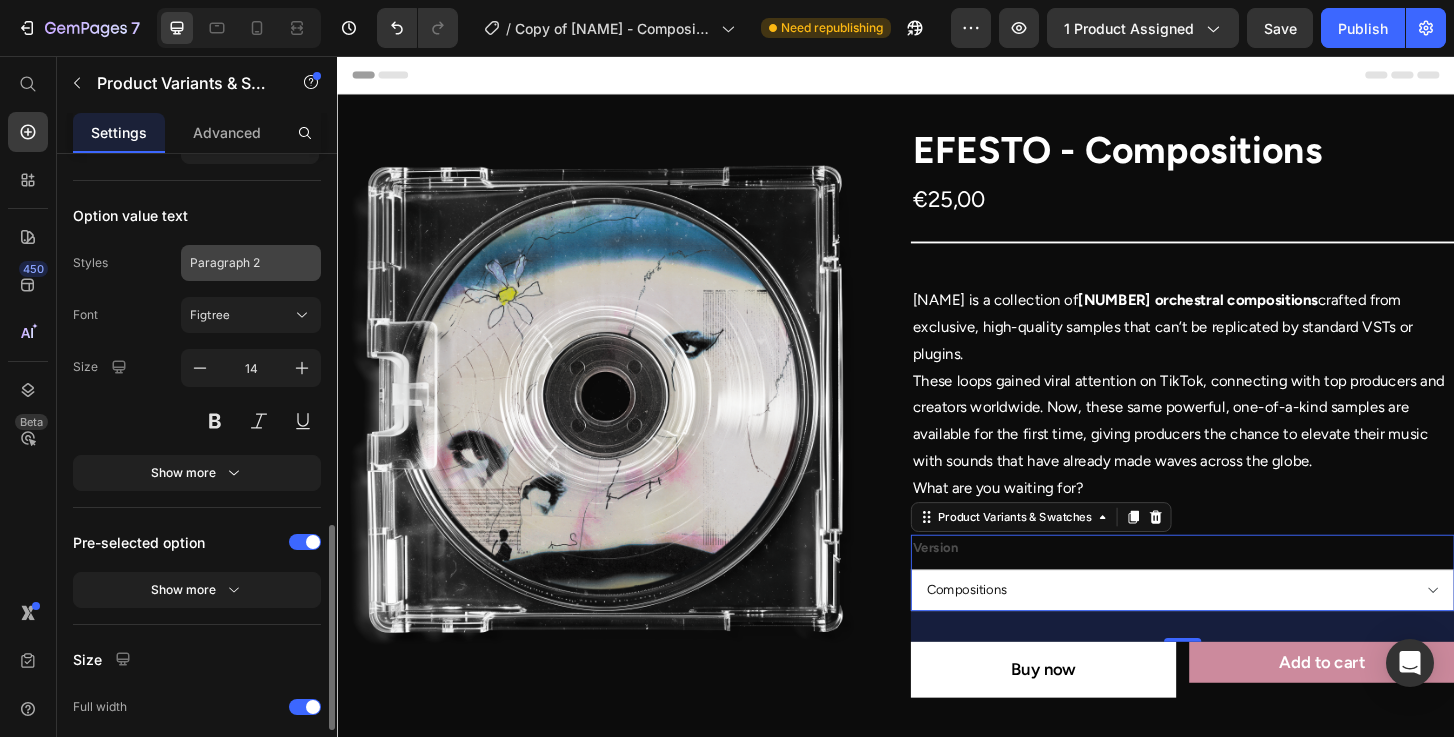 click on "Paragraph 2" 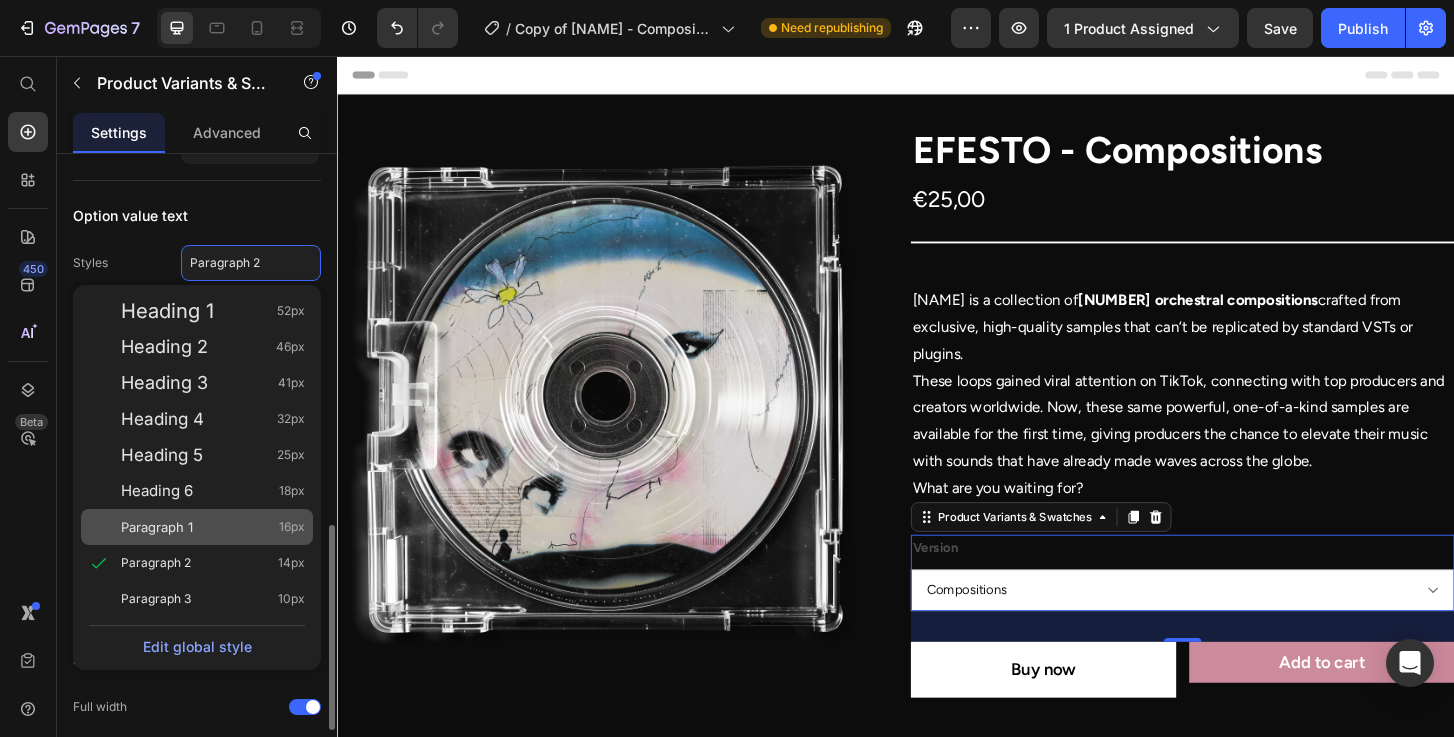 click on "Paragraph 1" at bounding box center (157, 527) 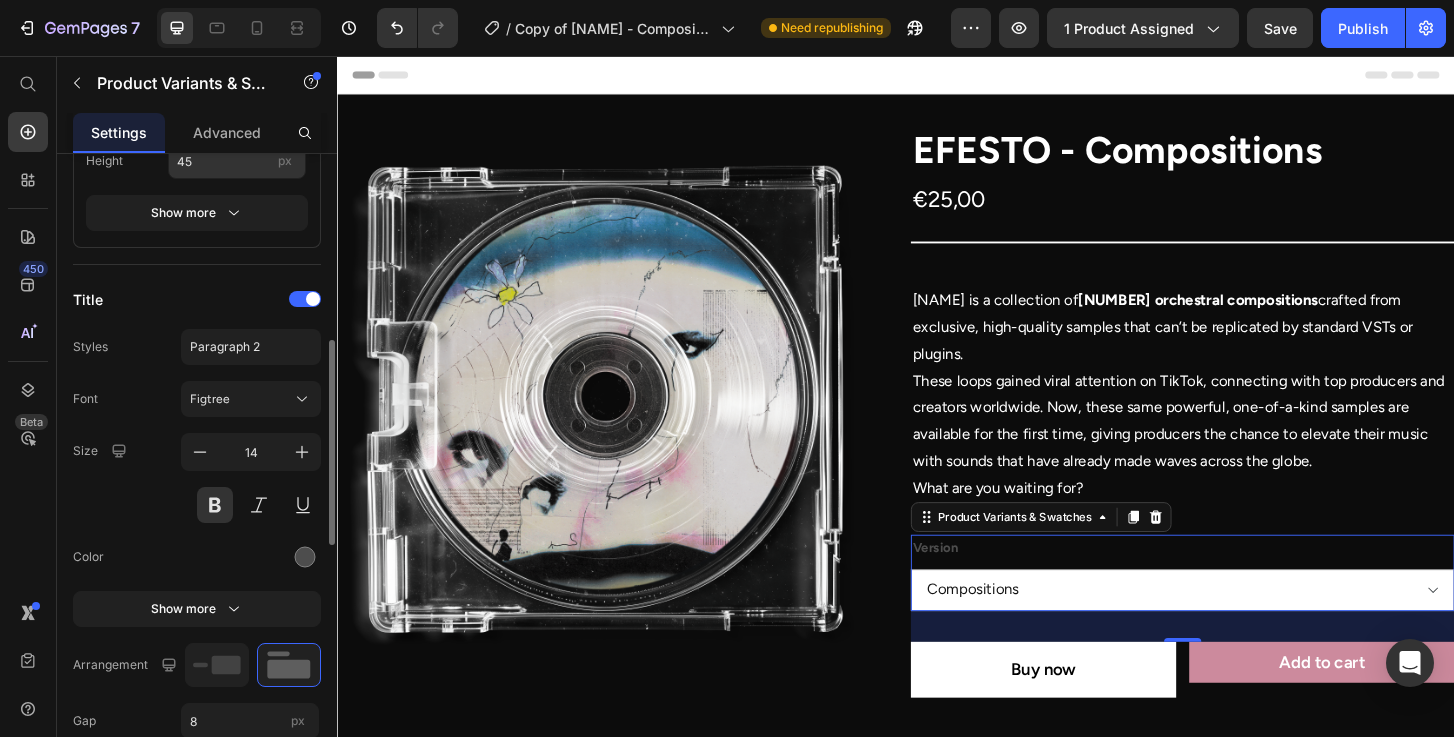 scroll, scrollTop: 71, scrollLeft: 0, axis: vertical 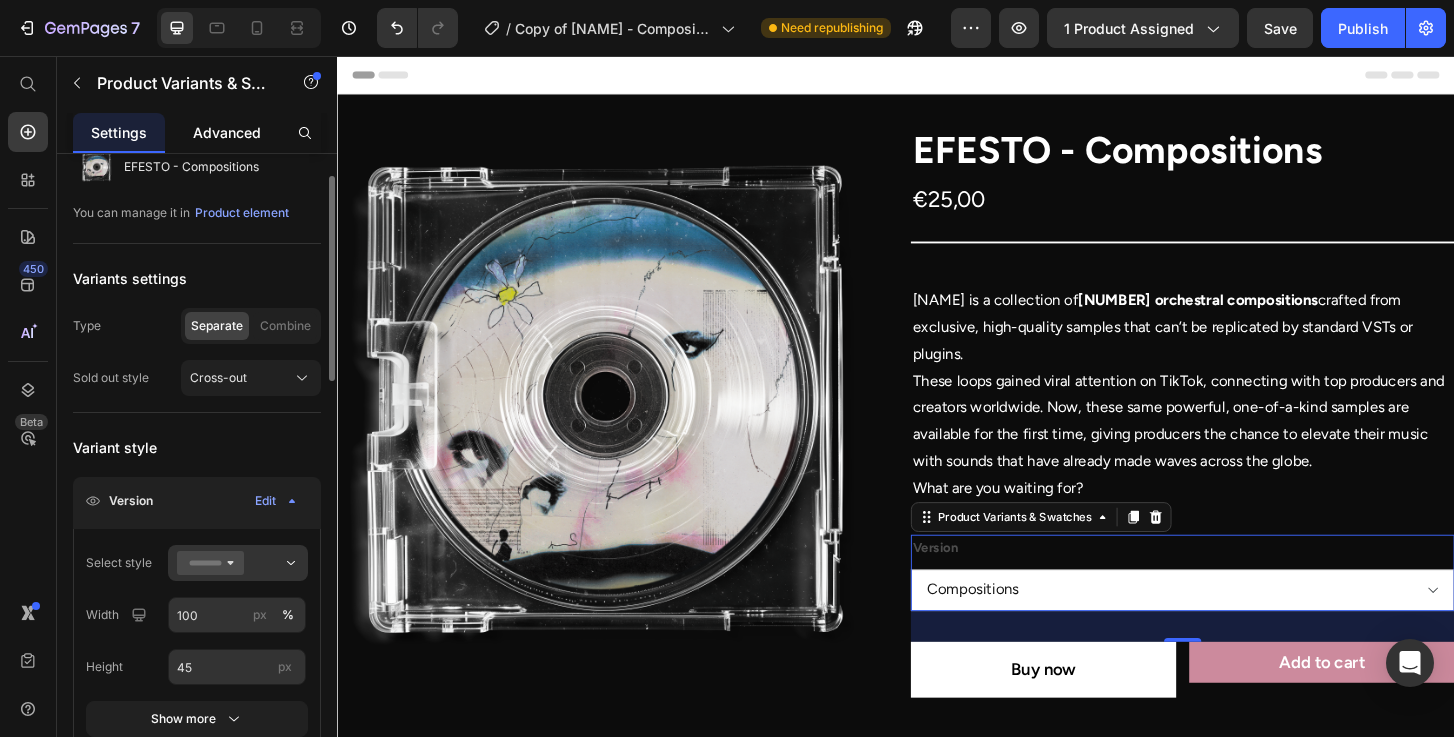 click on "Advanced" at bounding box center [227, 132] 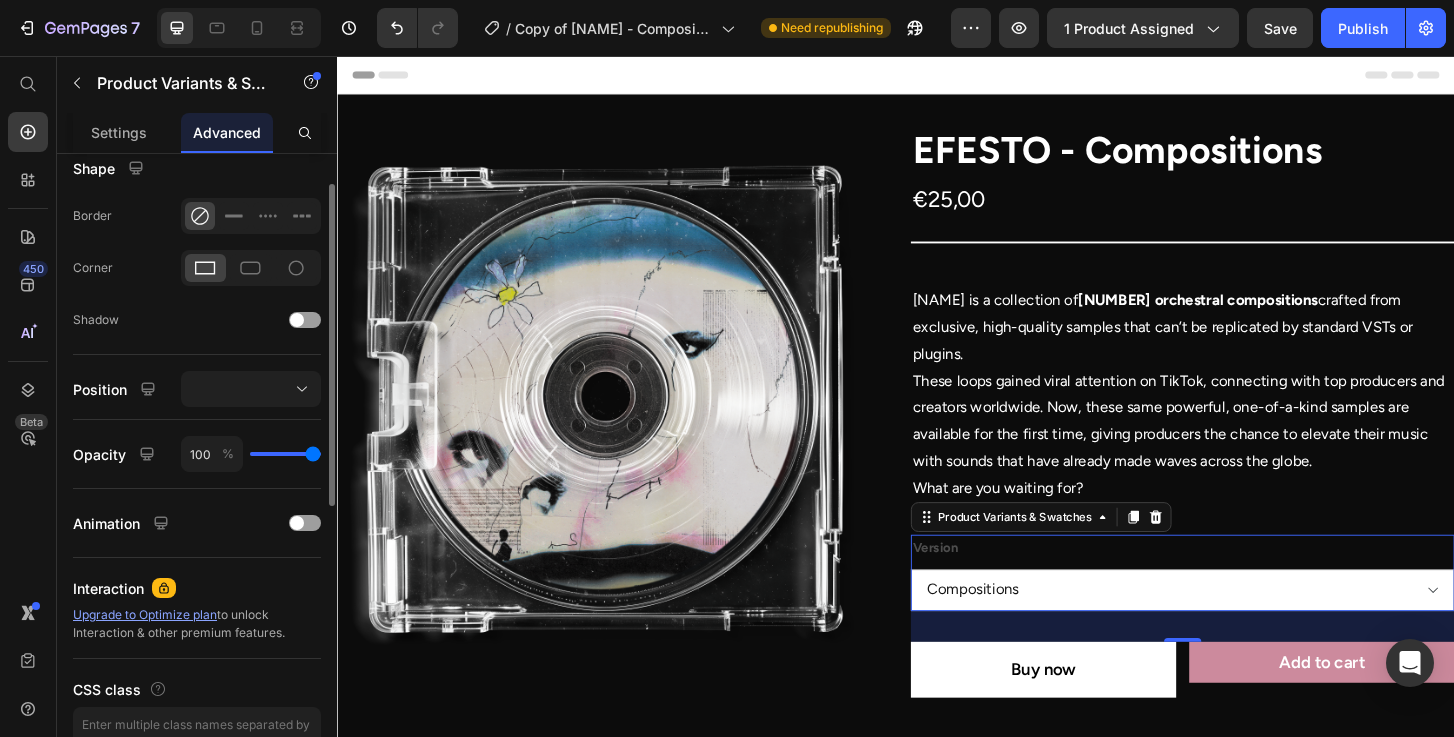 scroll, scrollTop: 629, scrollLeft: 0, axis: vertical 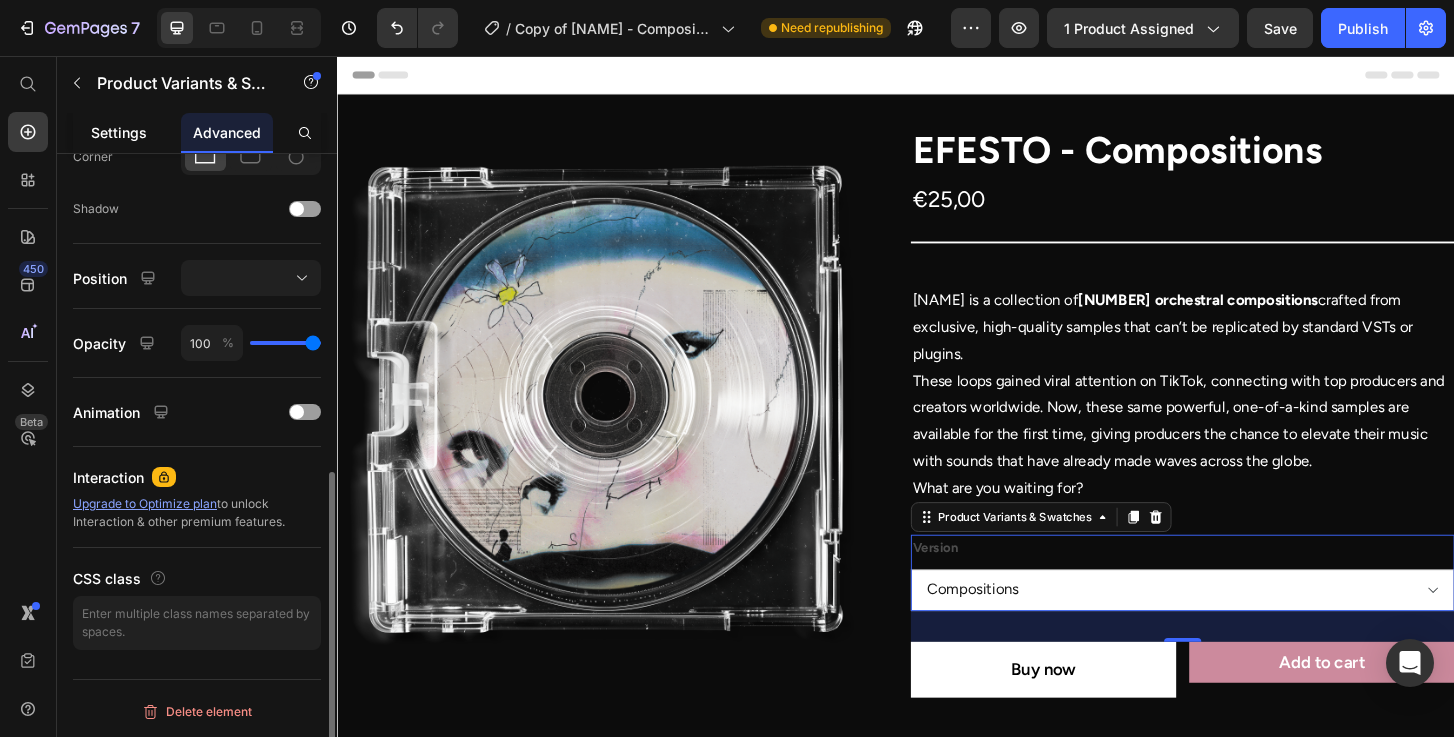click on "Settings" at bounding box center [119, 132] 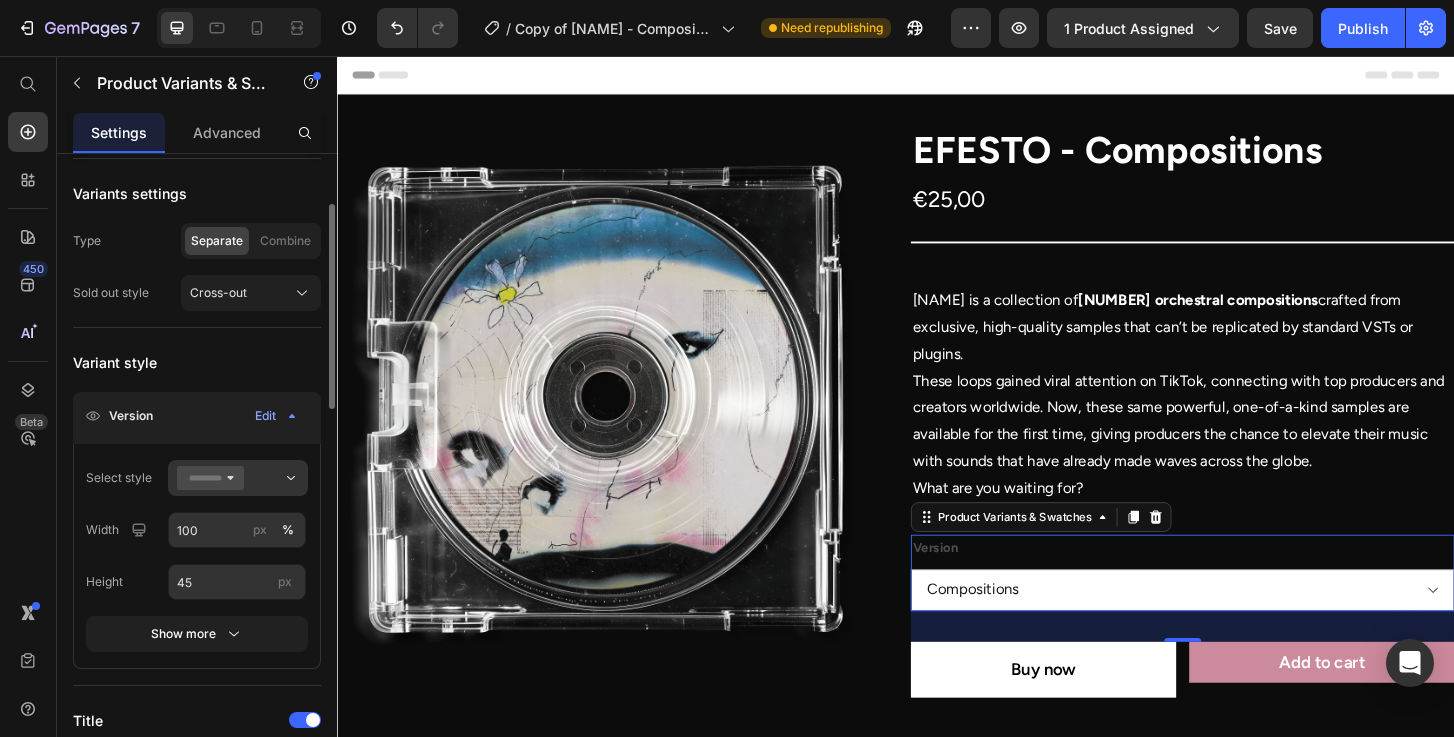 scroll, scrollTop: 161, scrollLeft: 0, axis: vertical 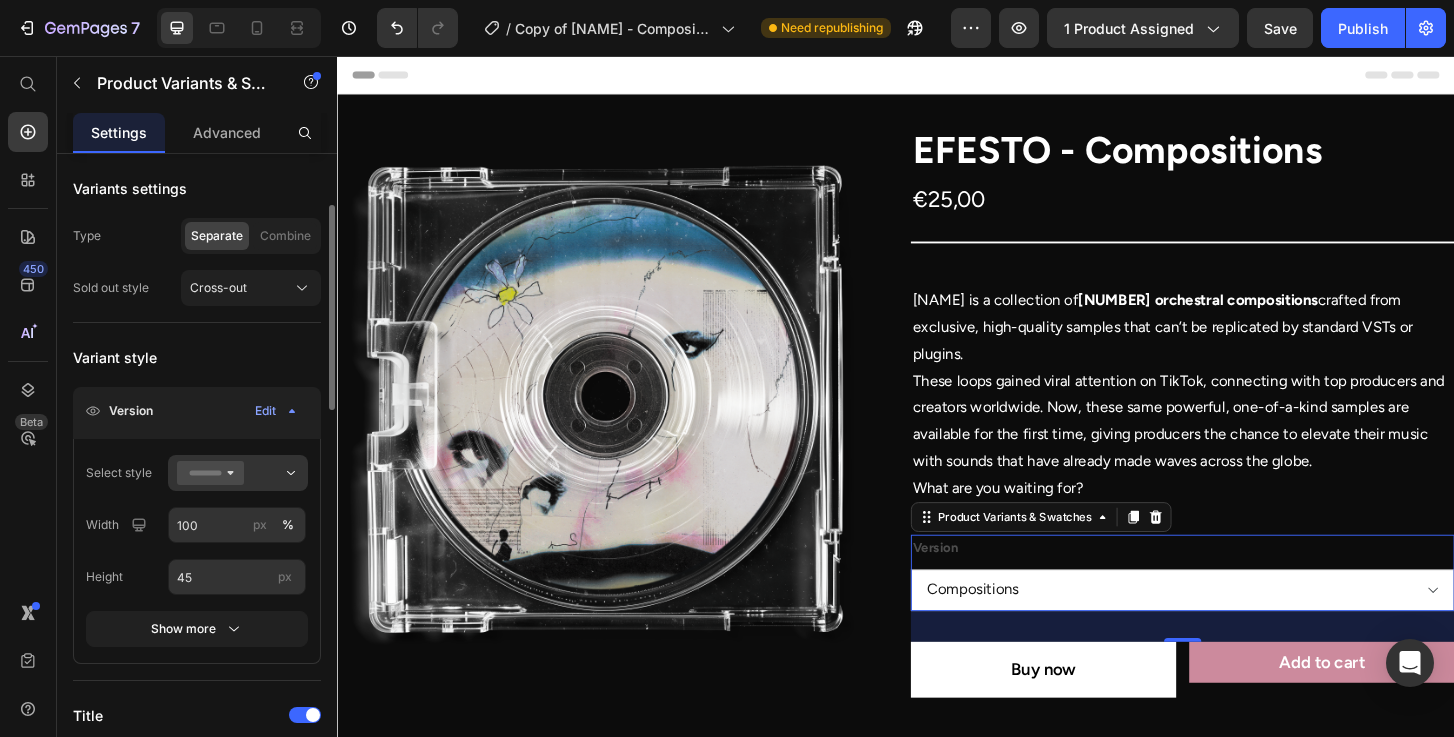 click on "Version" at bounding box center [131, 411] 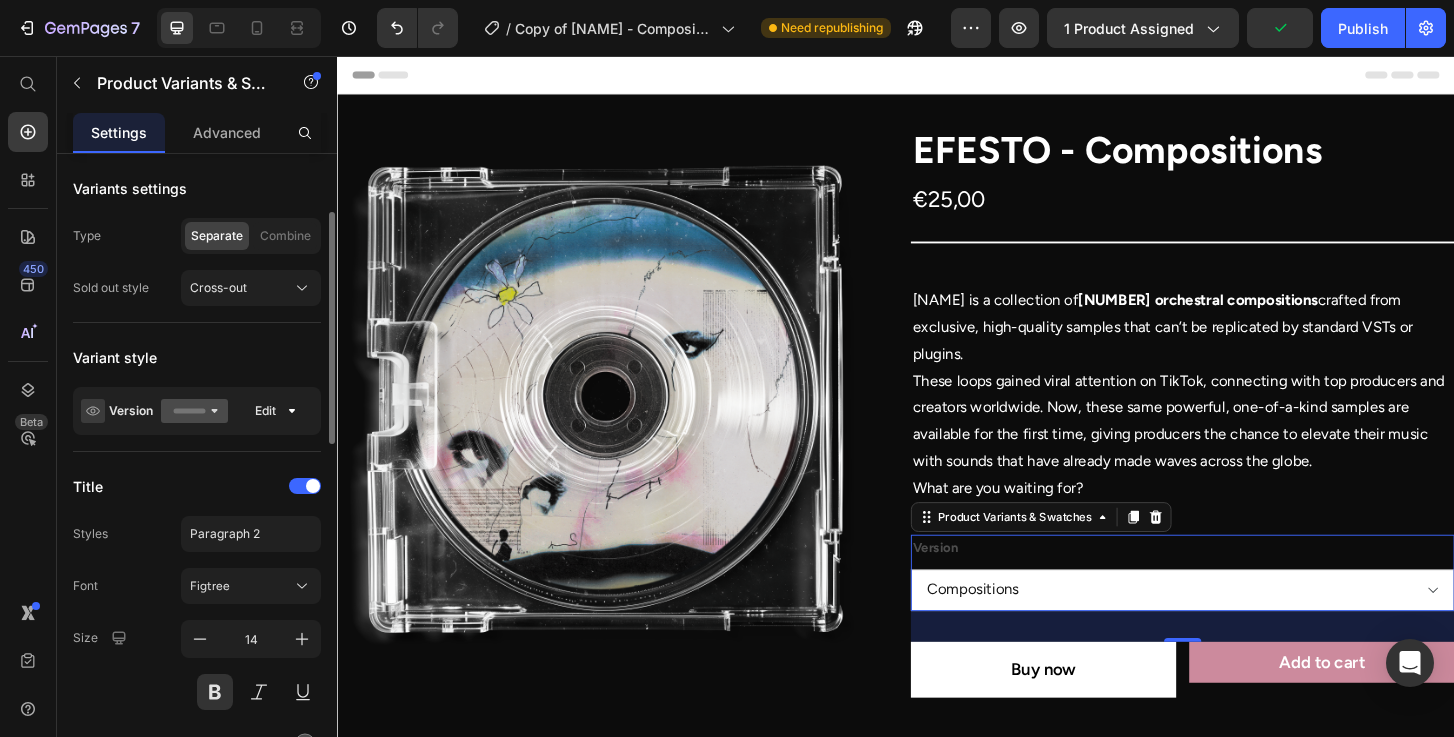 click 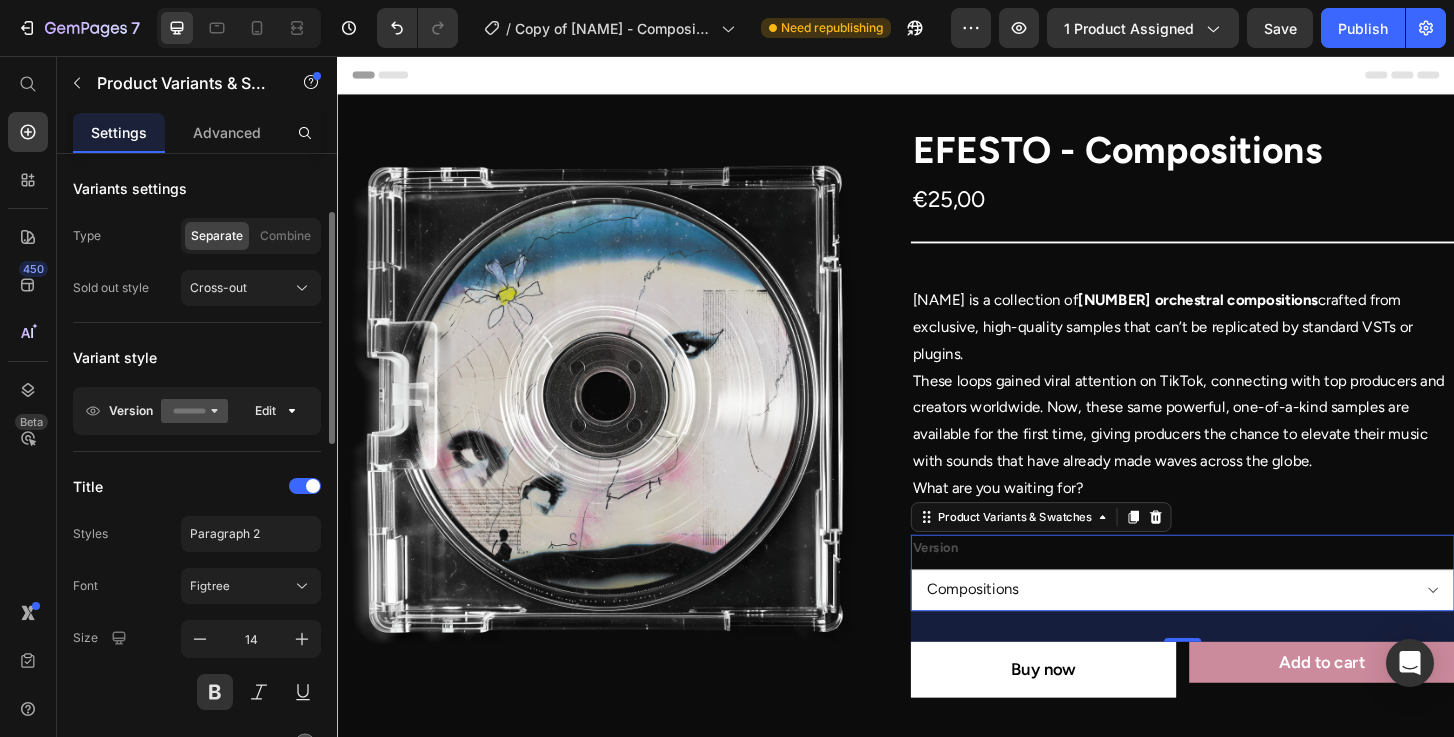 click on "Version" at bounding box center (131, 411) 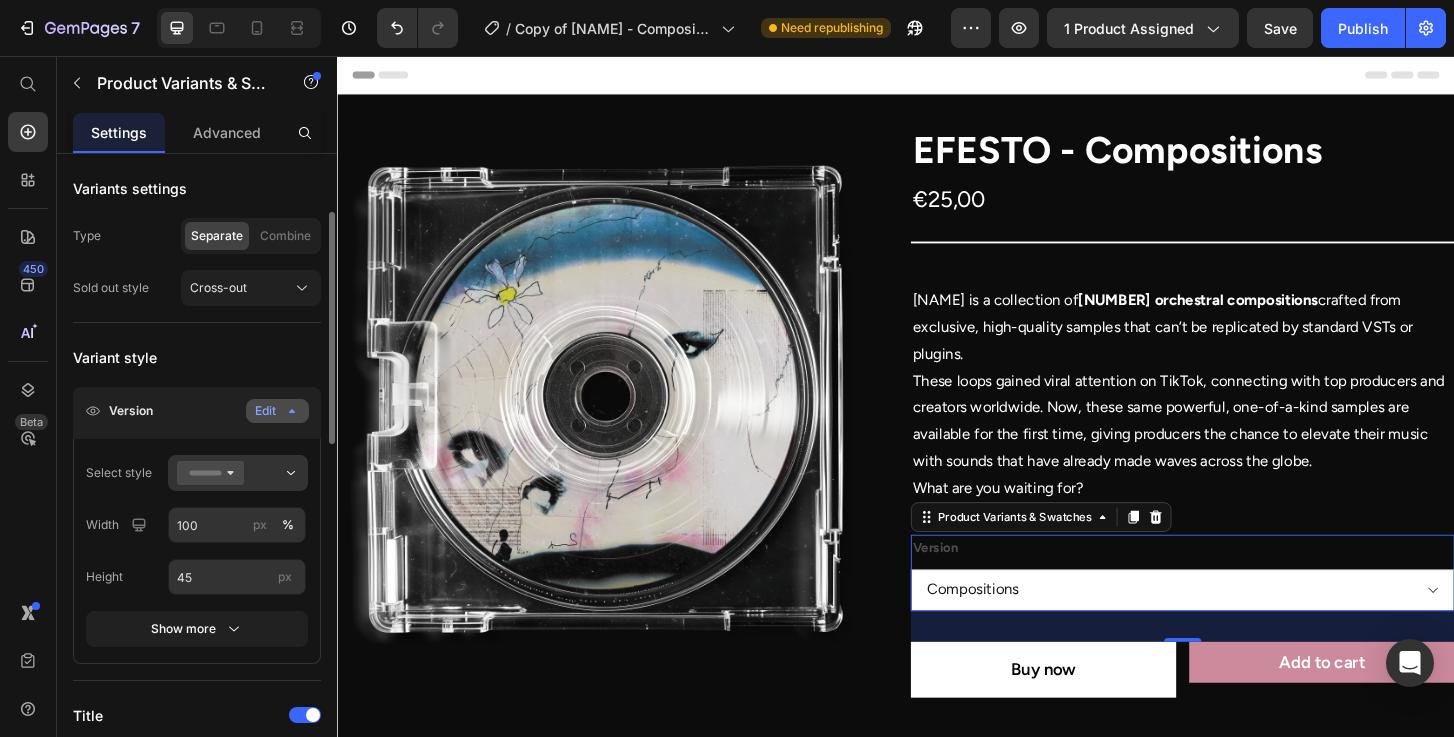 click on "Edit" 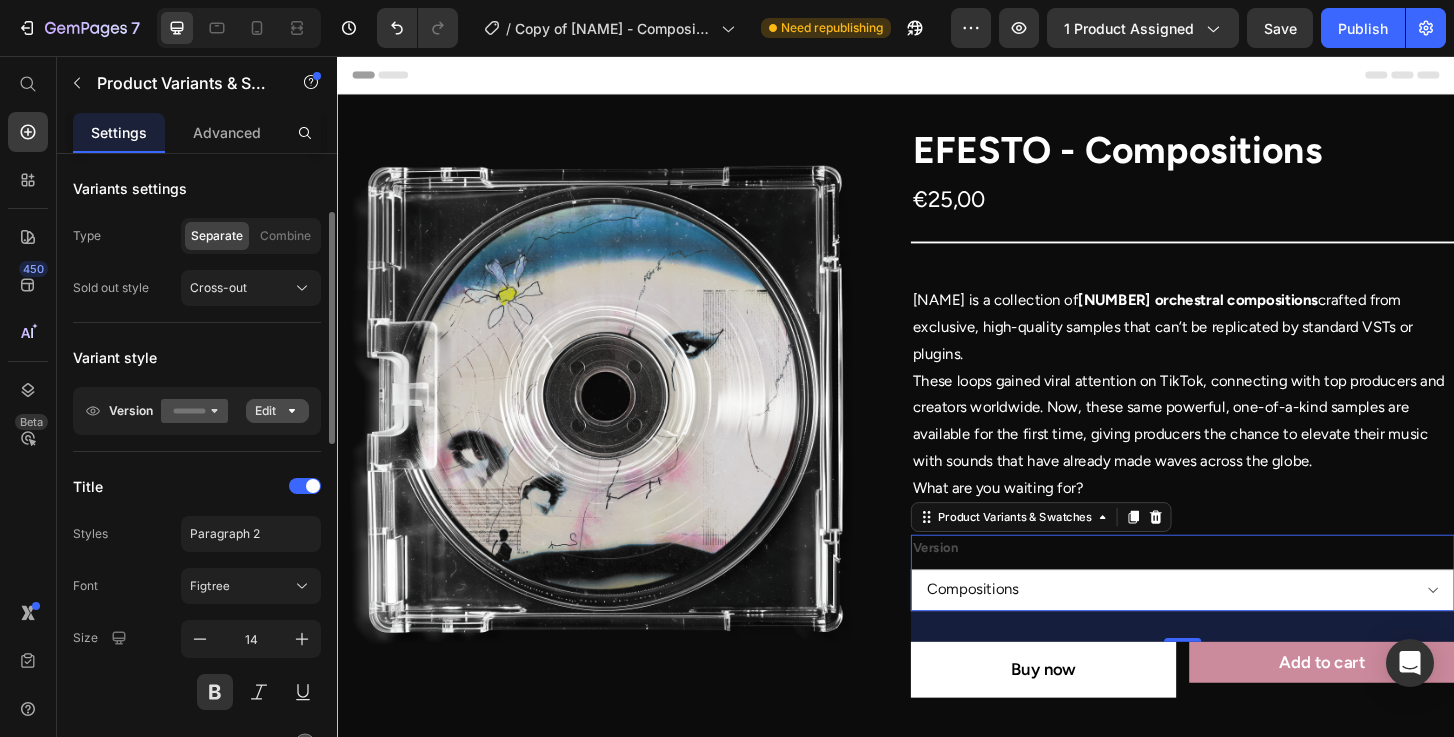 click on "Edit" 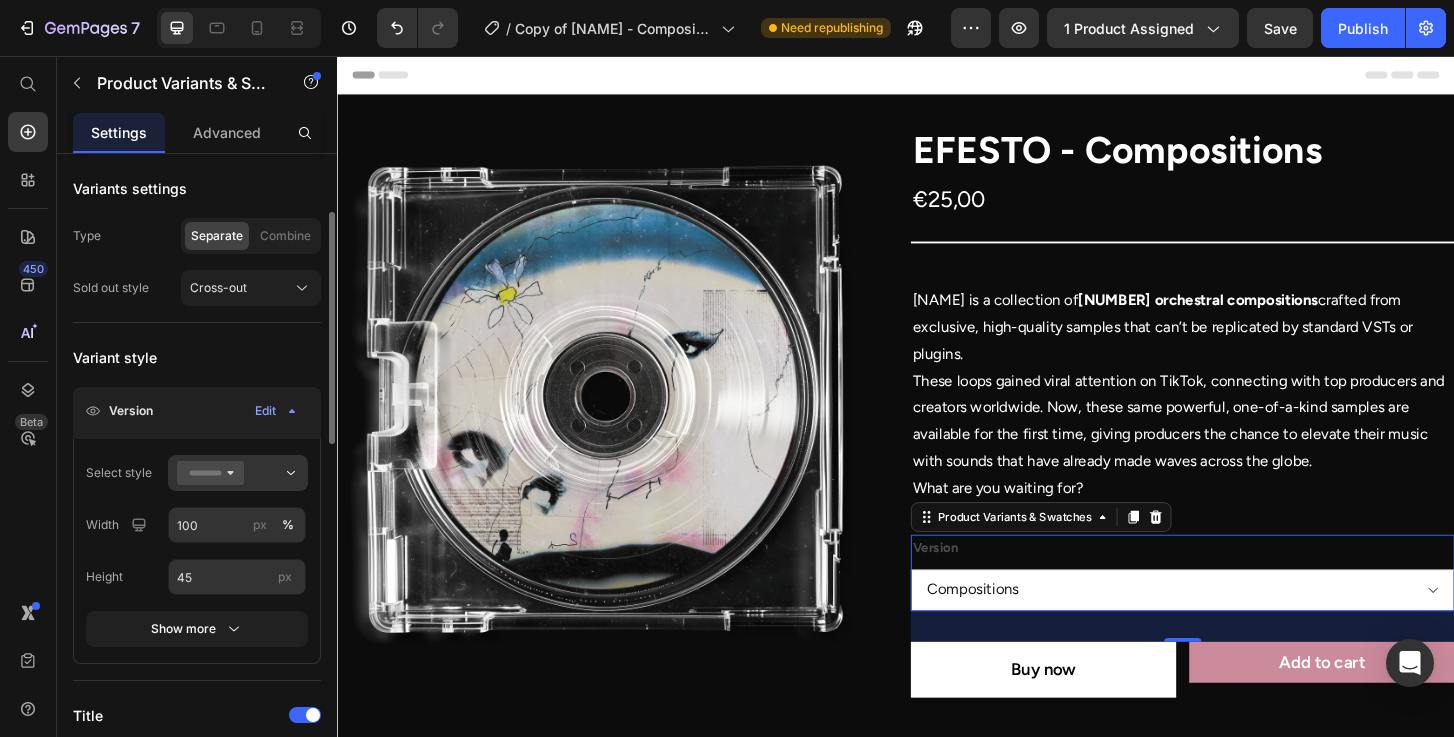 scroll, scrollTop: 241, scrollLeft: 0, axis: vertical 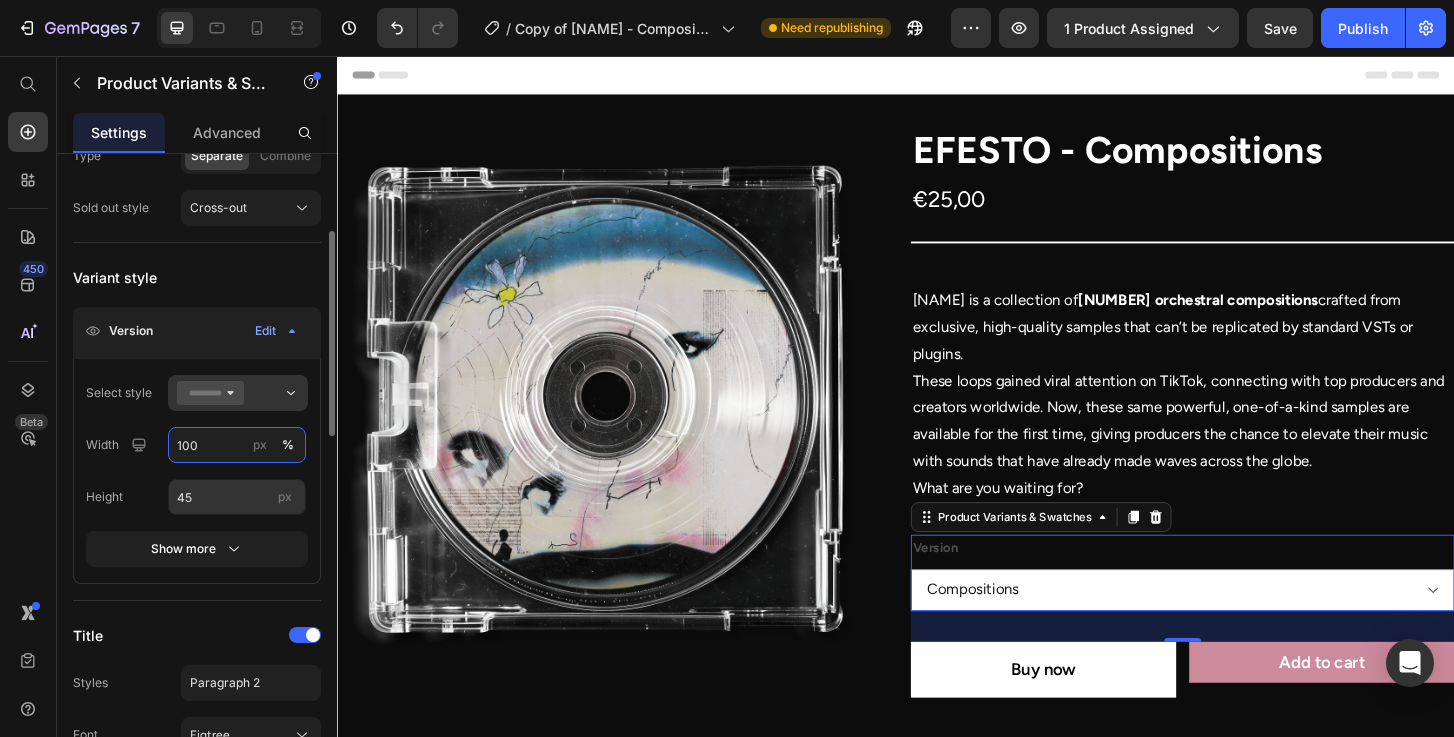 click on "100" at bounding box center (237, 445) 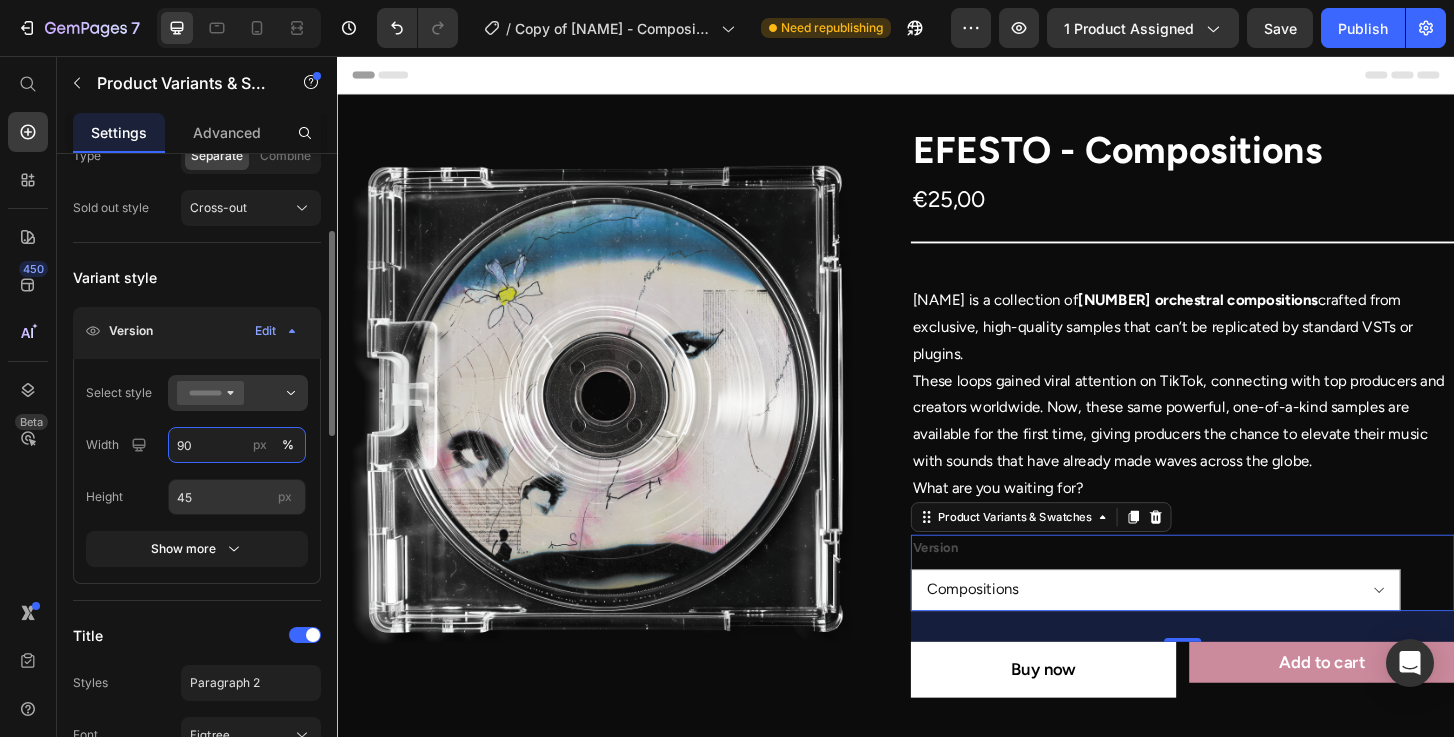 type on "9" 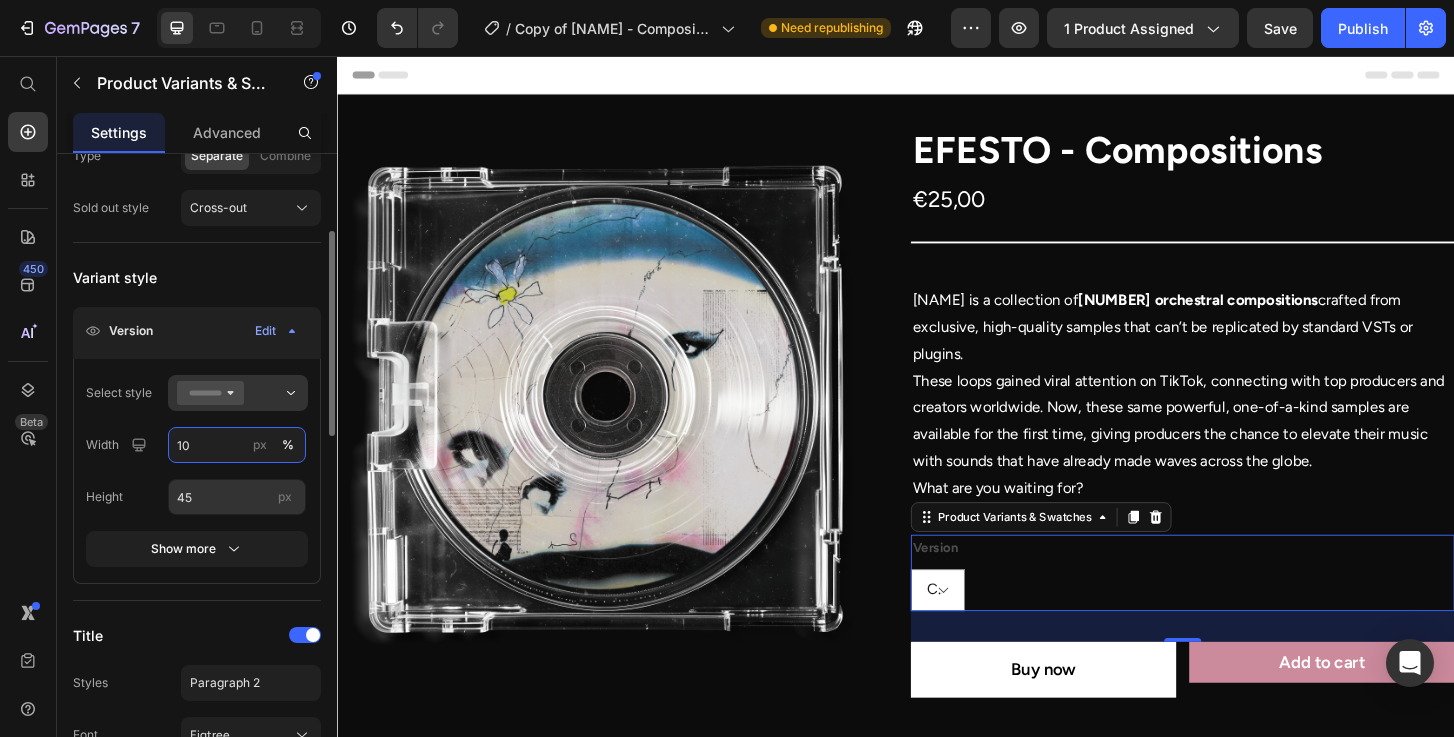 type on "100" 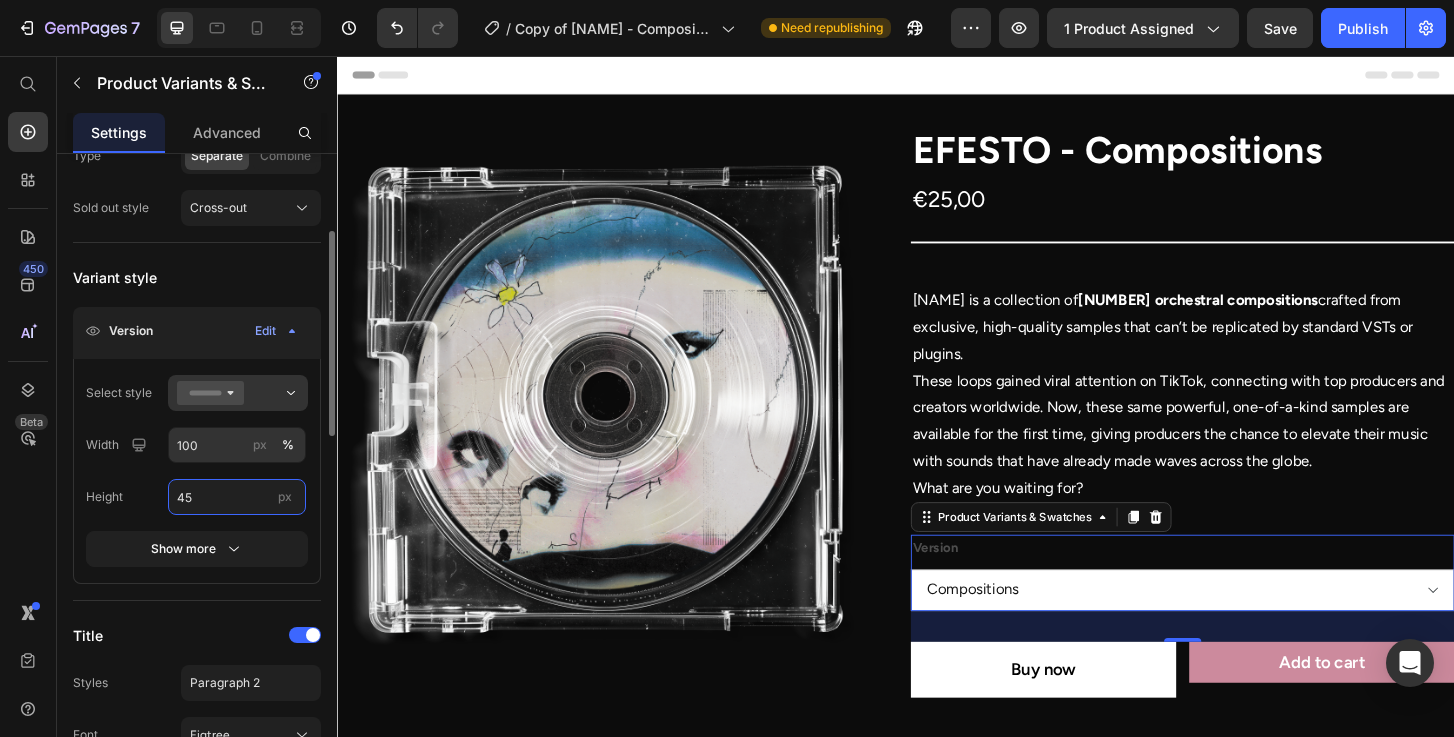 click on "45" at bounding box center (237, 497) 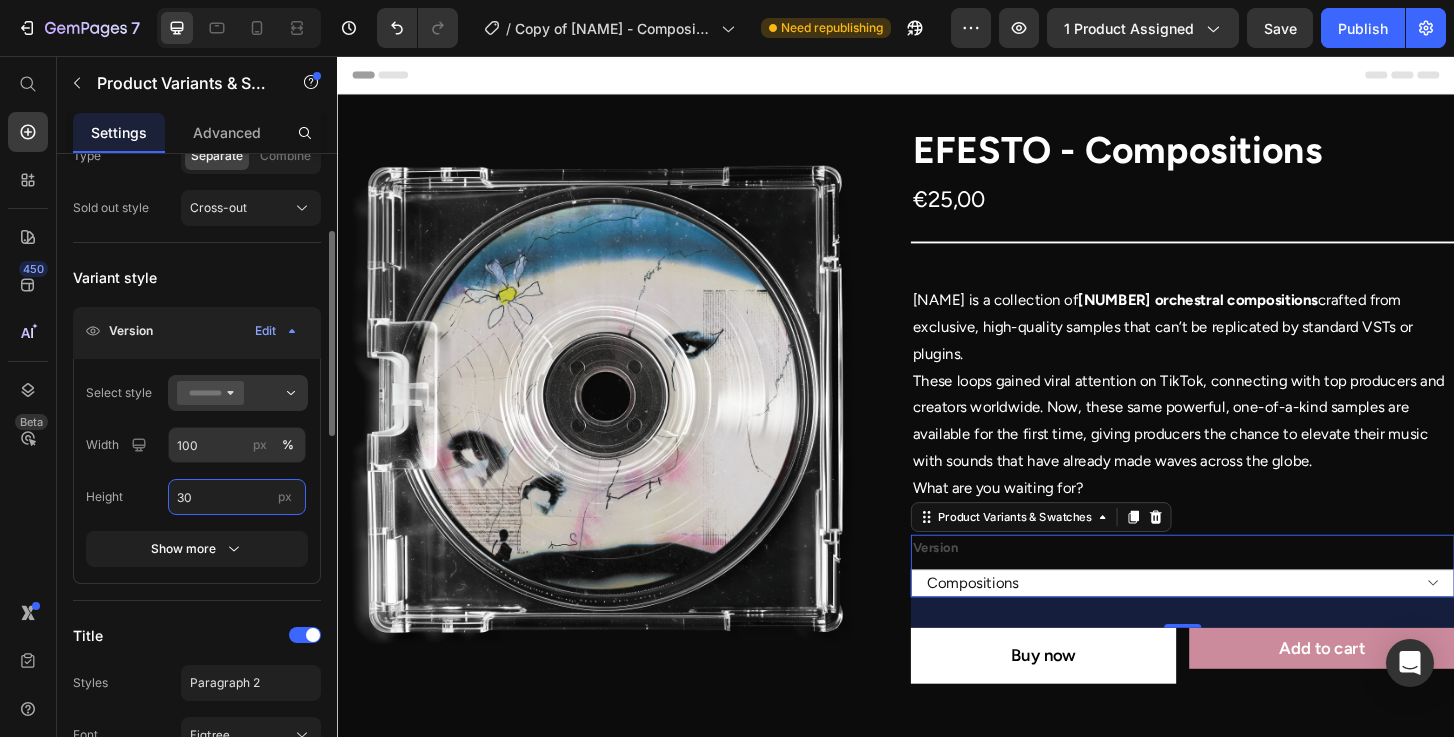type on "3" 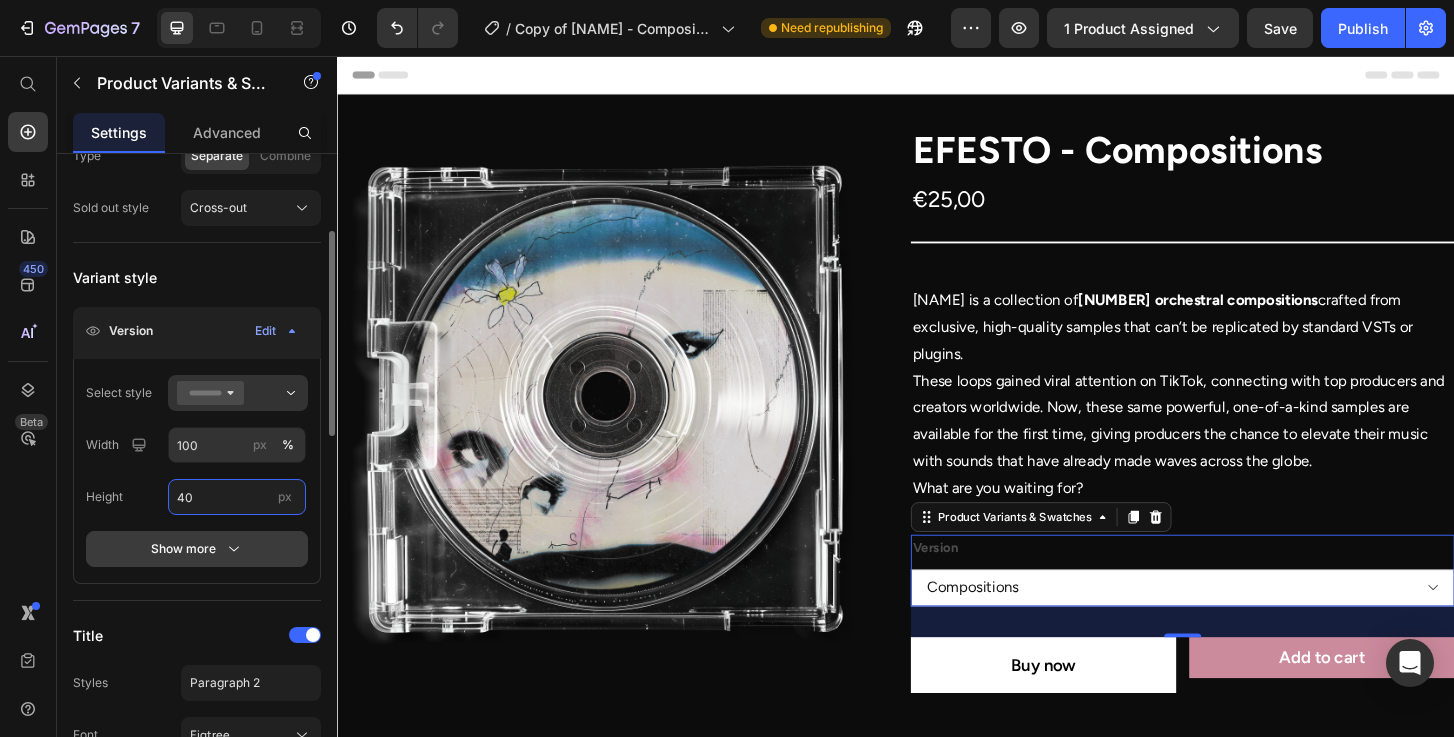 type on "40" 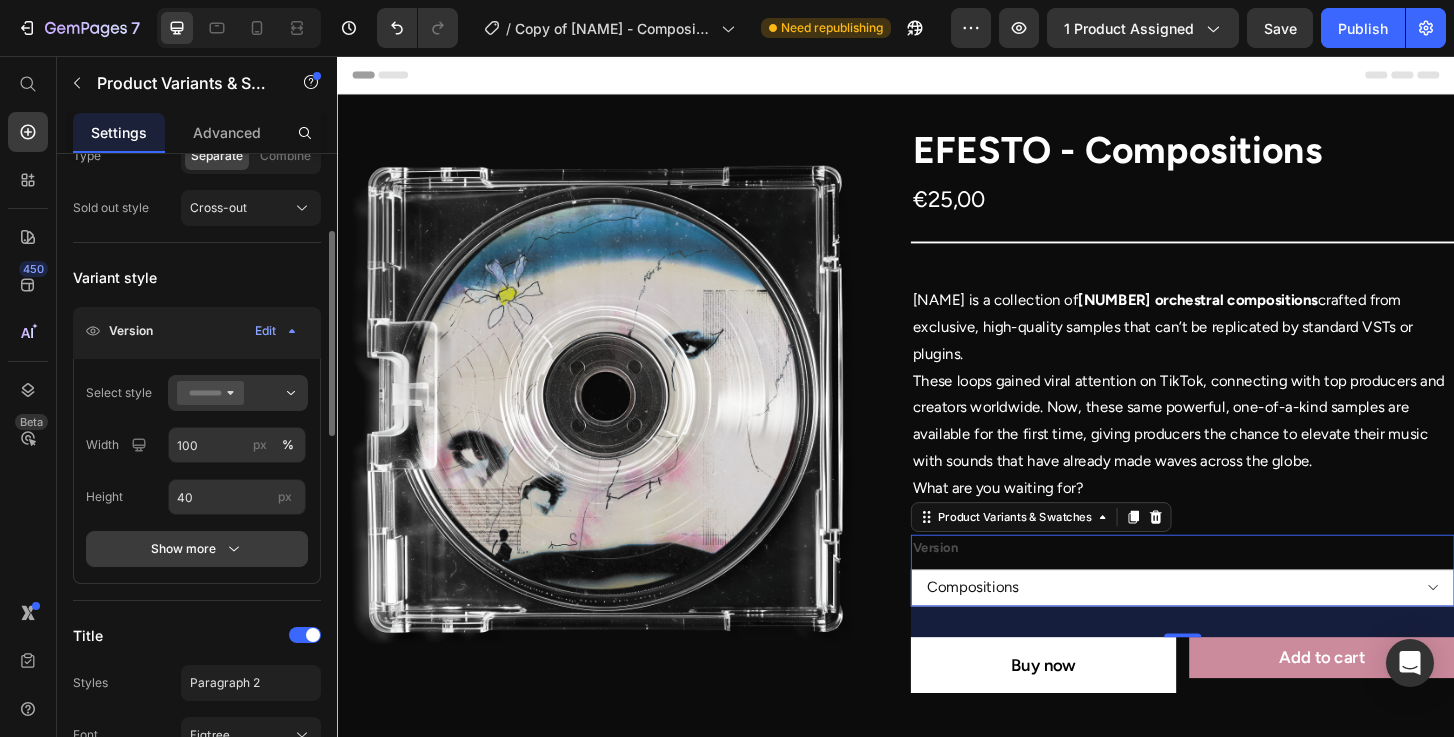 click on "Show more" at bounding box center [197, 549] 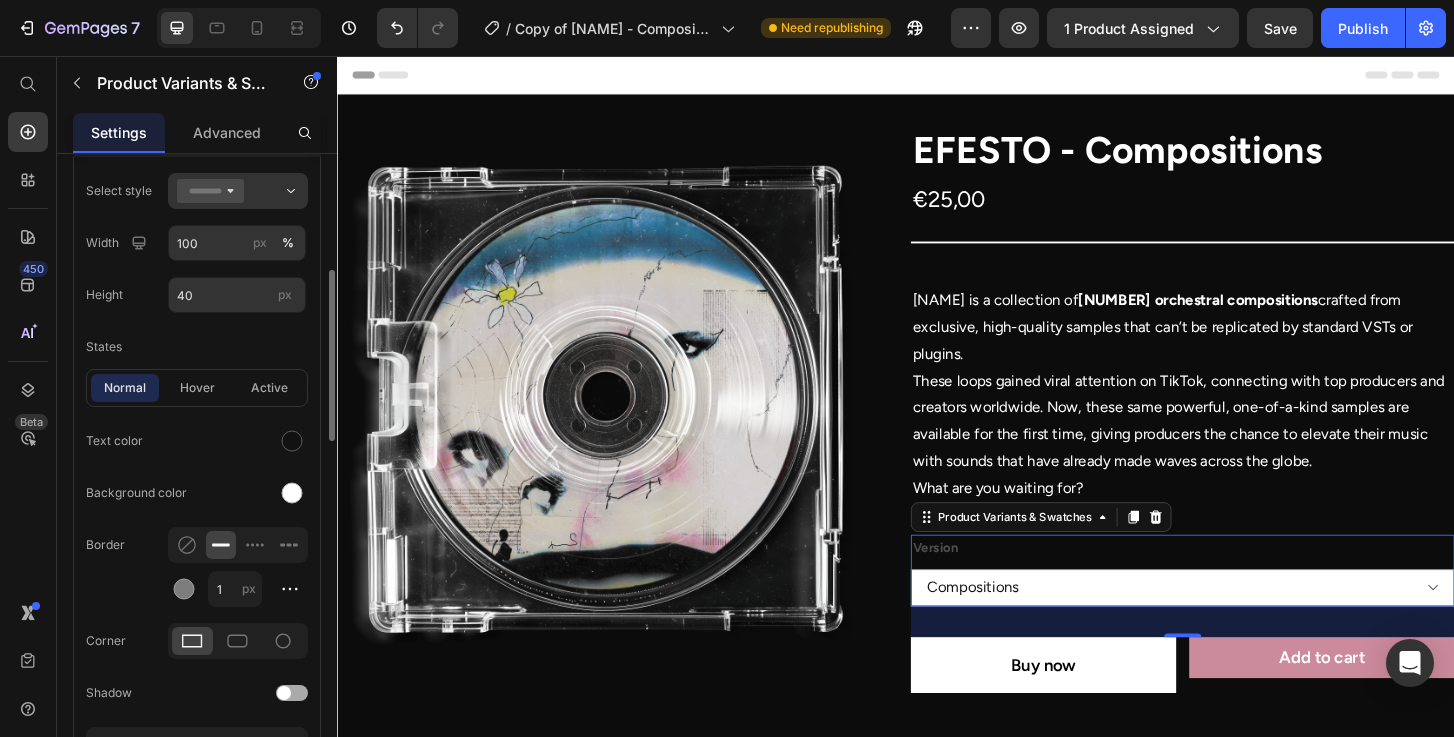 scroll, scrollTop: 441, scrollLeft: 0, axis: vertical 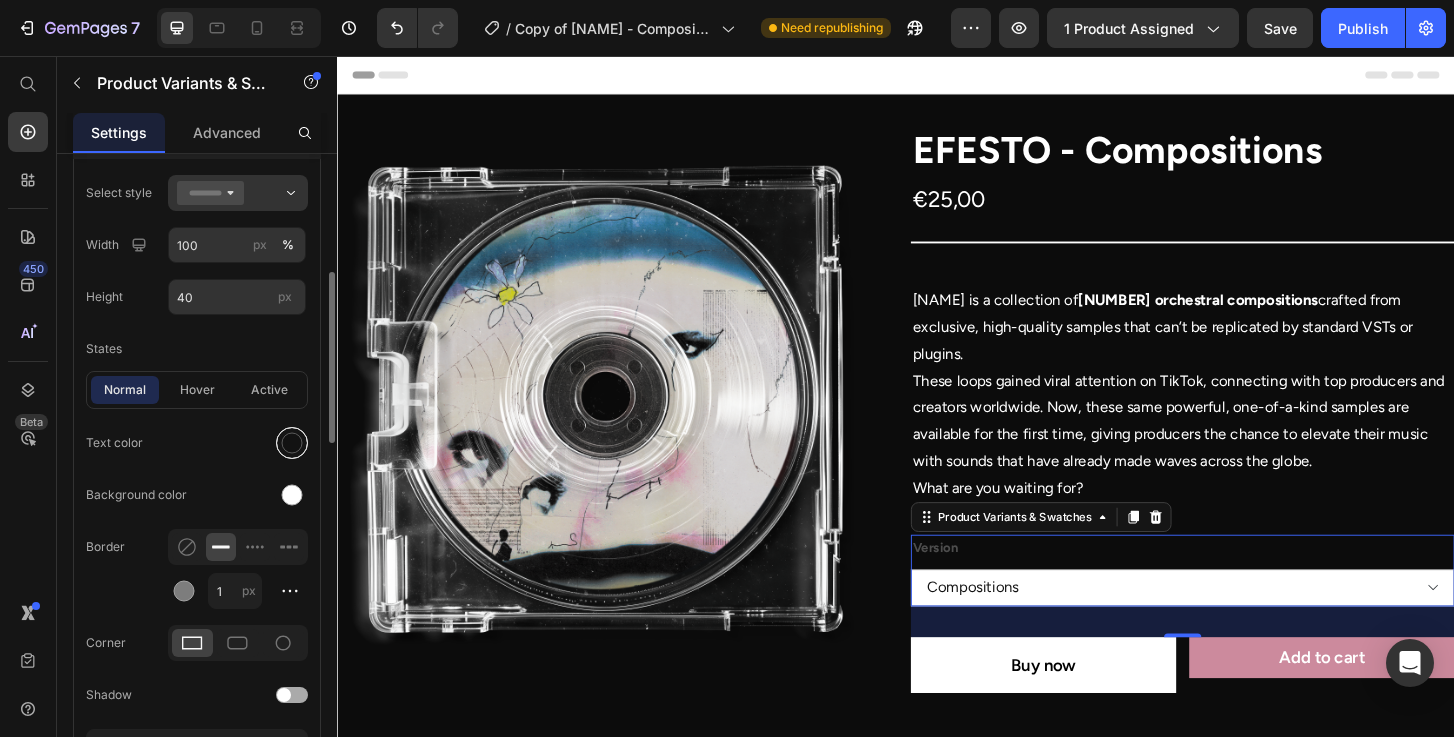 click at bounding box center [292, 443] 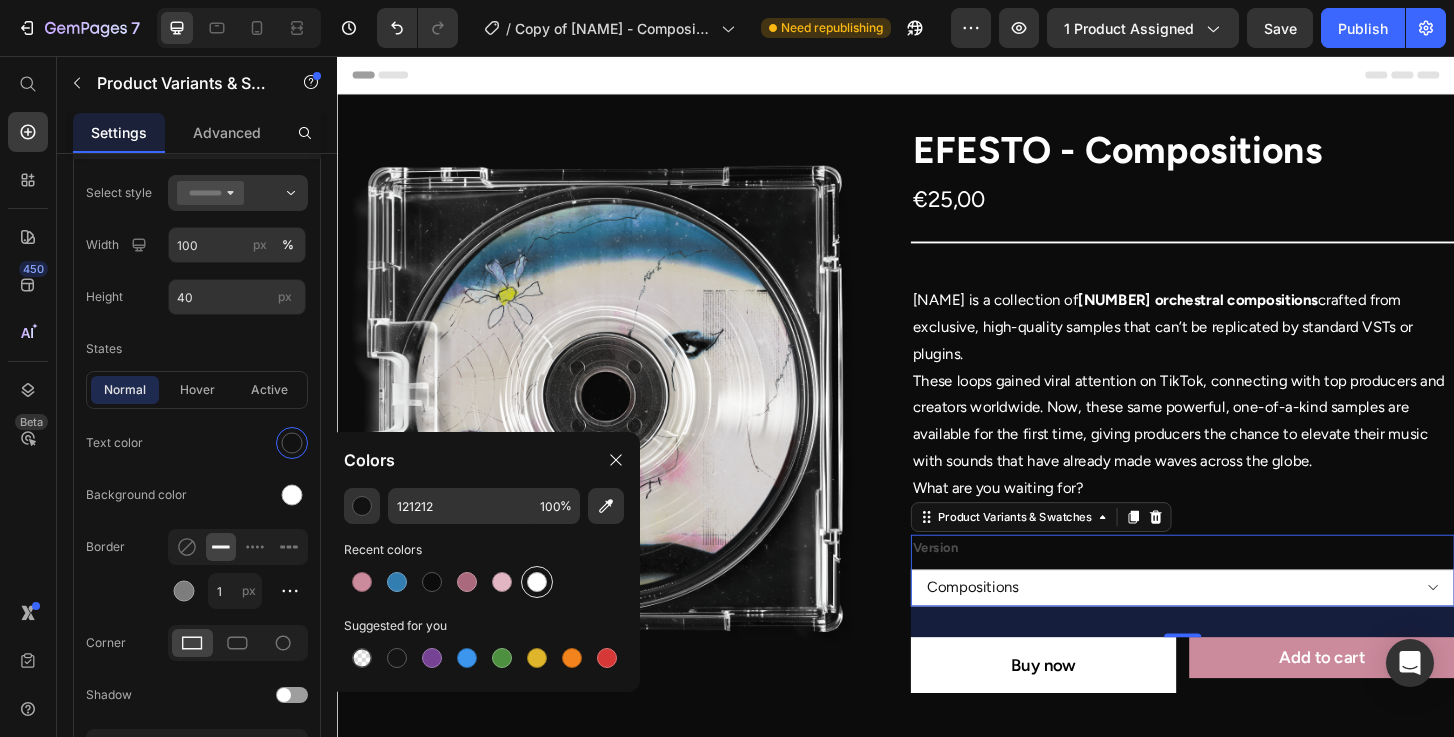 click at bounding box center [537, 582] 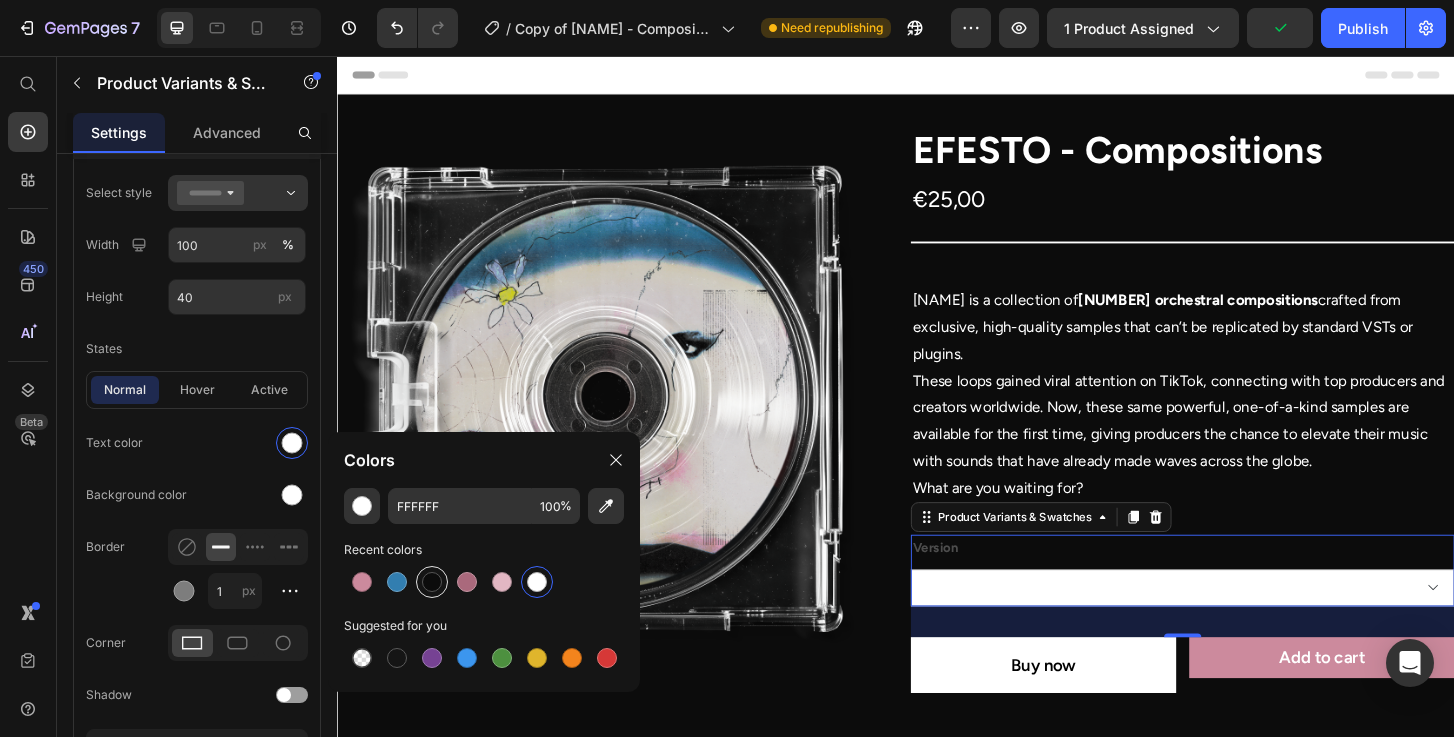 click at bounding box center (432, 582) 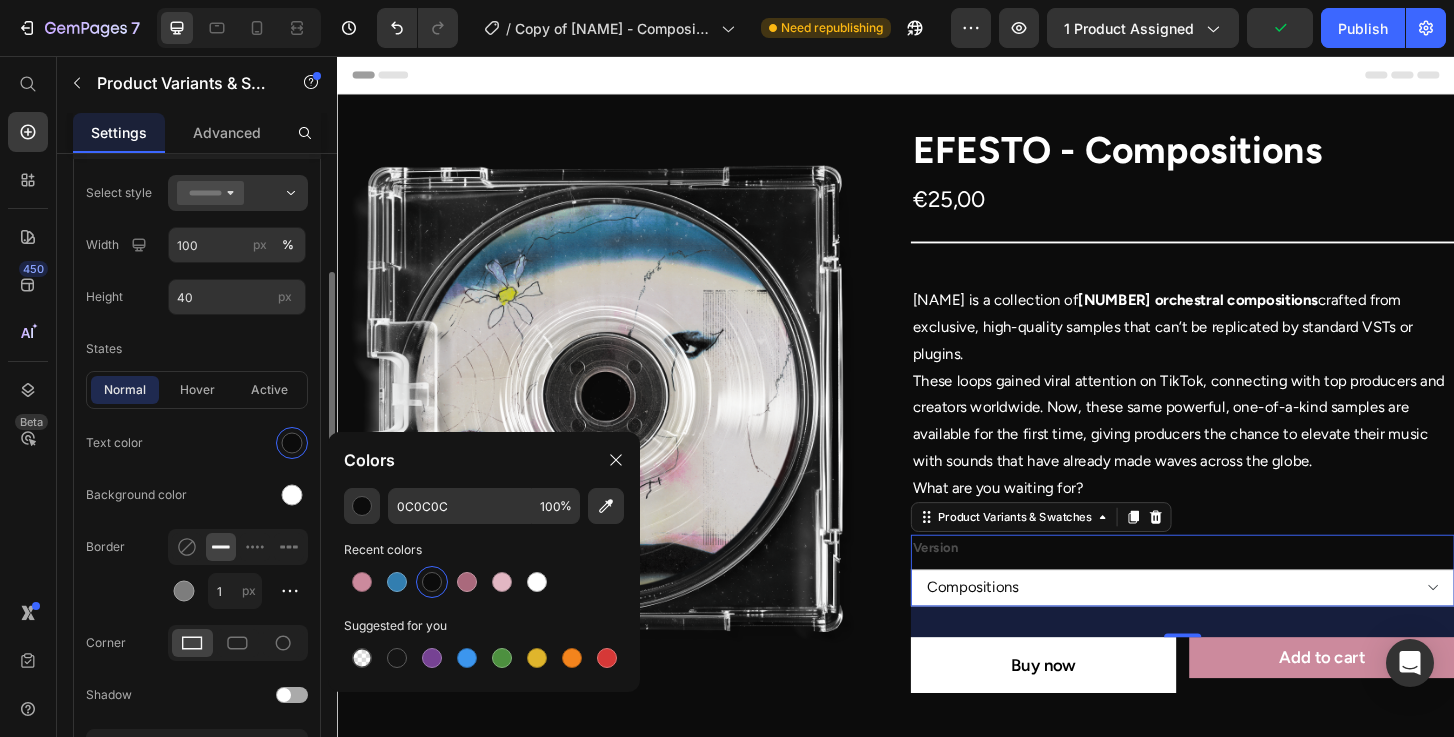 click on "Background color" at bounding box center [197, 495] 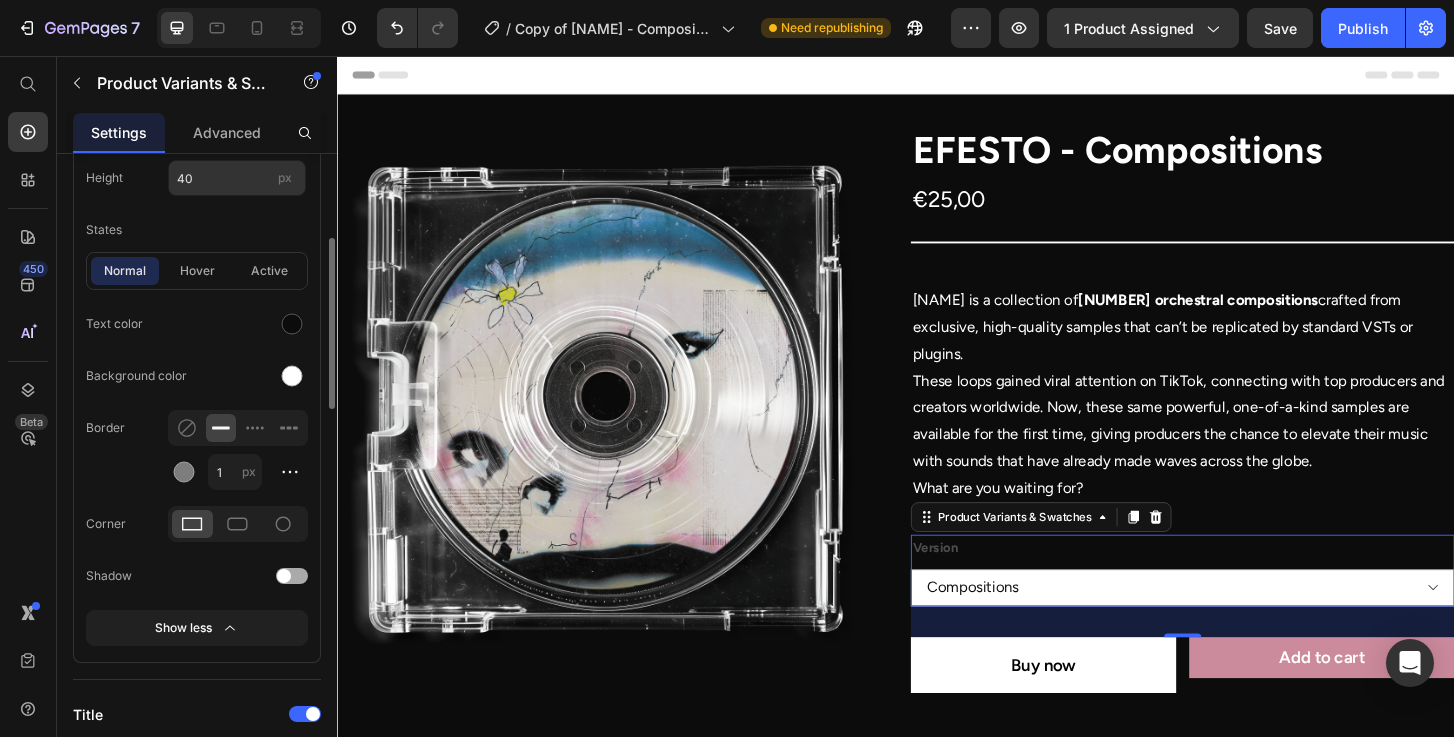 scroll, scrollTop: 565, scrollLeft: 0, axis: vertical 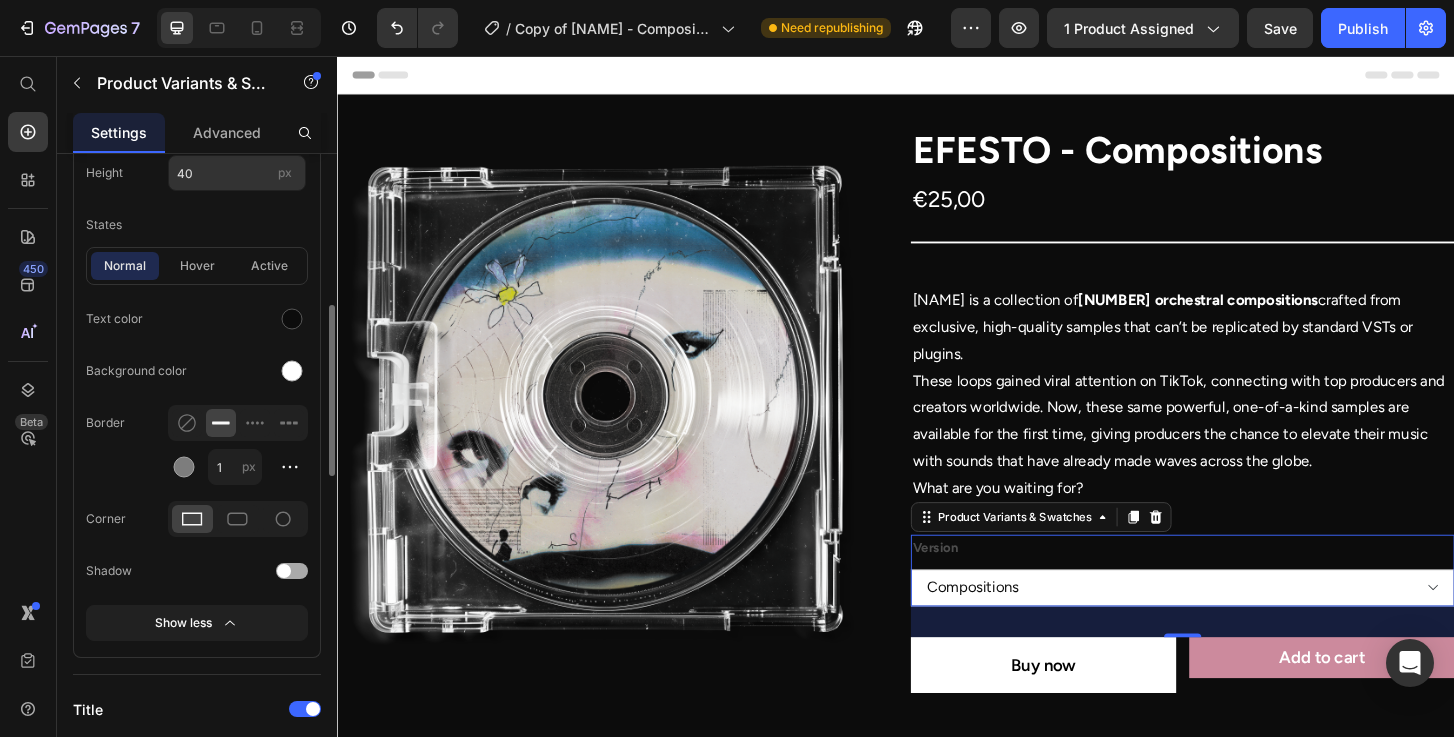 click at bounding box center [284, 571] 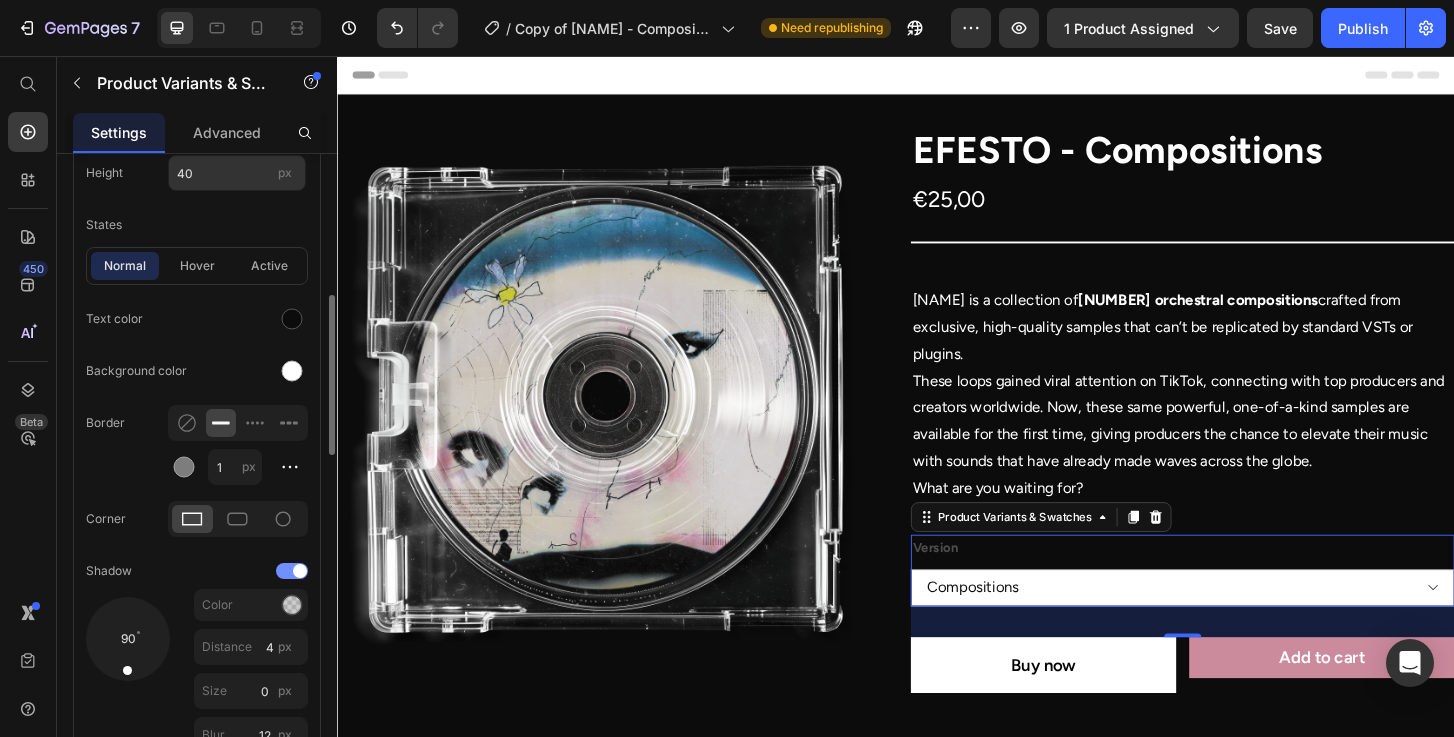 click at bounding box center [292, 571] 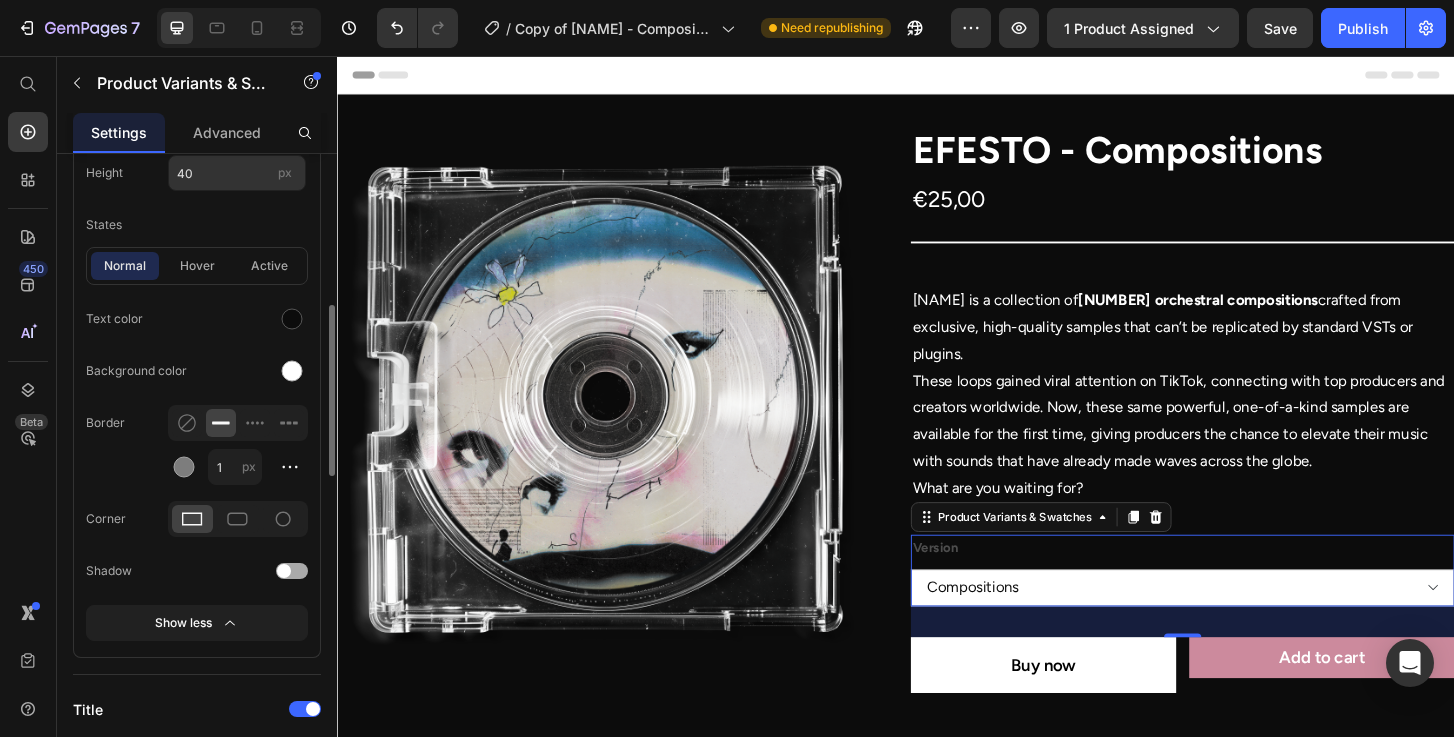 click at bounding box center (292, 571) 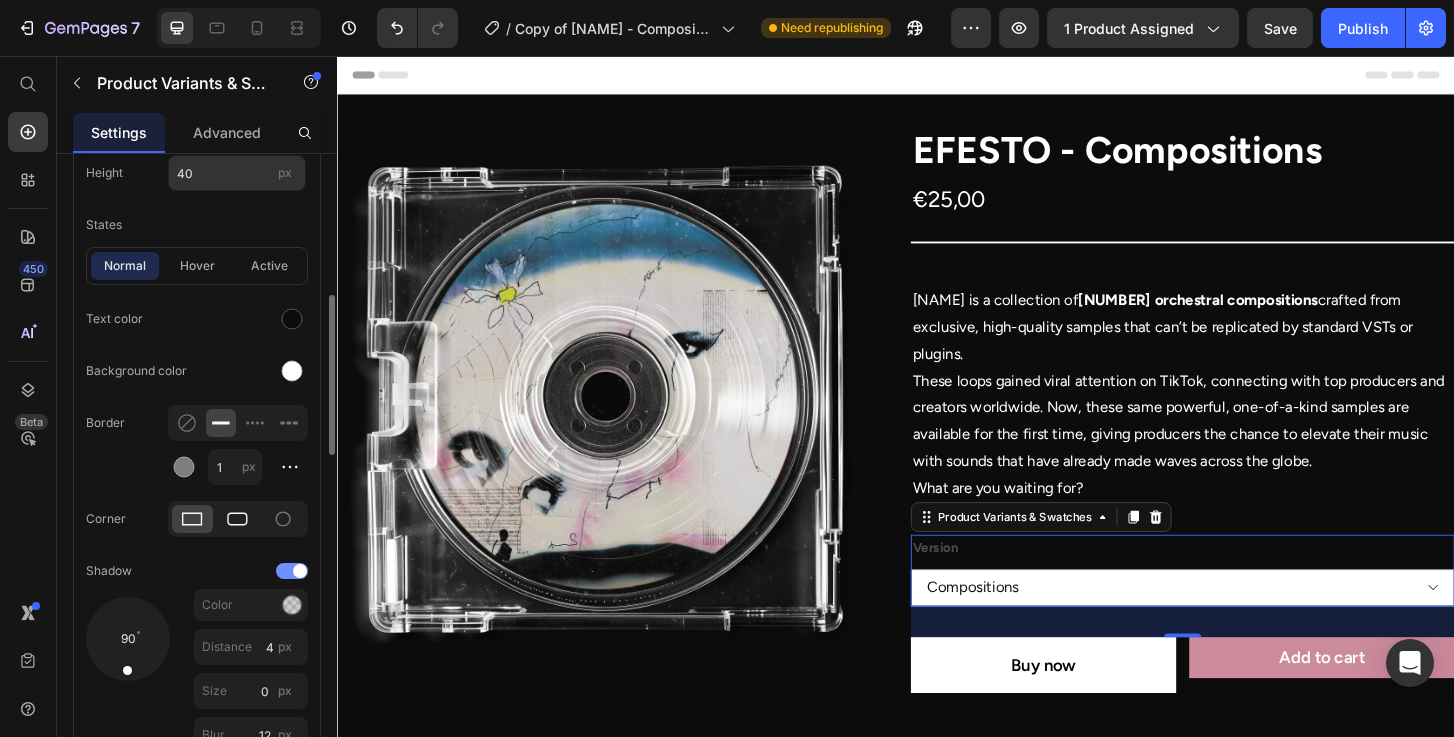 click 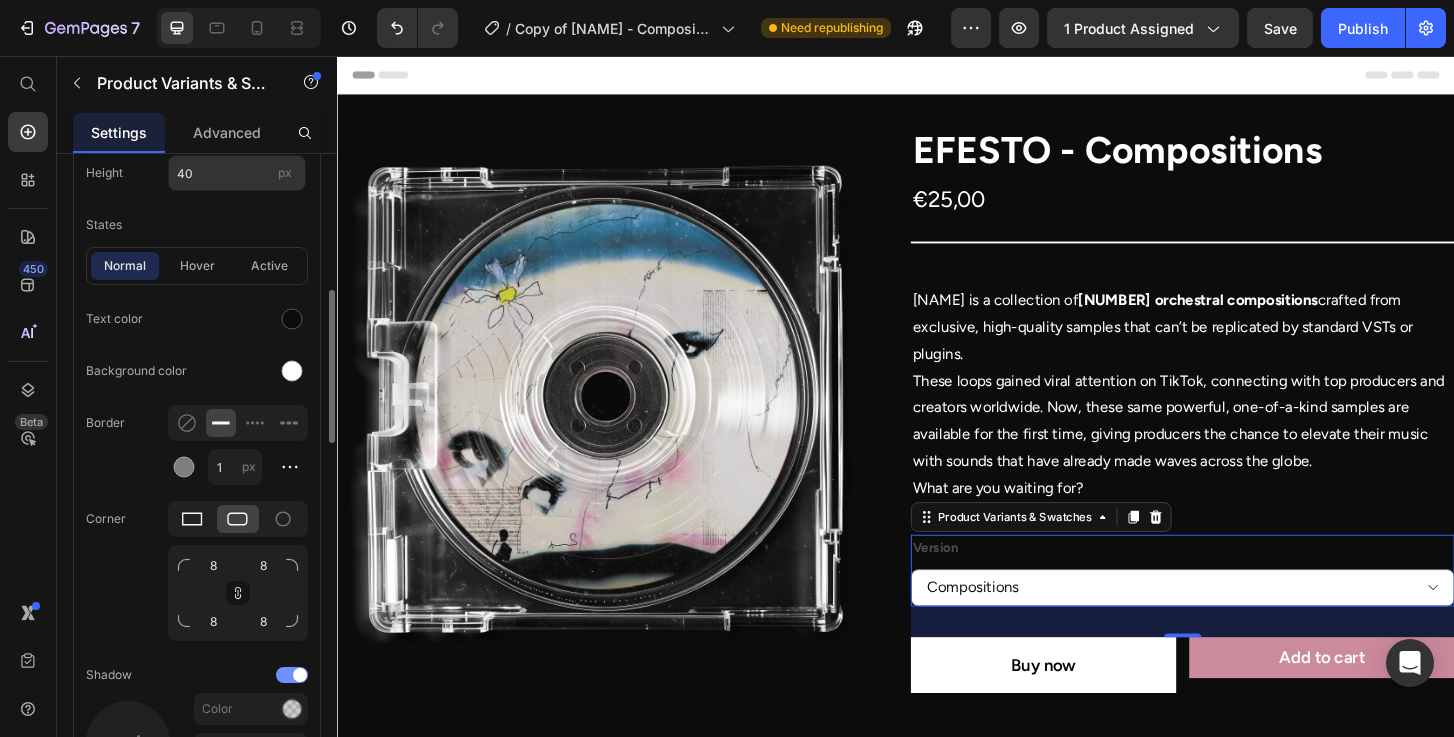 click 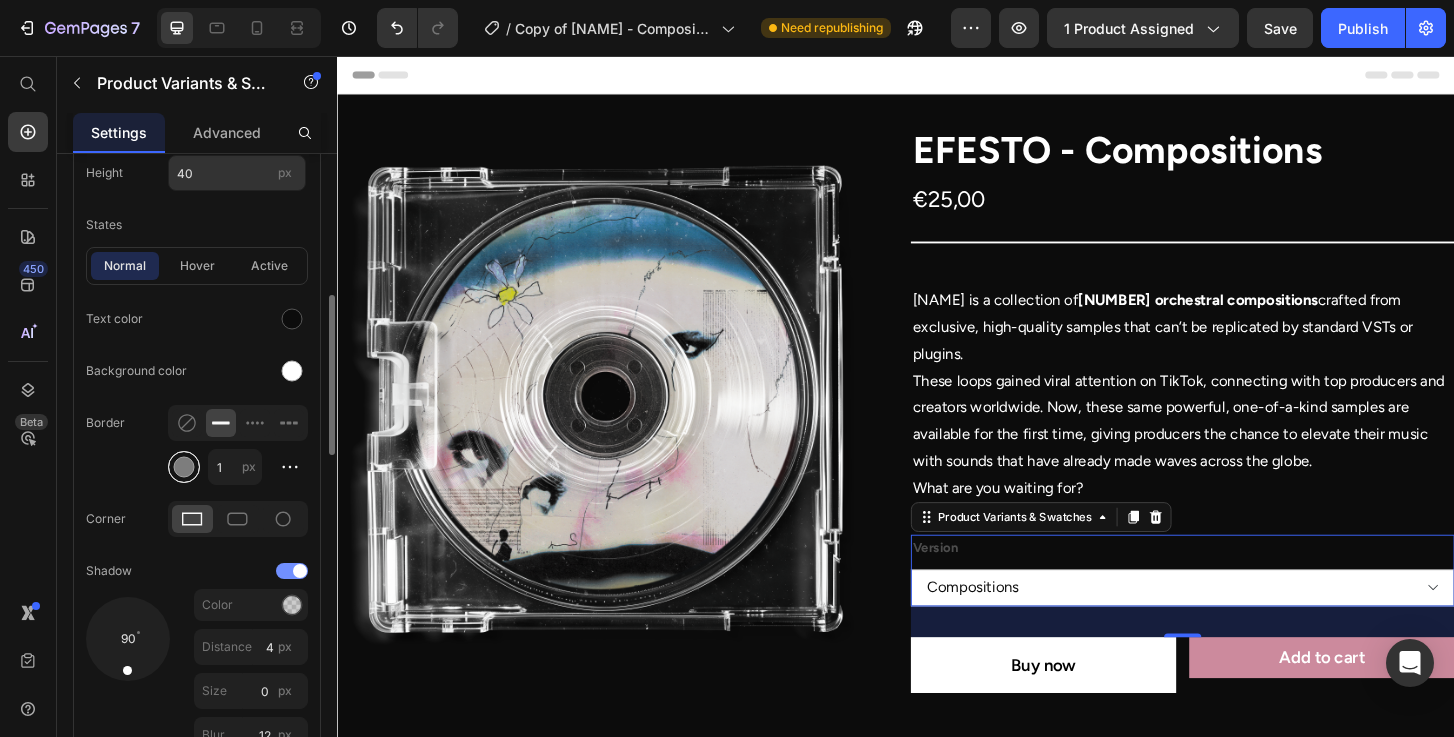 click at bounding box center [184, 467] 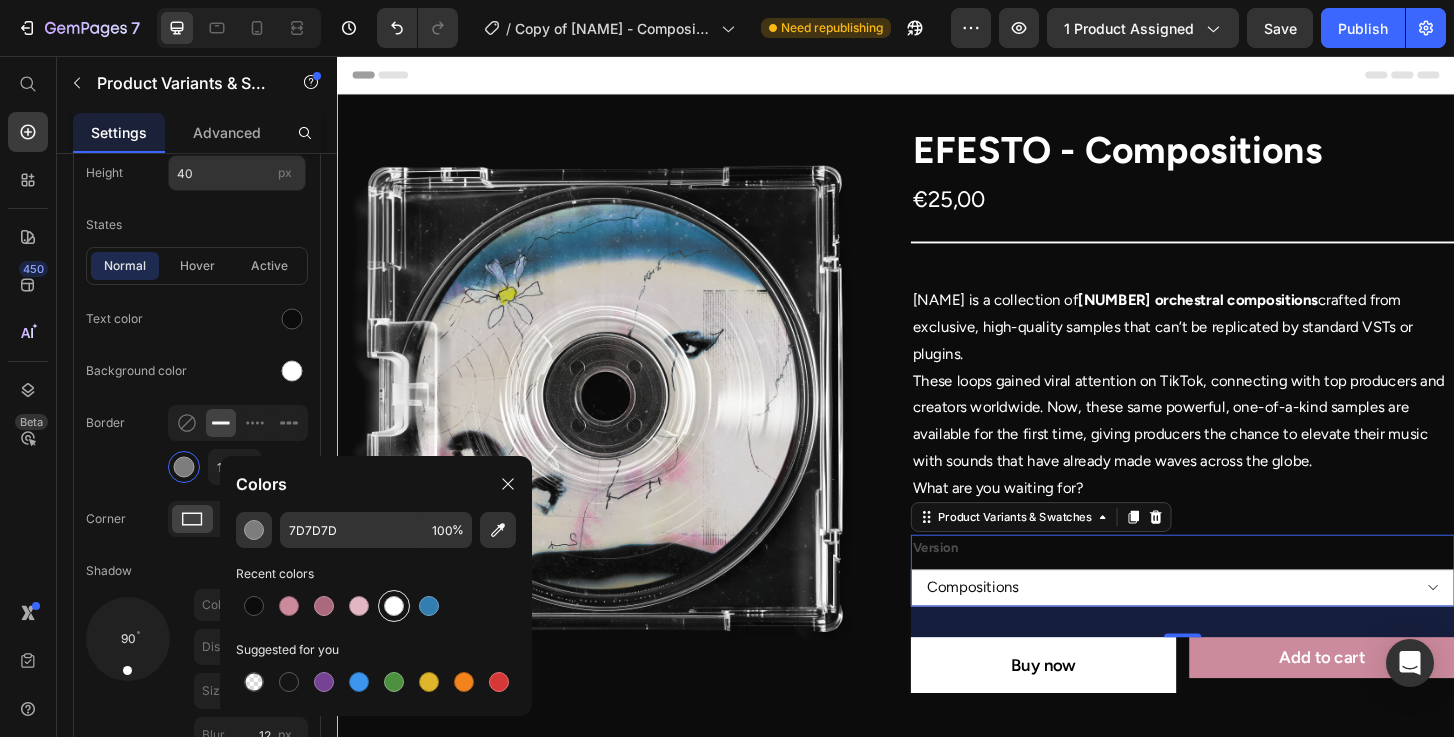 click at bounding box center (394, 606) 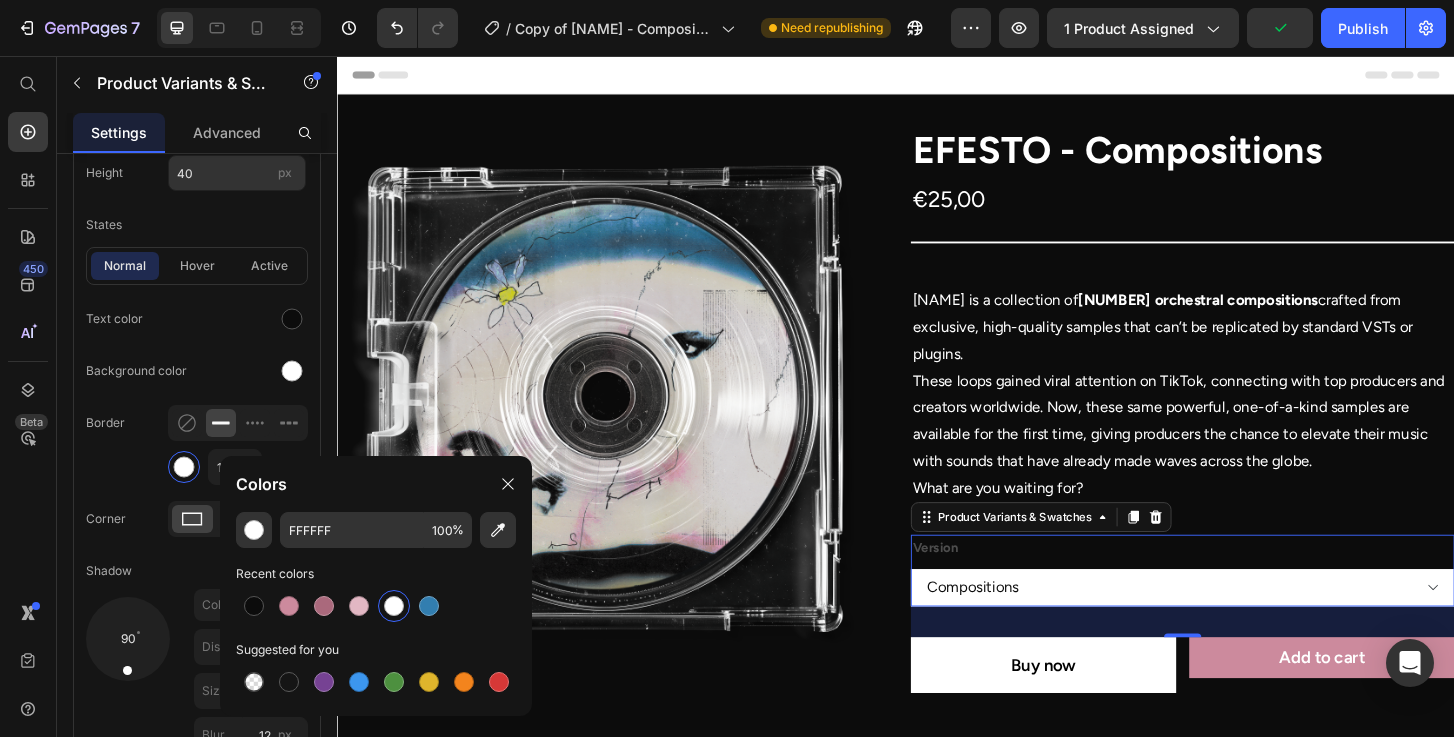 click at bounding box center (394, 606) 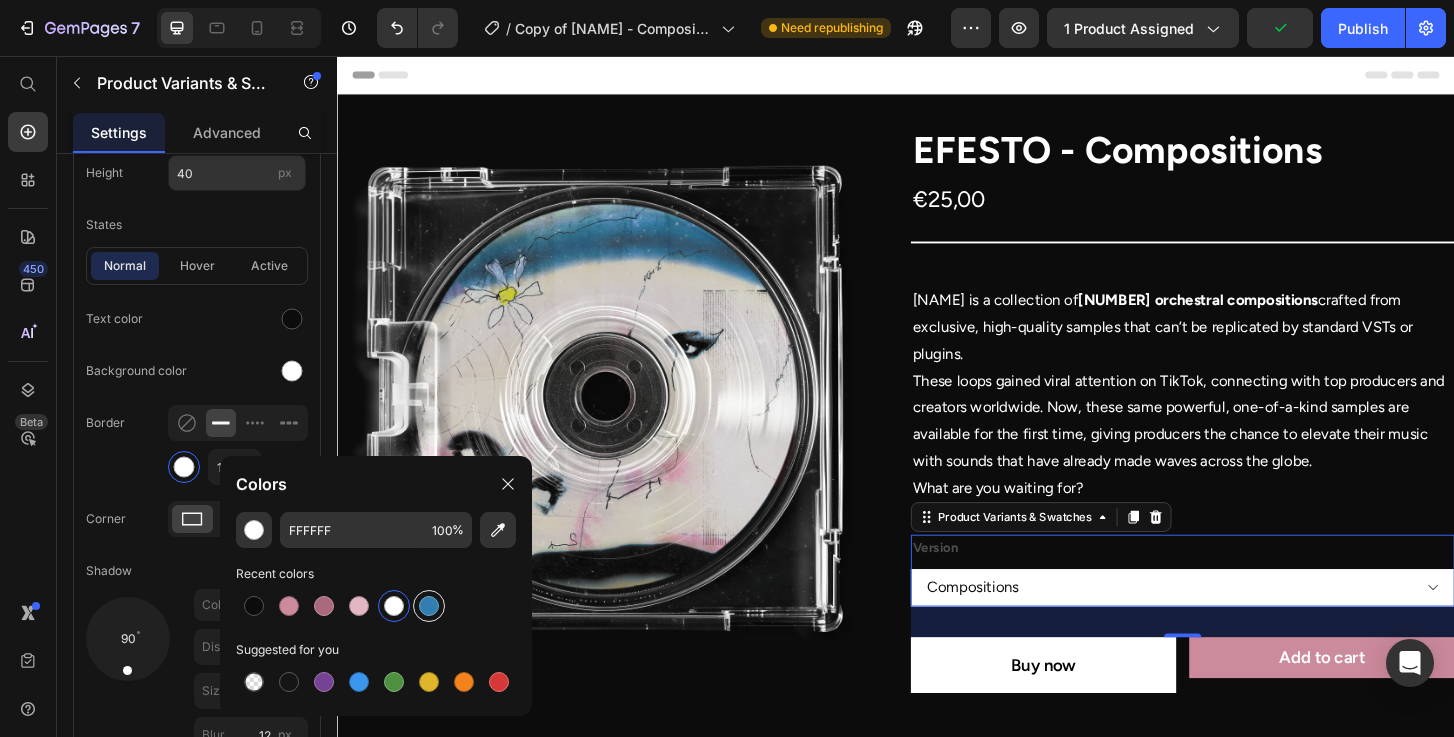 click at bounding box center [429, 606] 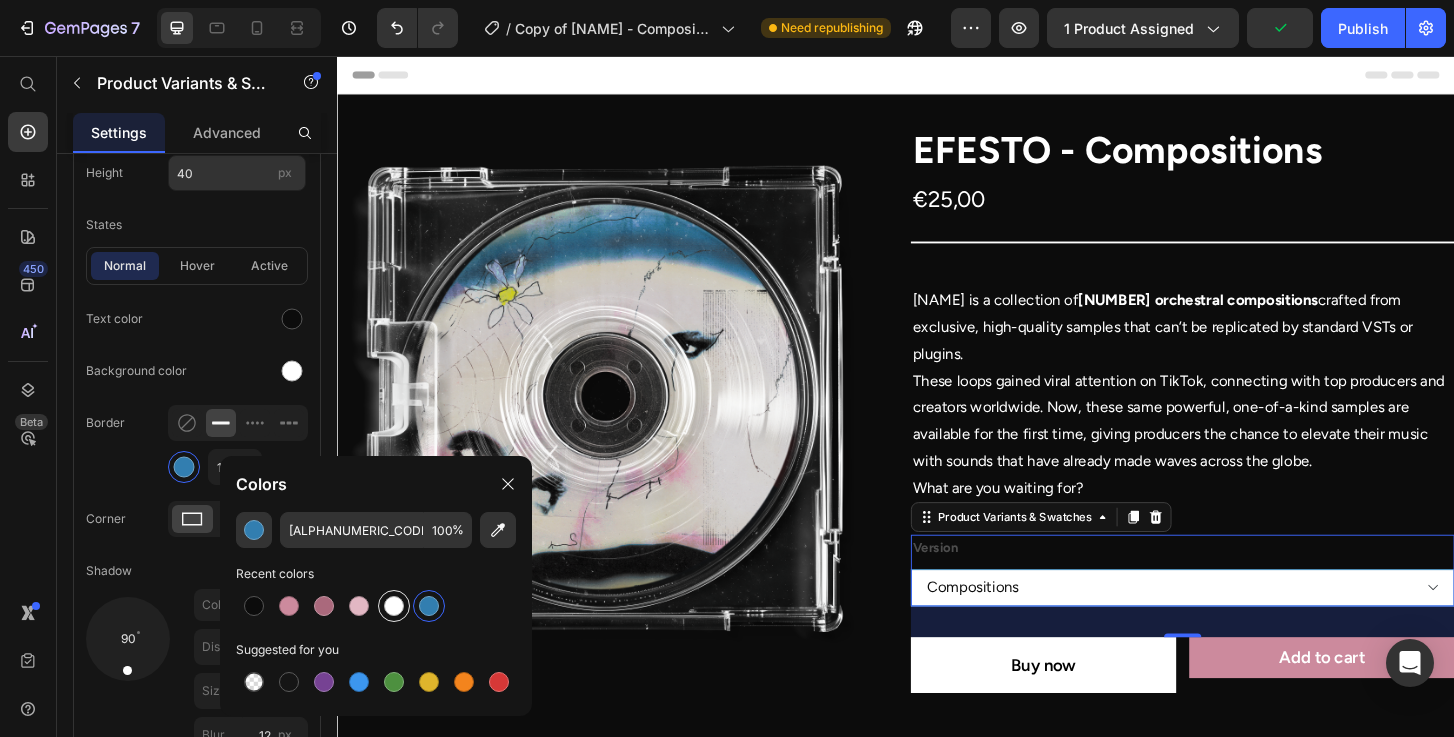 click at bounding box center (394, 606) 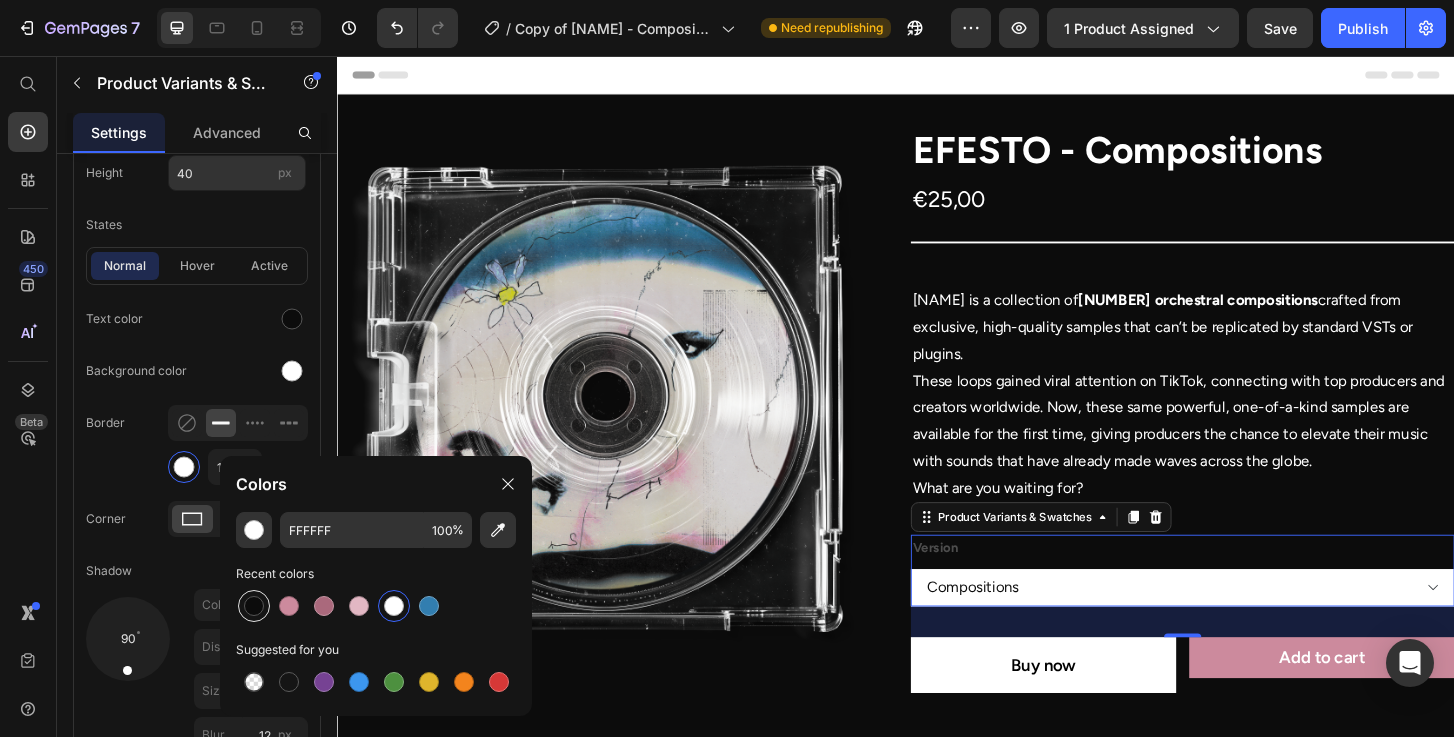 click at bounding box center (254, 606) 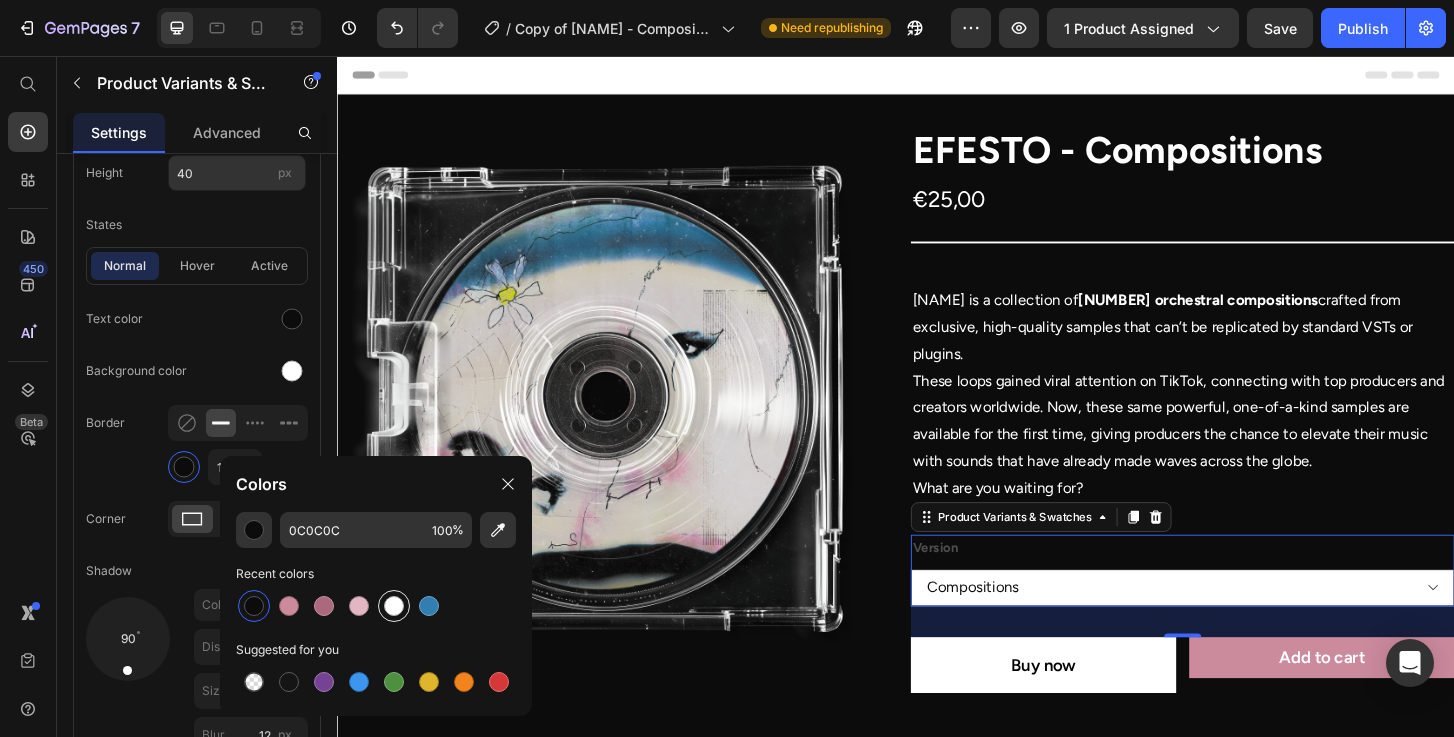 click at bounding box center (394, 606) 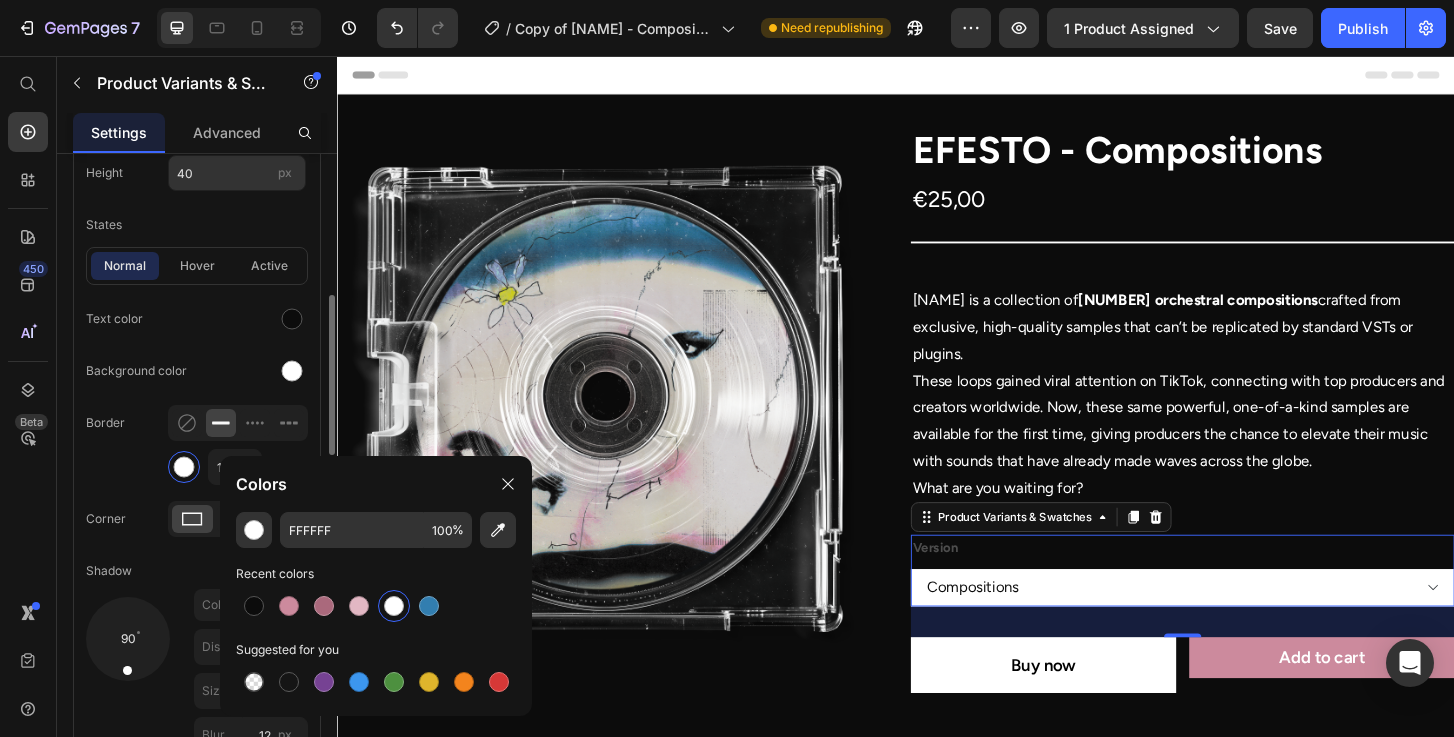 click on "Border 1 px" at bounding box center (197, 445) 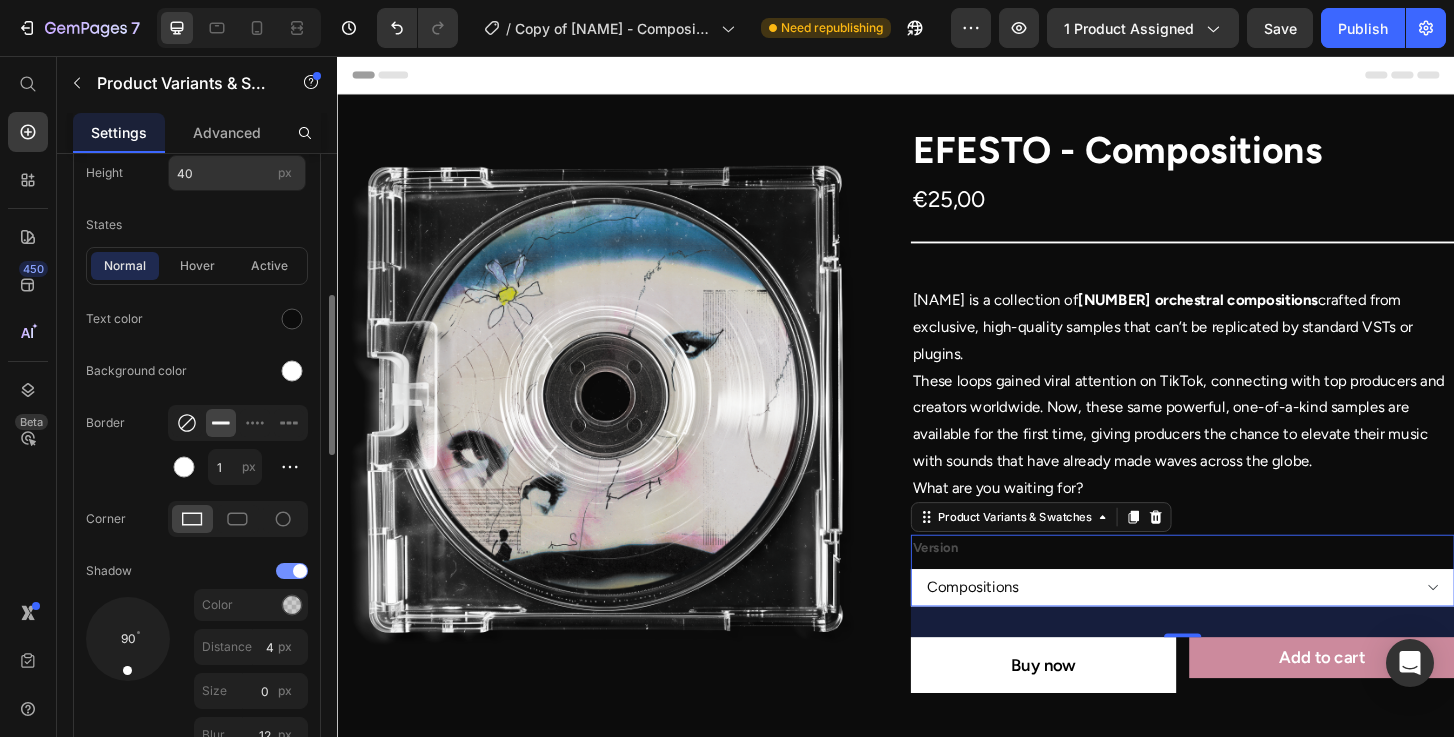 click 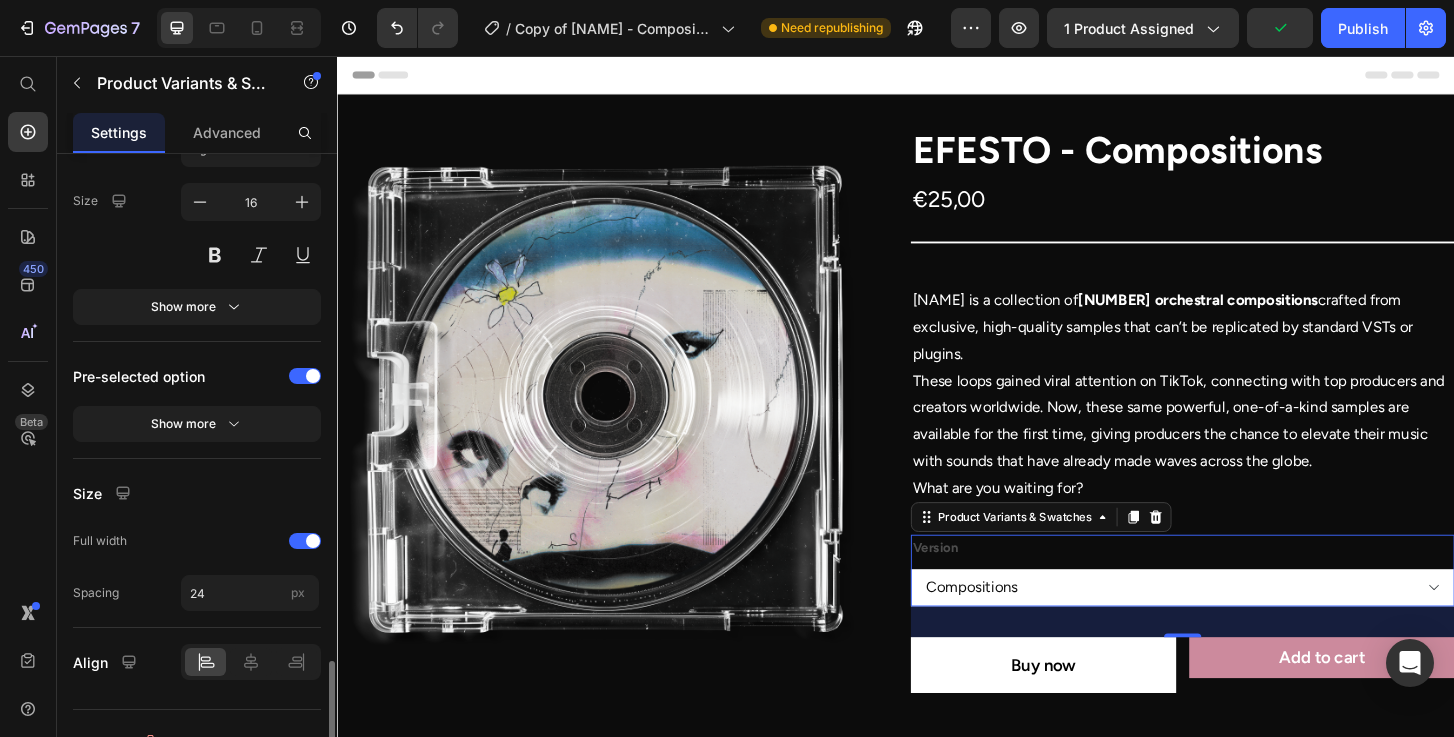 scroll, scrollTop: 1874, scrollLeft: 0, axis: vertical 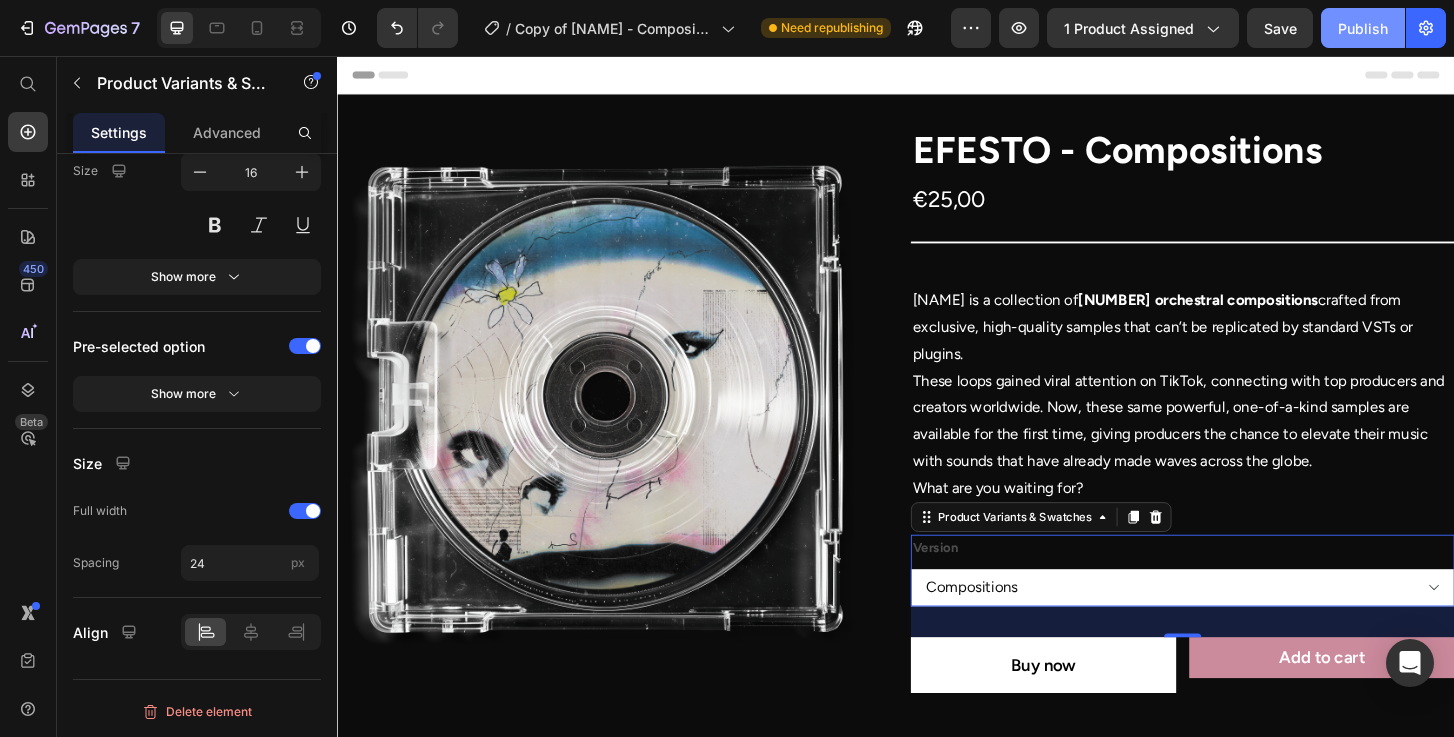 click on "Publish" at bounding box center [1363, 28] 